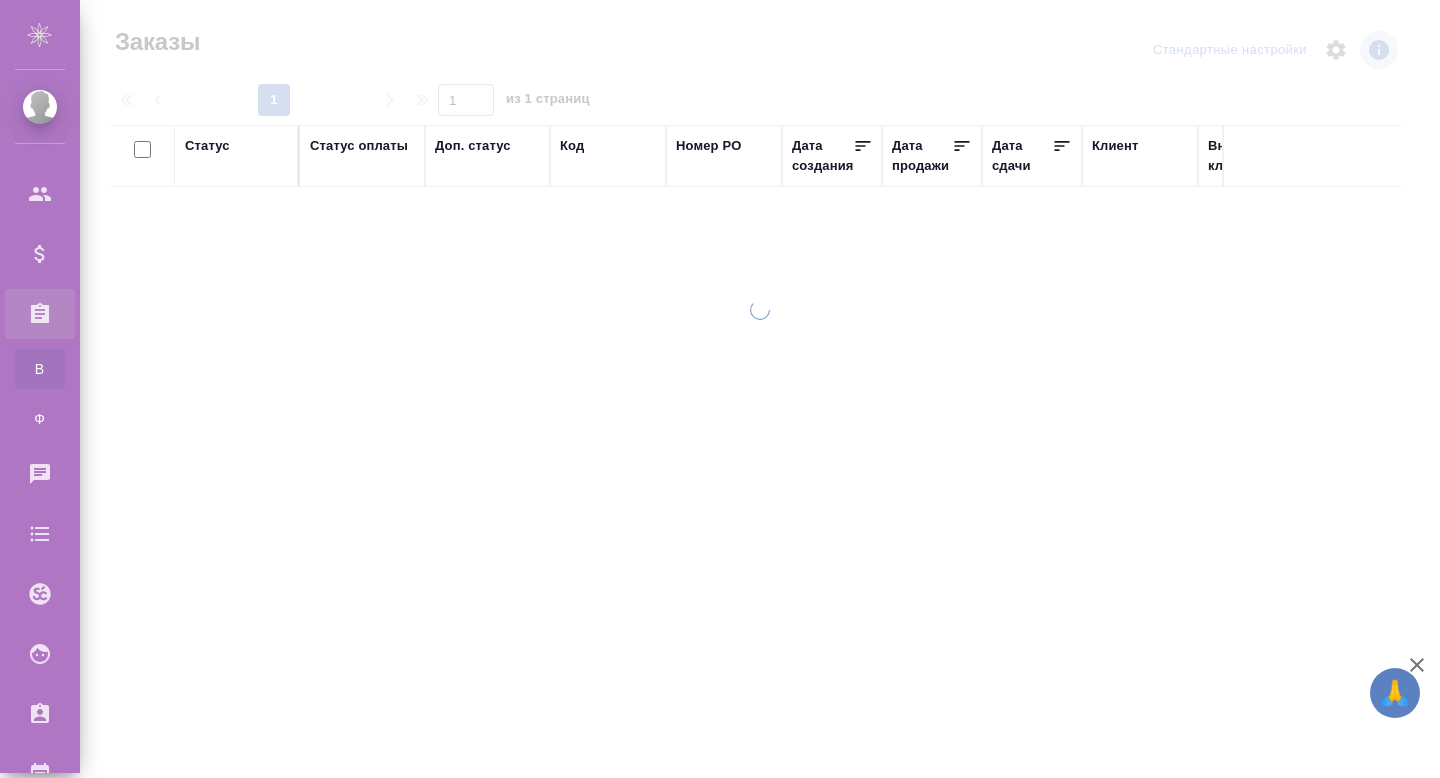 scroll, scrollTop: 0, scrollLeft: 0, axis: both 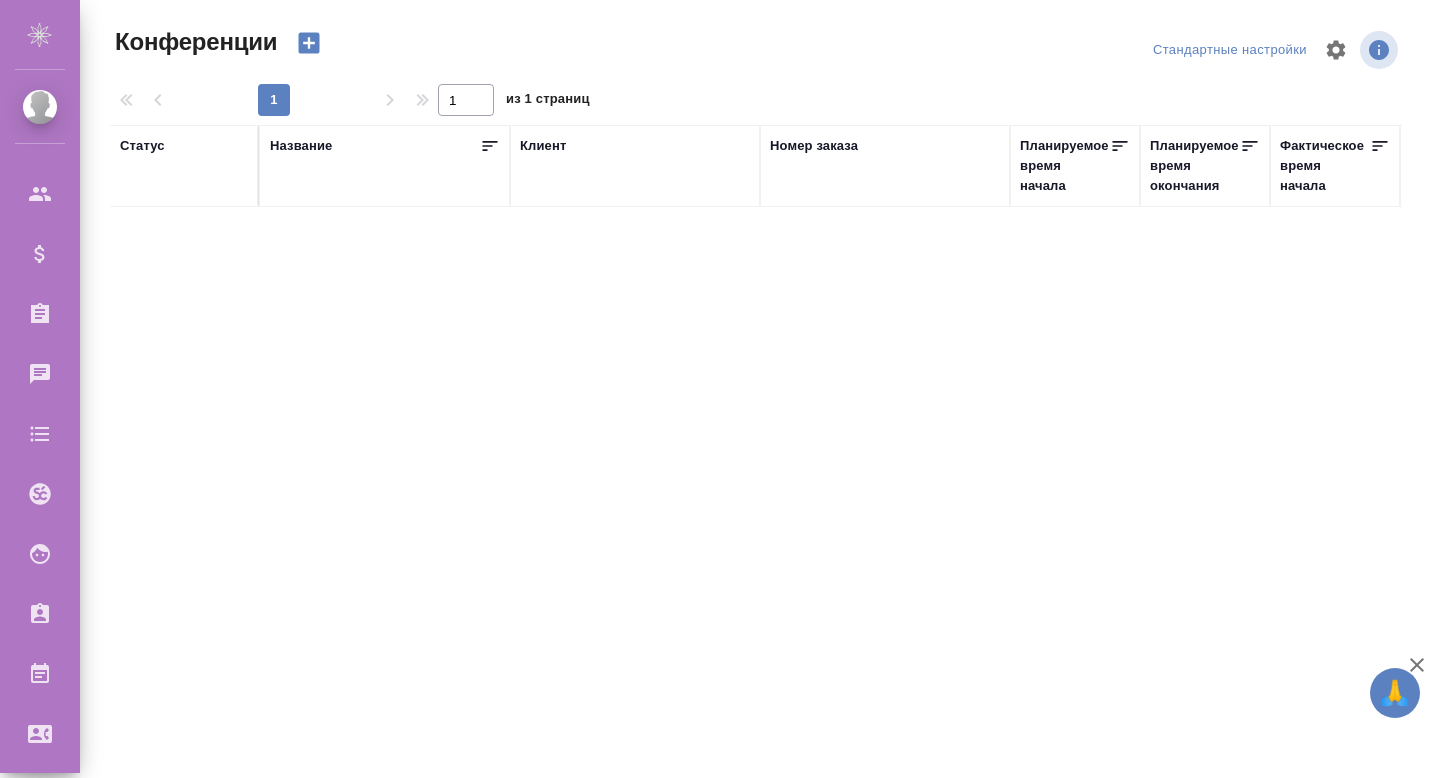 click 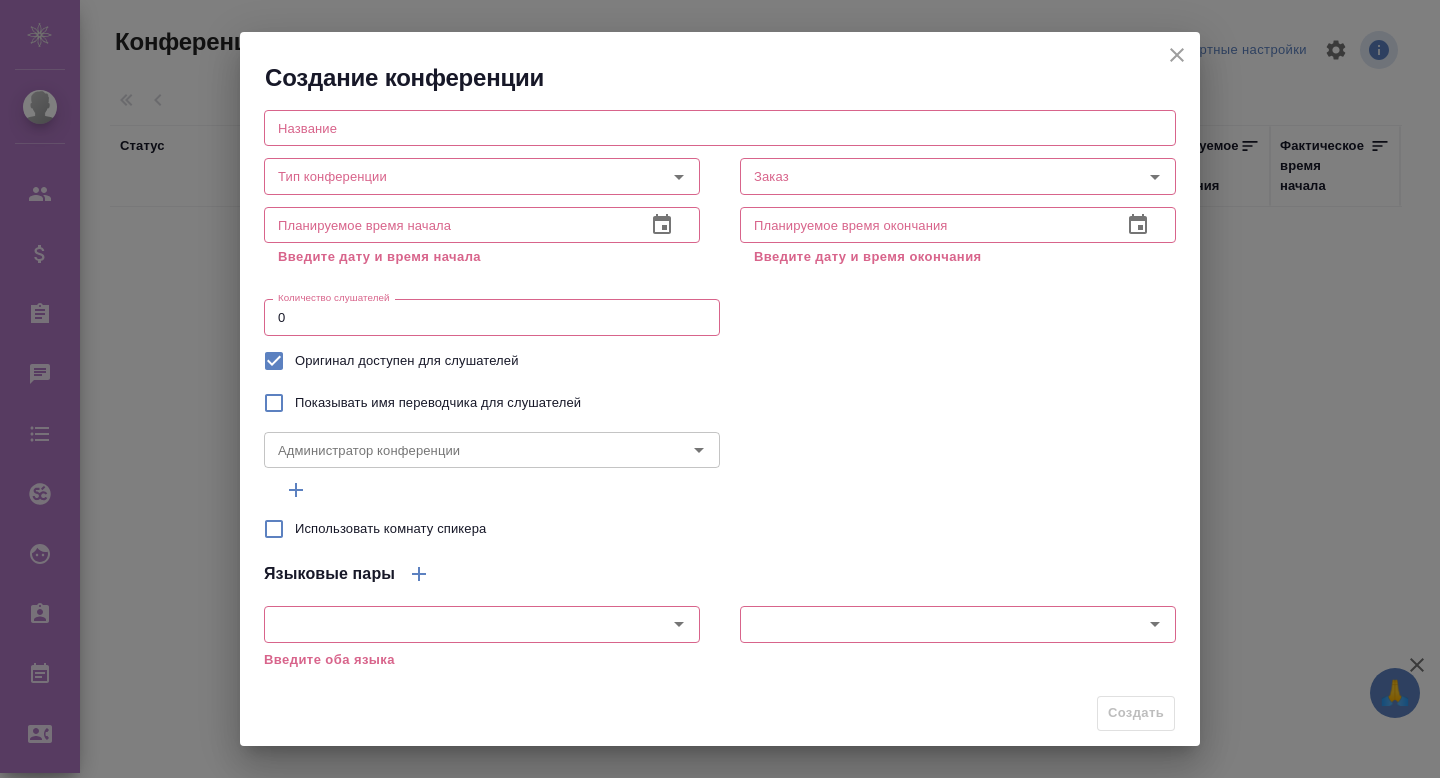 click at bounding box center [720, 128] 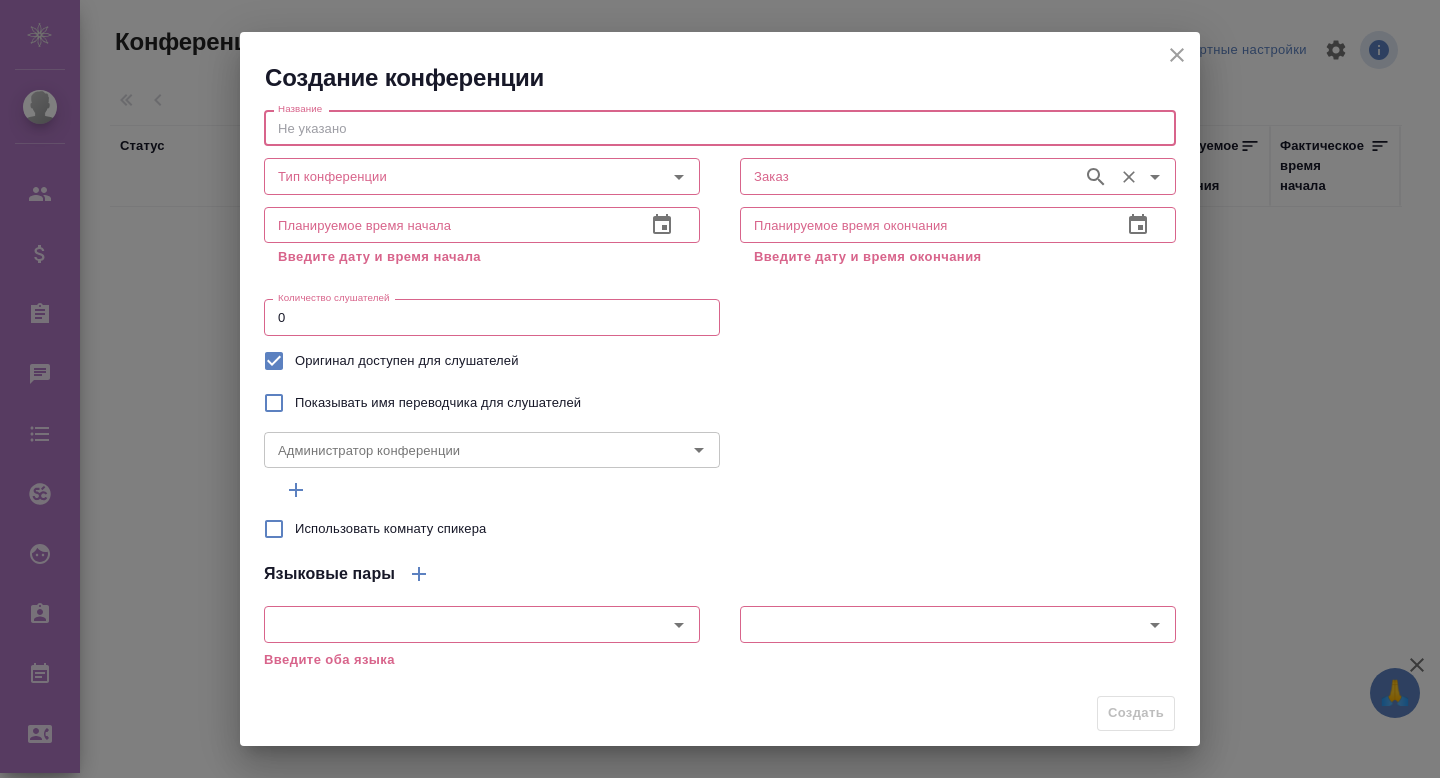 click on "Заказ" at bounding box center [909, 176] 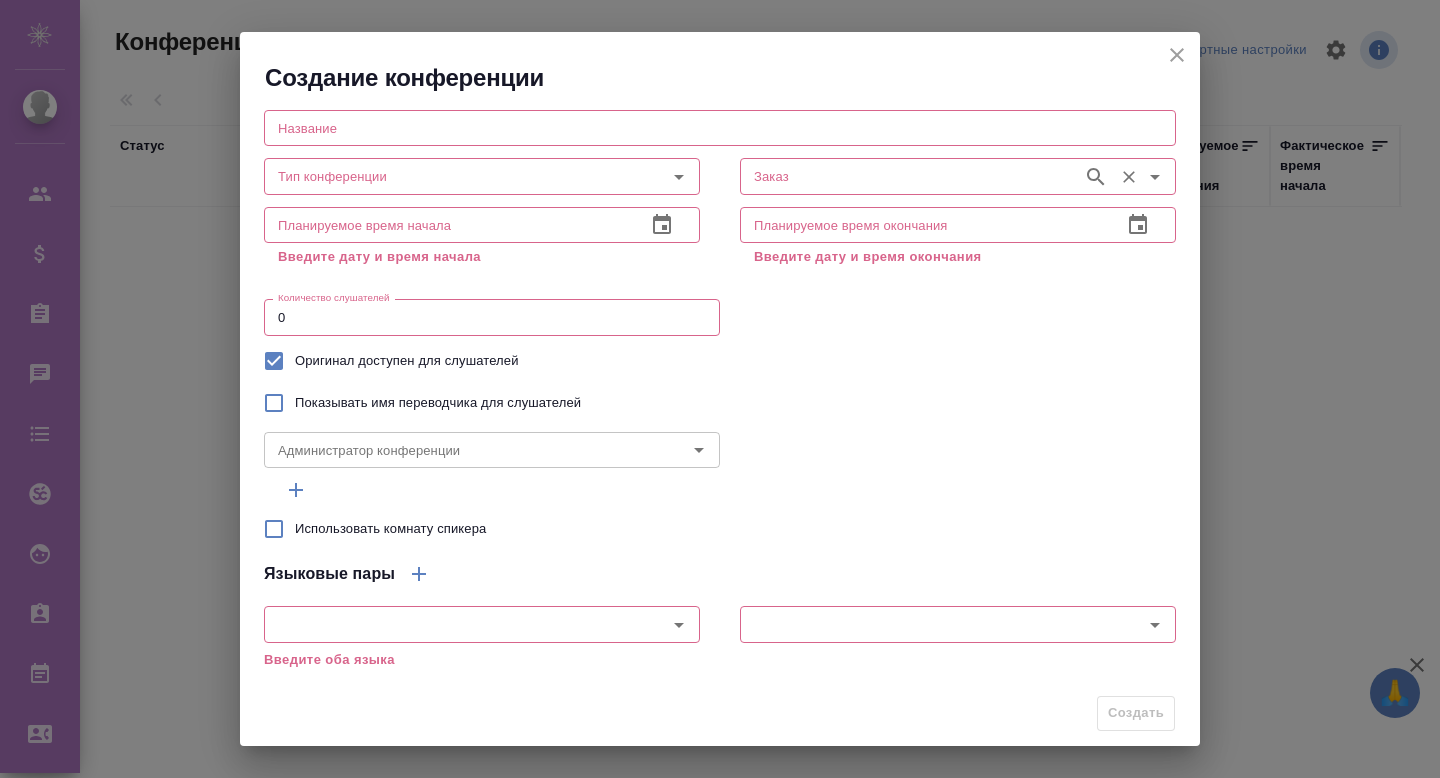 click on "Заказ" at bounding box center (909, 176) 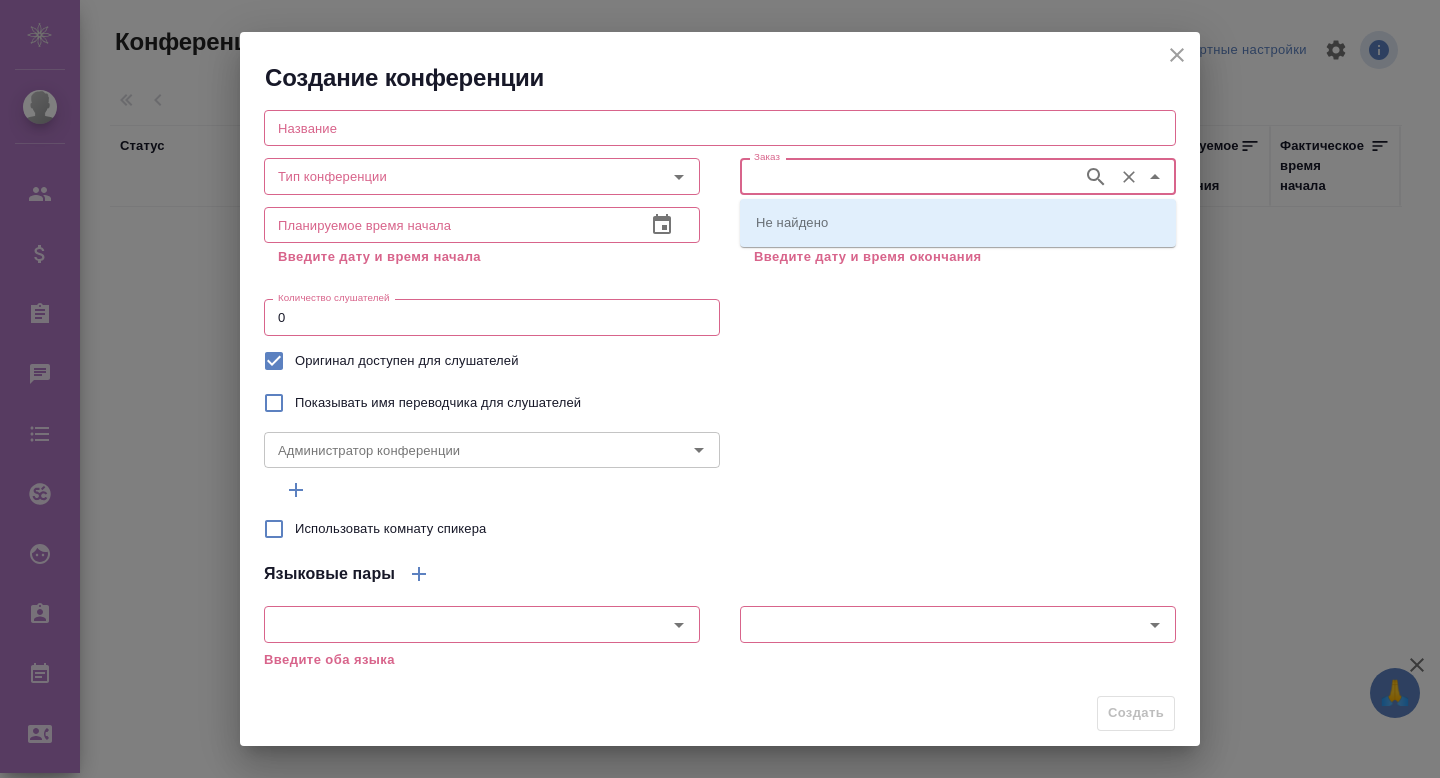 click 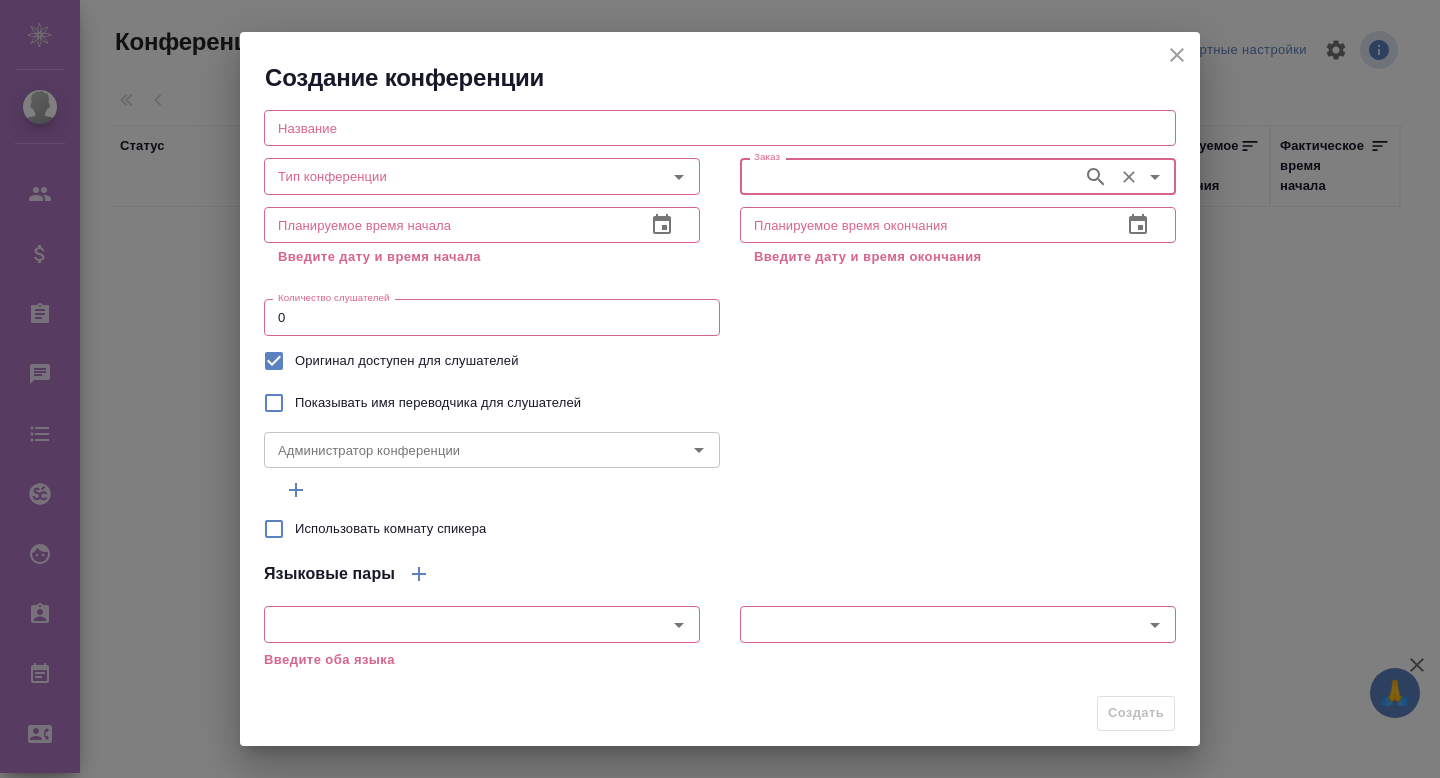 click on "Показывать имя переводчика для слушателей" at bounding box center (720, 403) 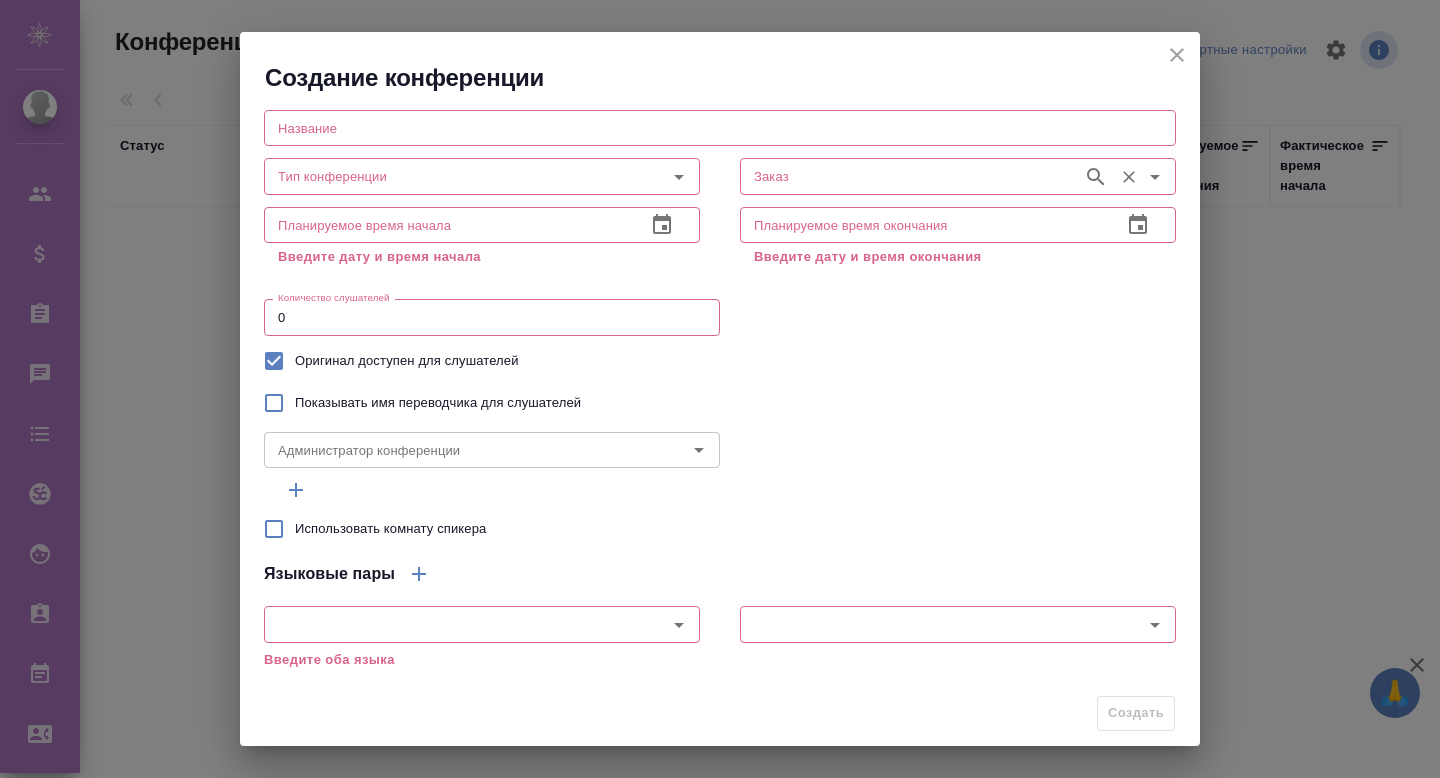 click 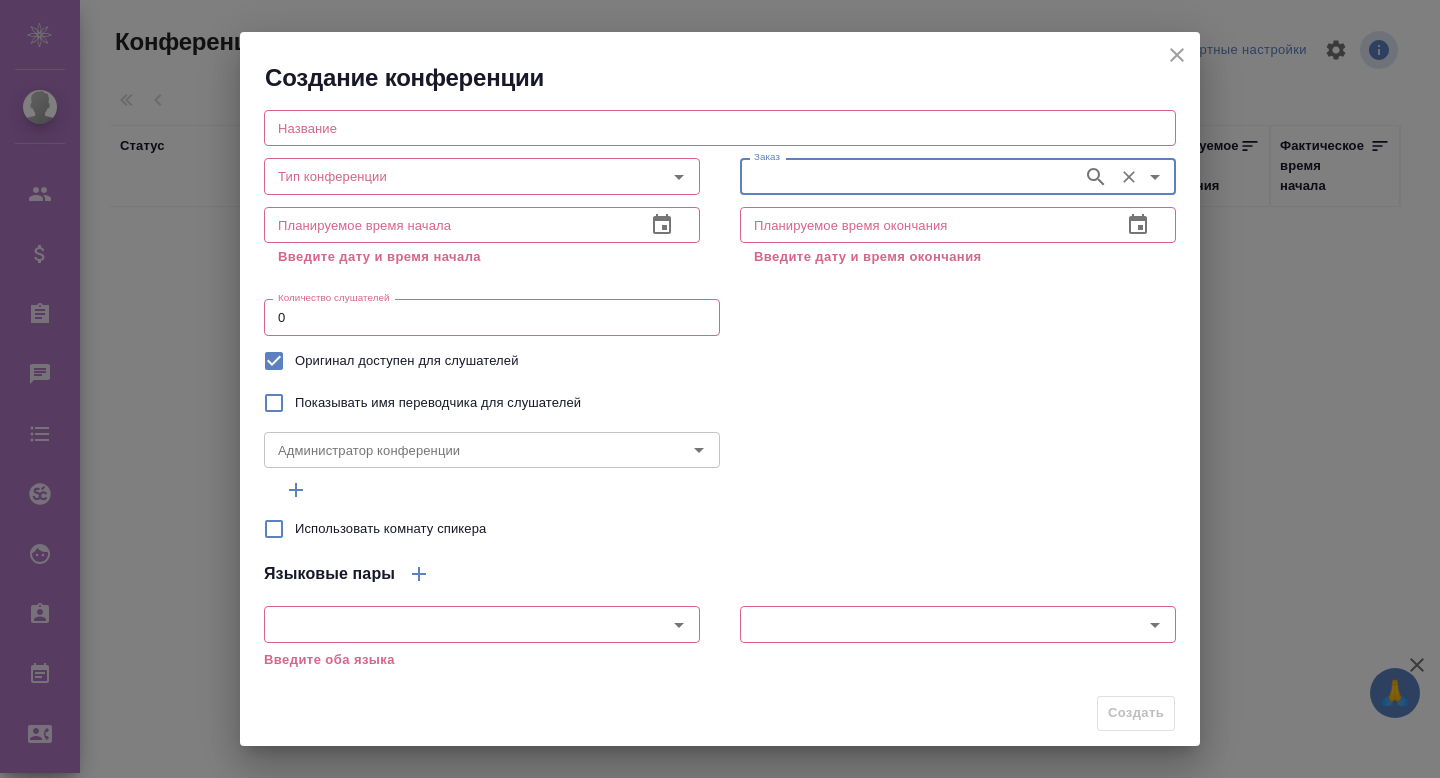 click 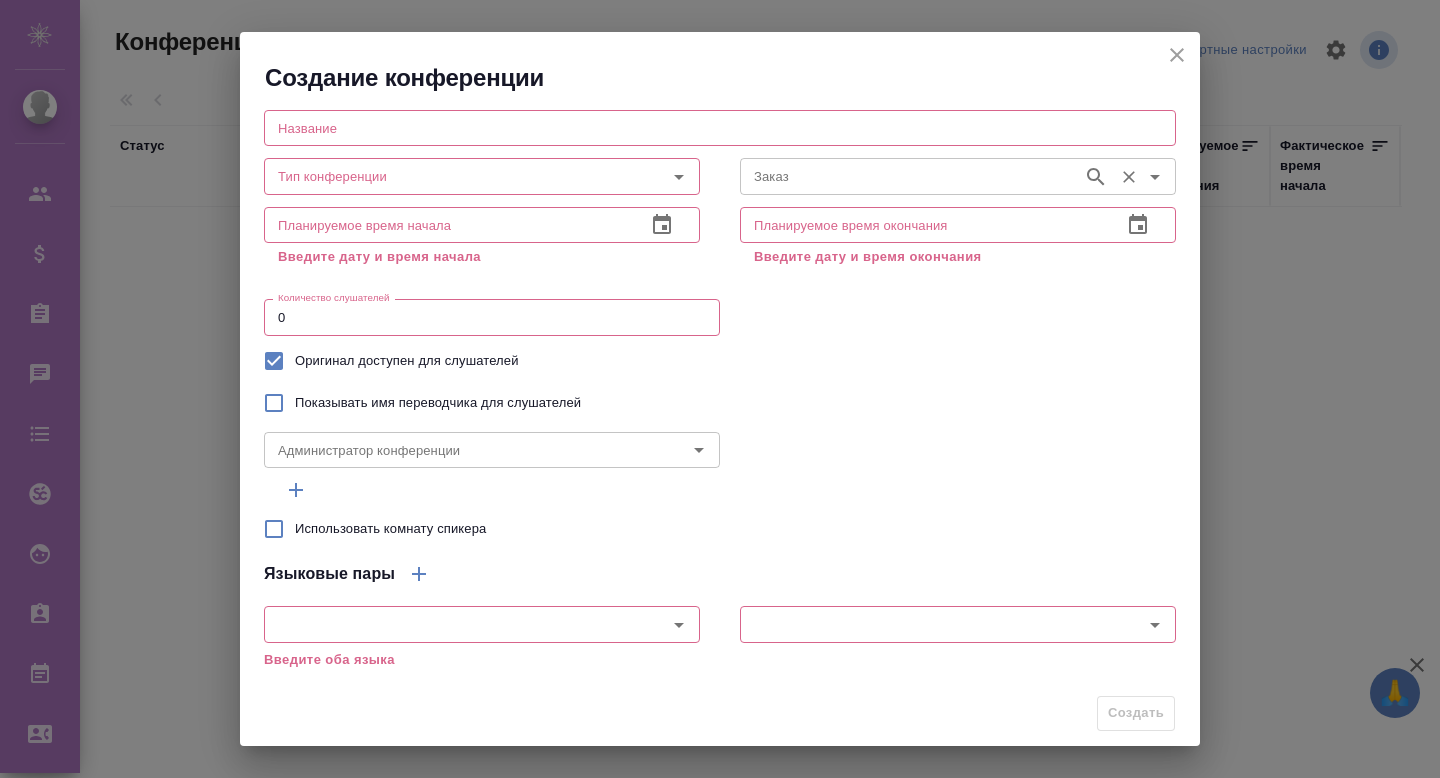 click on "Заказ" at bounding box center (909, 176) 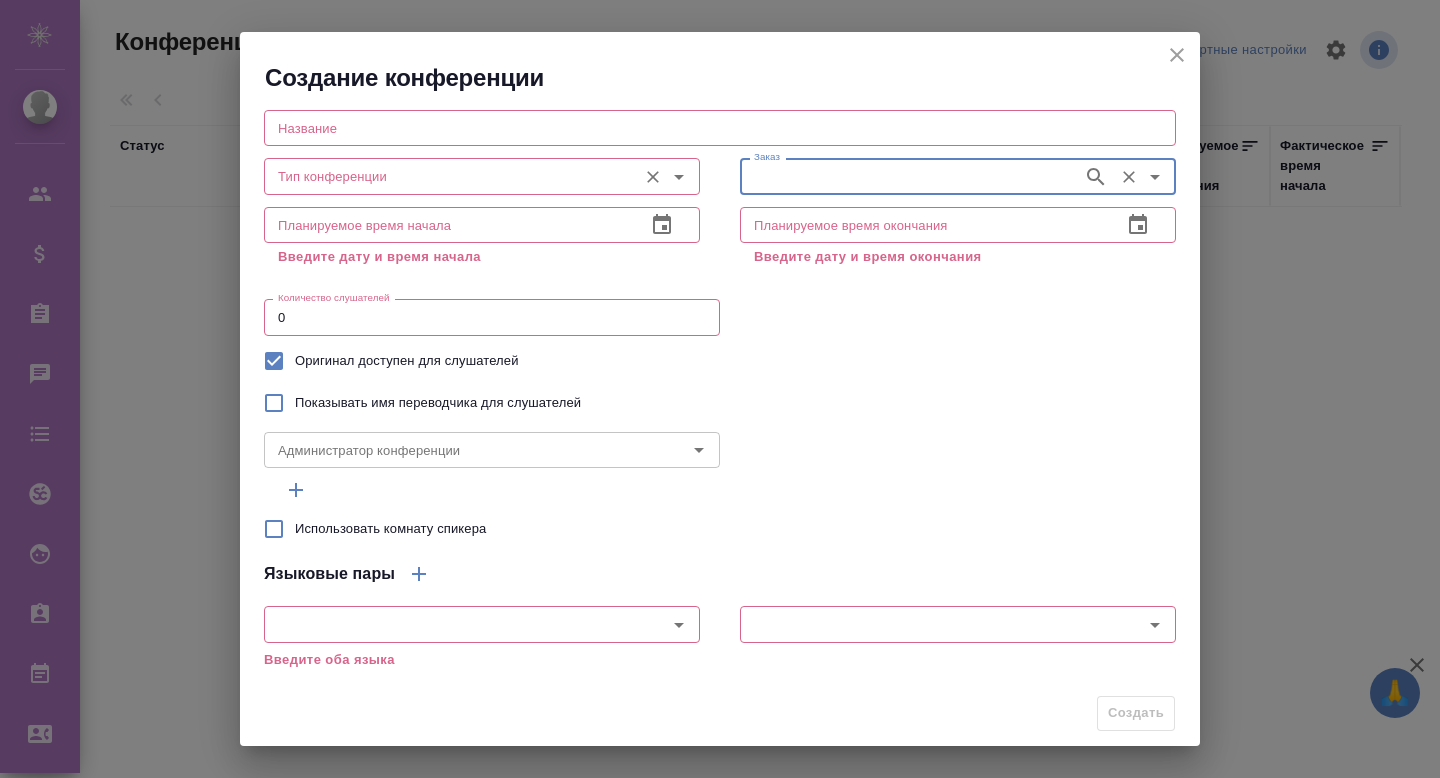 click on "Тип конференции" at bounding box center (448, 176) 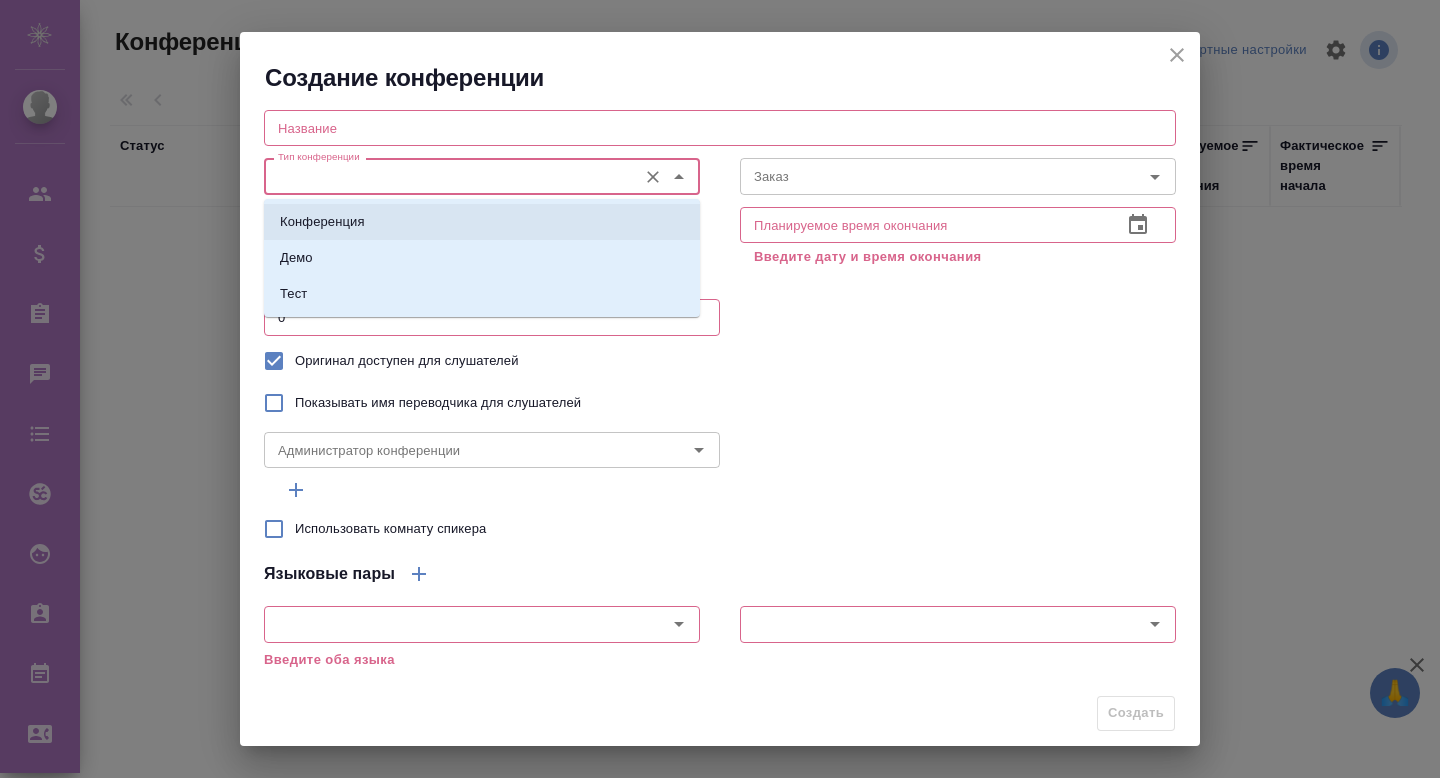 click on "Конференция" at bounding box center [482, 222] 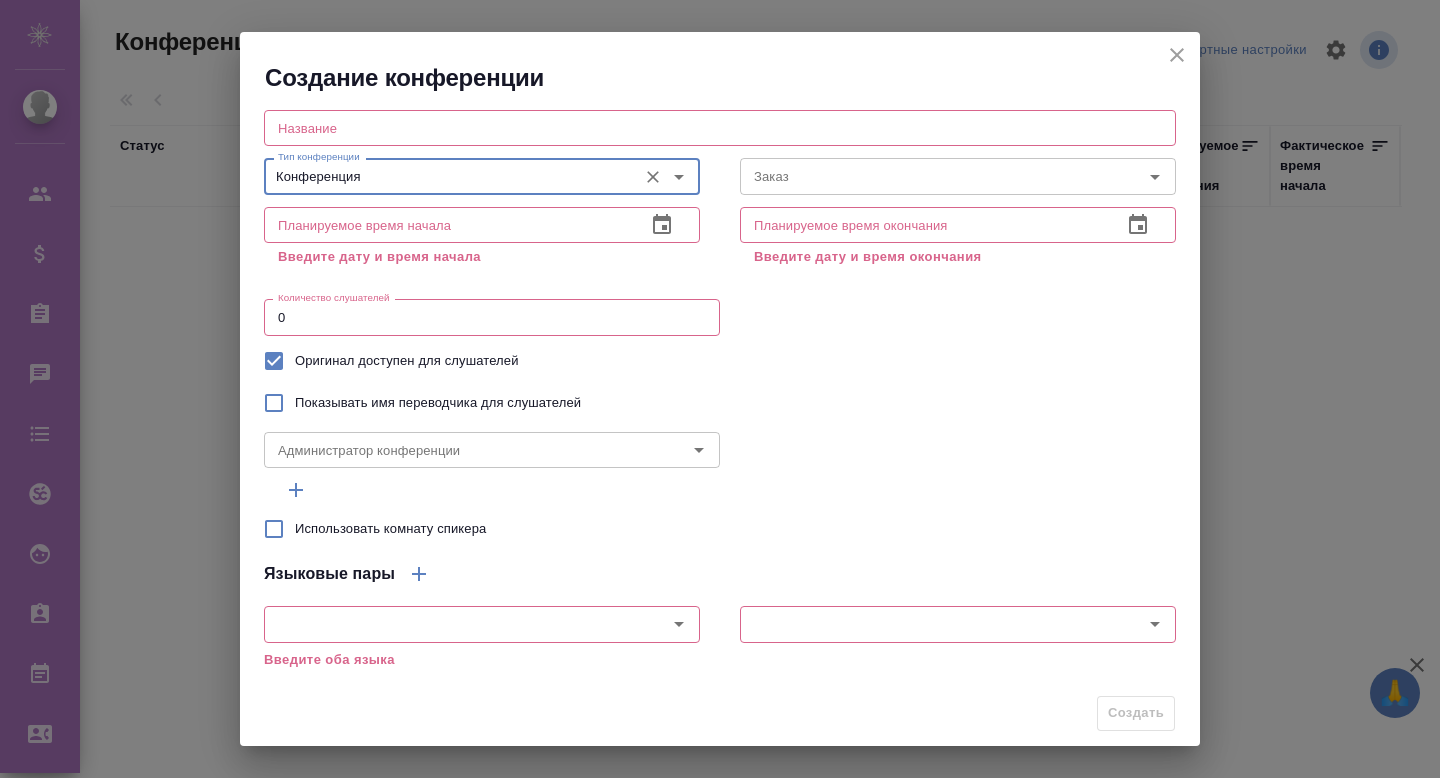 click at bounding box center [720, 128] 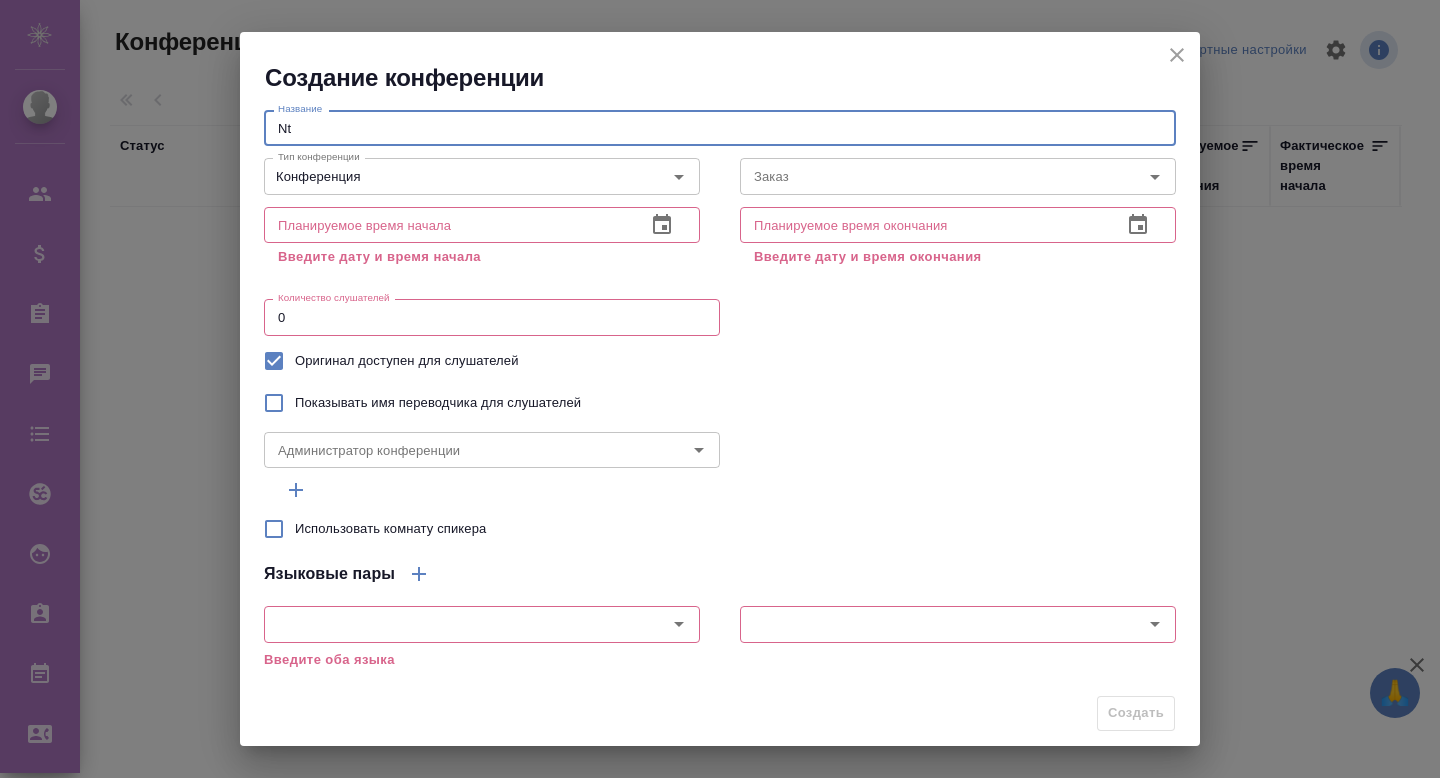 type on "N" 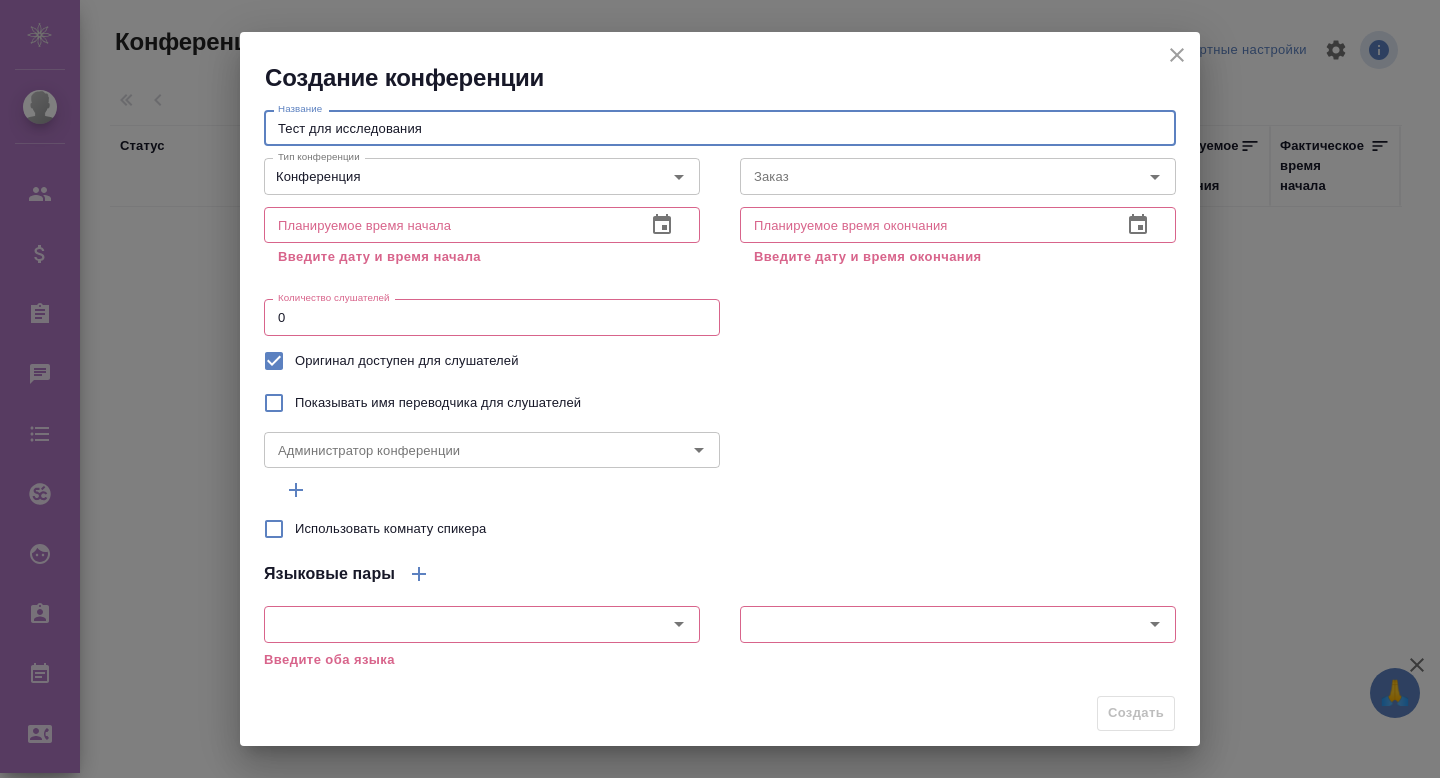 type on "Тест для исследования" 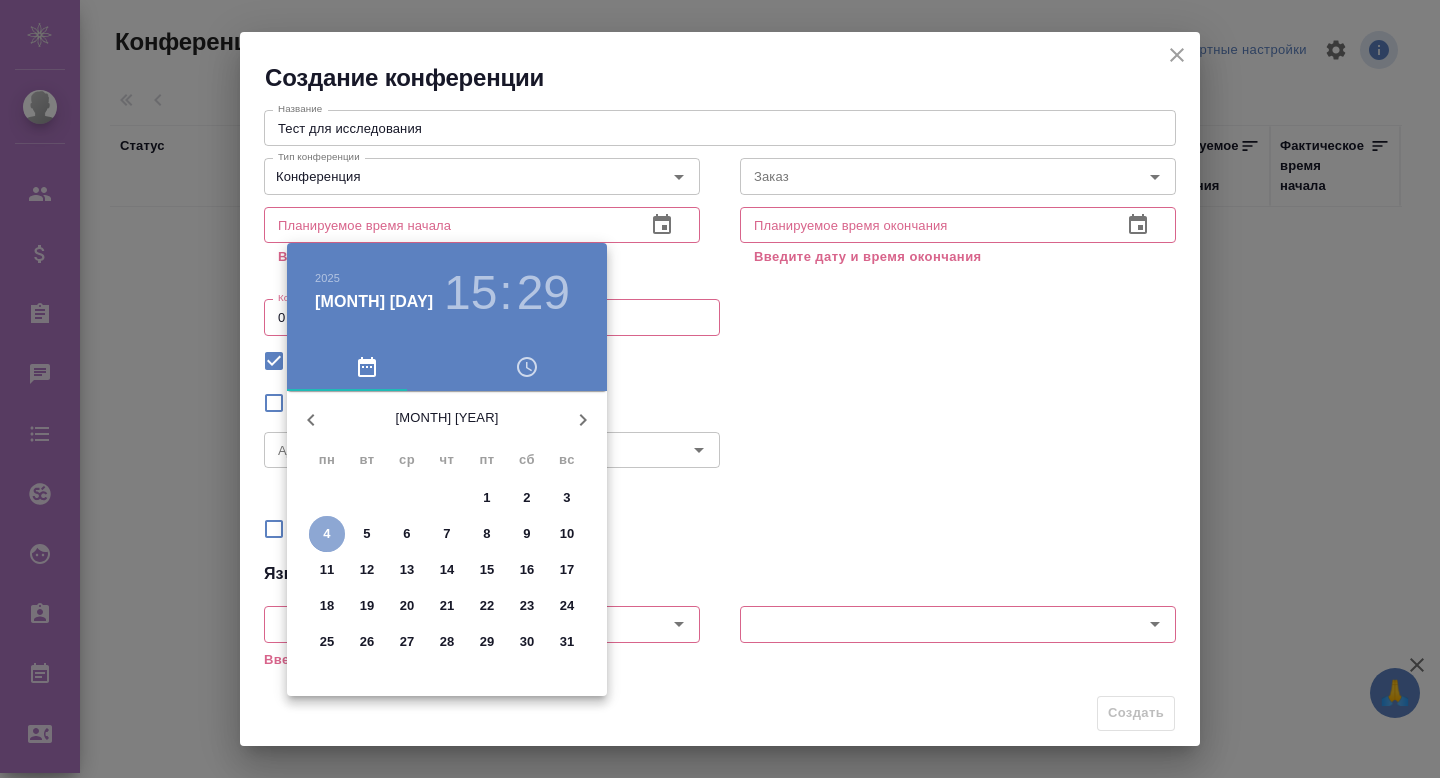 click on "4" at bounding box center [326, 534] 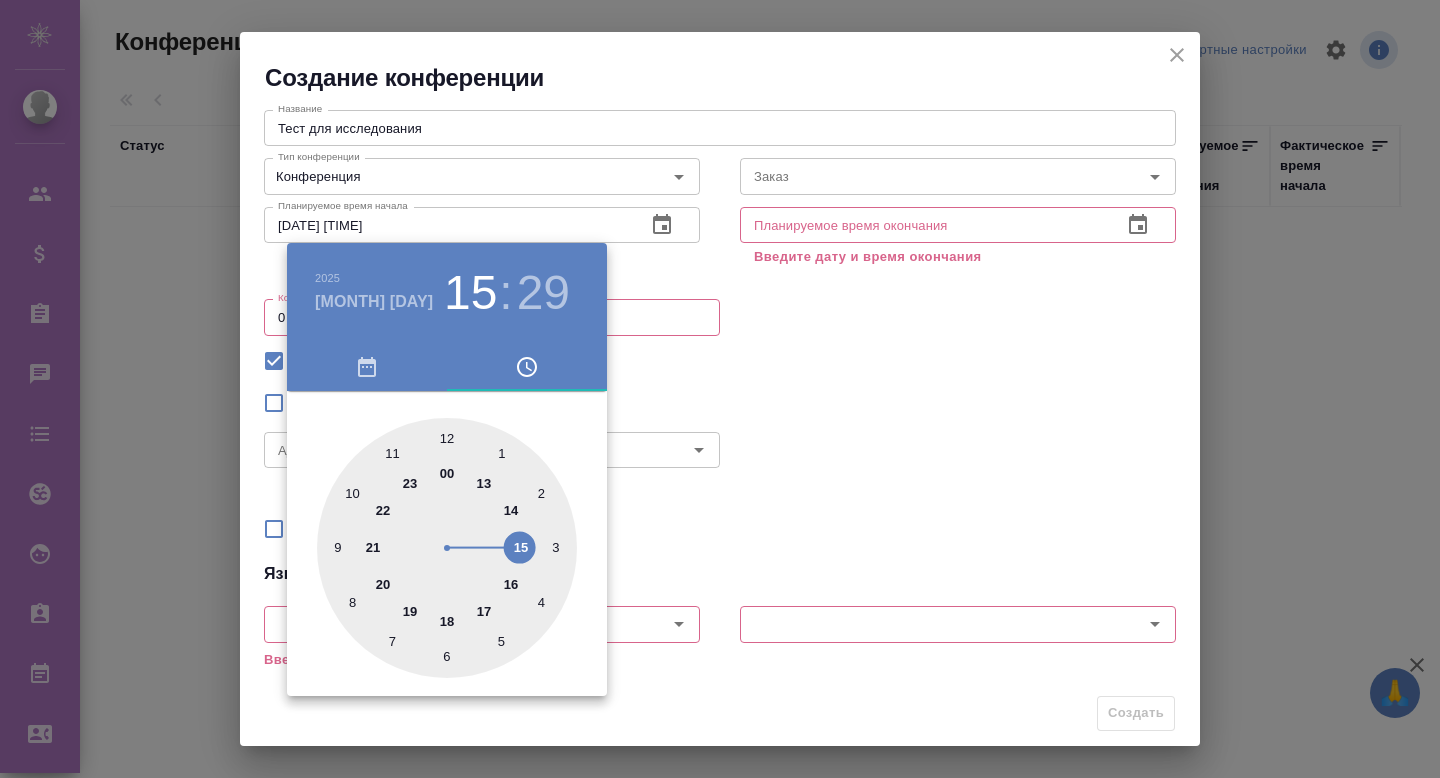 click at bounding box center [447, 548] 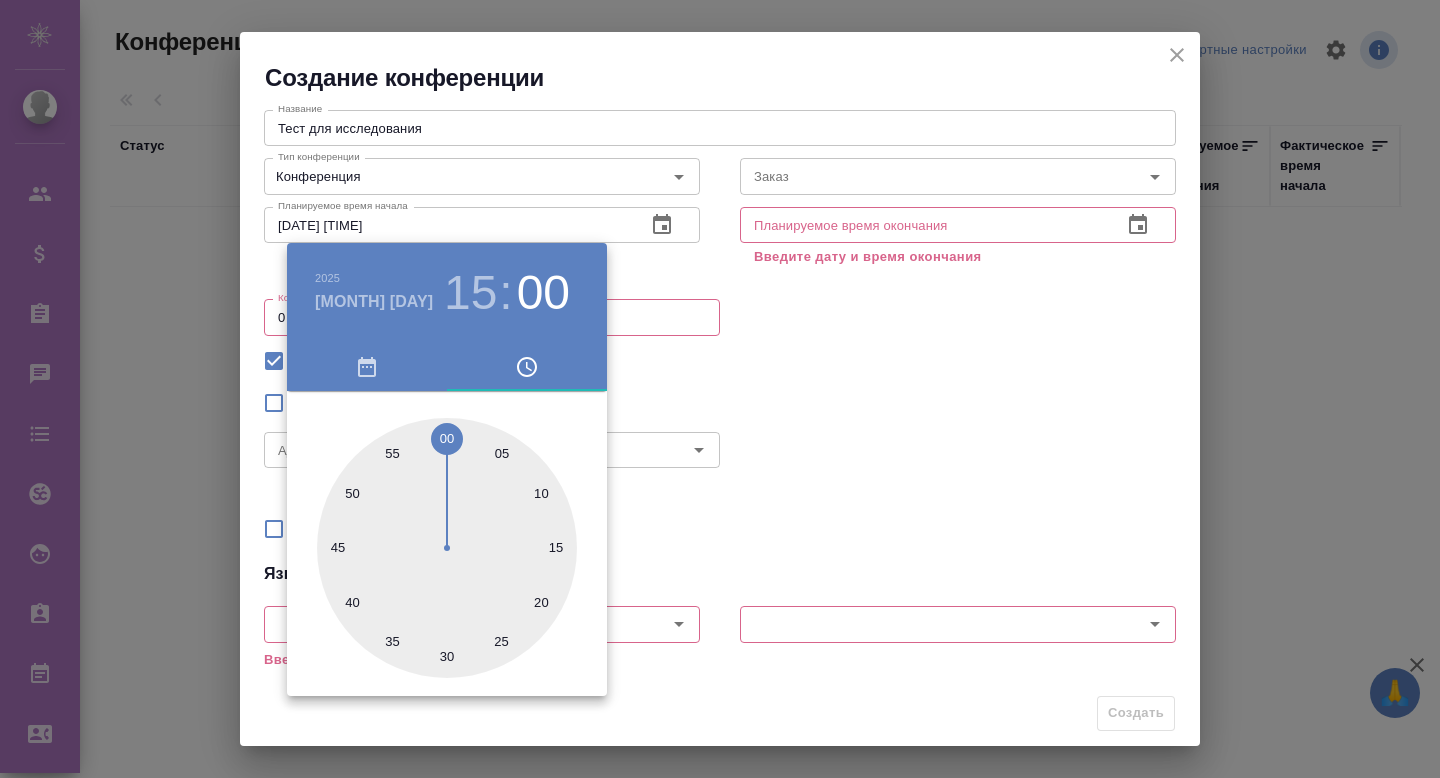 drag, startPoint x: 442, startPoint y: 655, endPoint x: 445, endPoint y: 448, distance: 207.02174 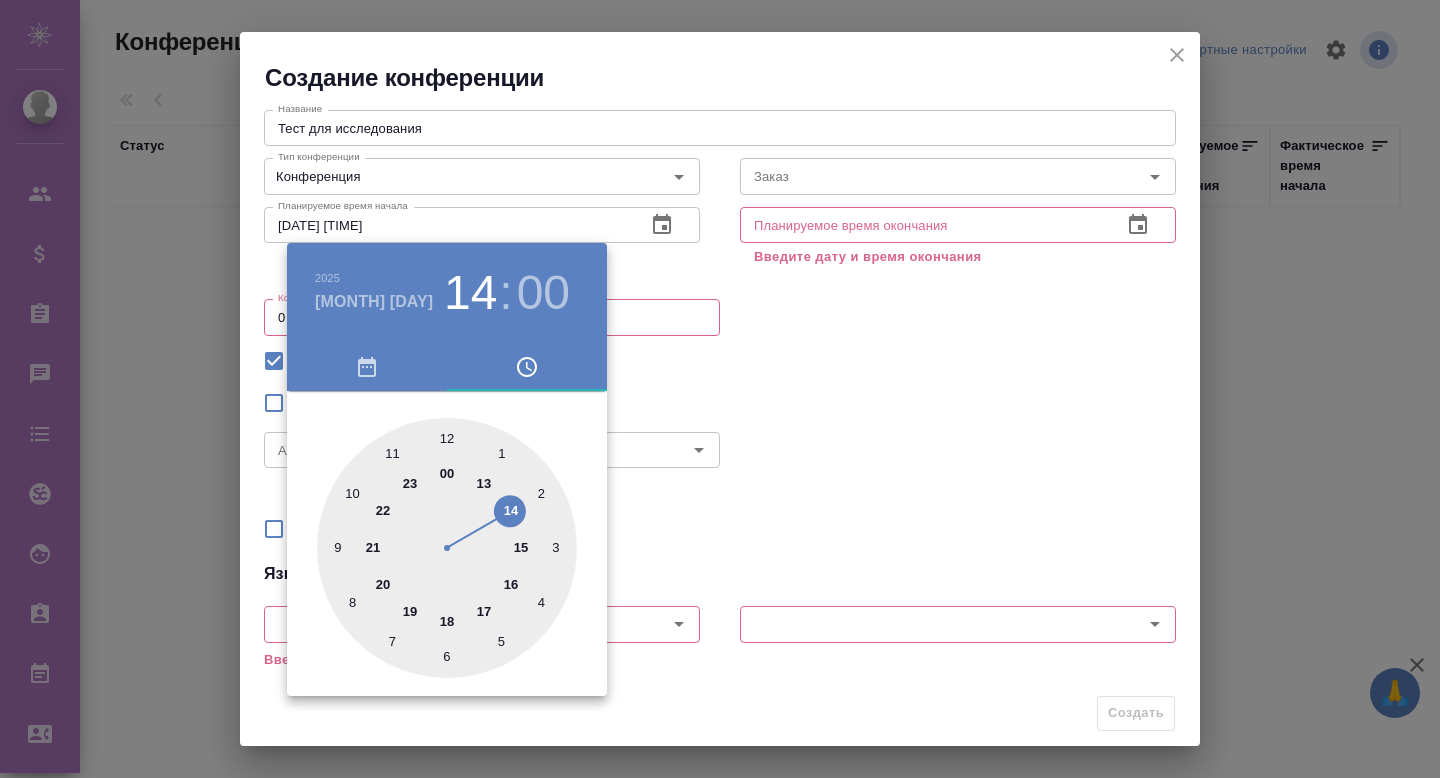 drag, startPoint x: 510, startPoint y: 539, endPoint x: 504, endPoint y: 512, distance: 27.658634 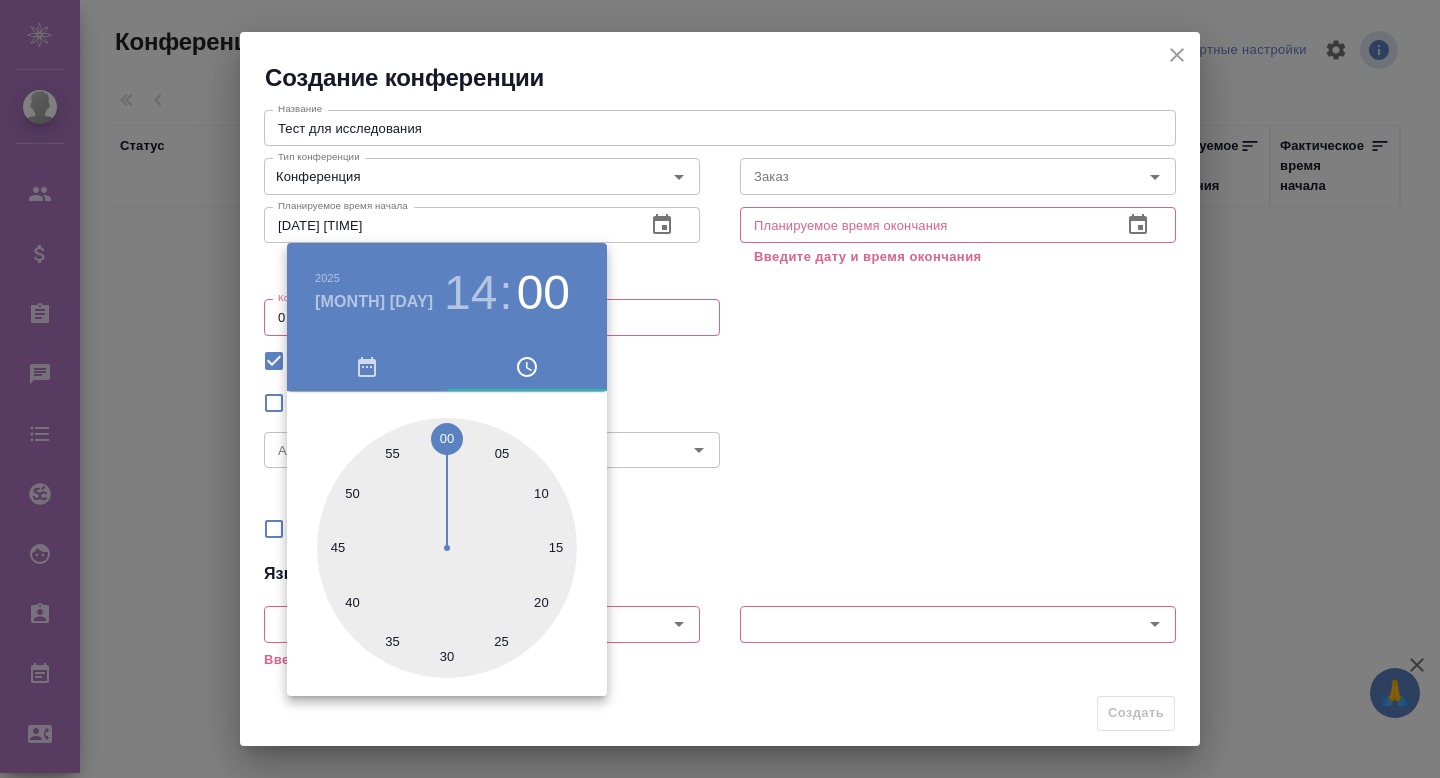 click on "00" at bounding box center [543, 293] 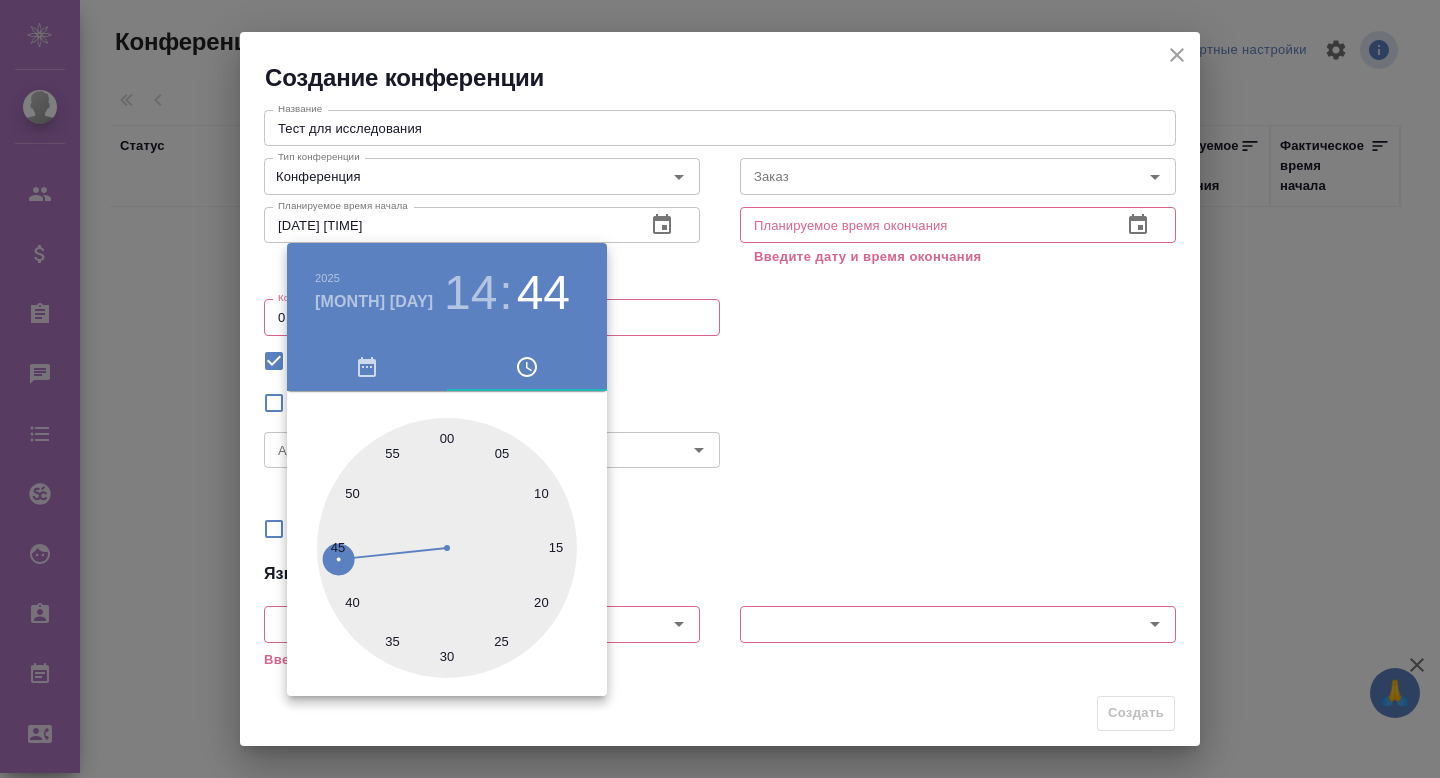 type on "04.08.2025 14:45" 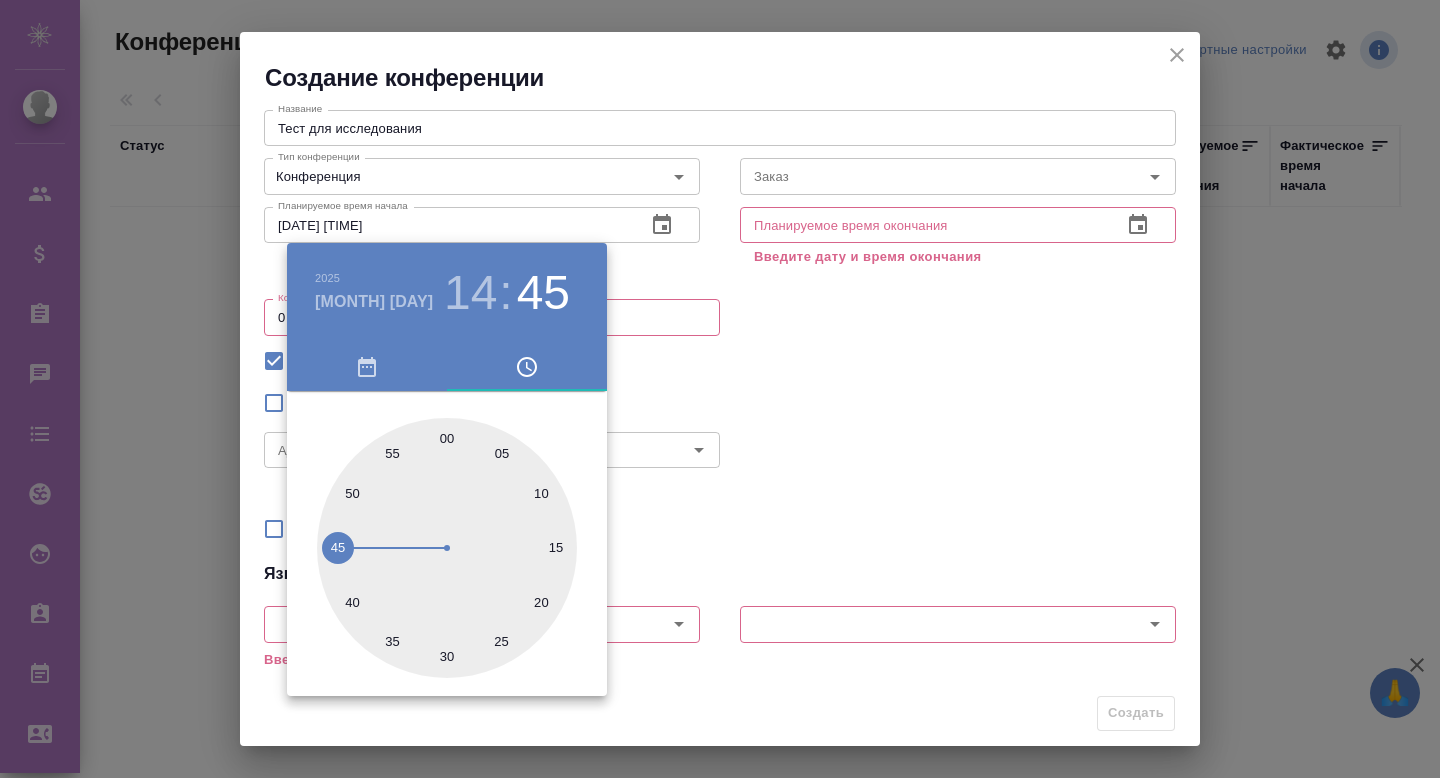 drag, startPoint x: 441, startPoint y: 432, endPoint x: 325, endPoint y: 548, distance: 164.04877 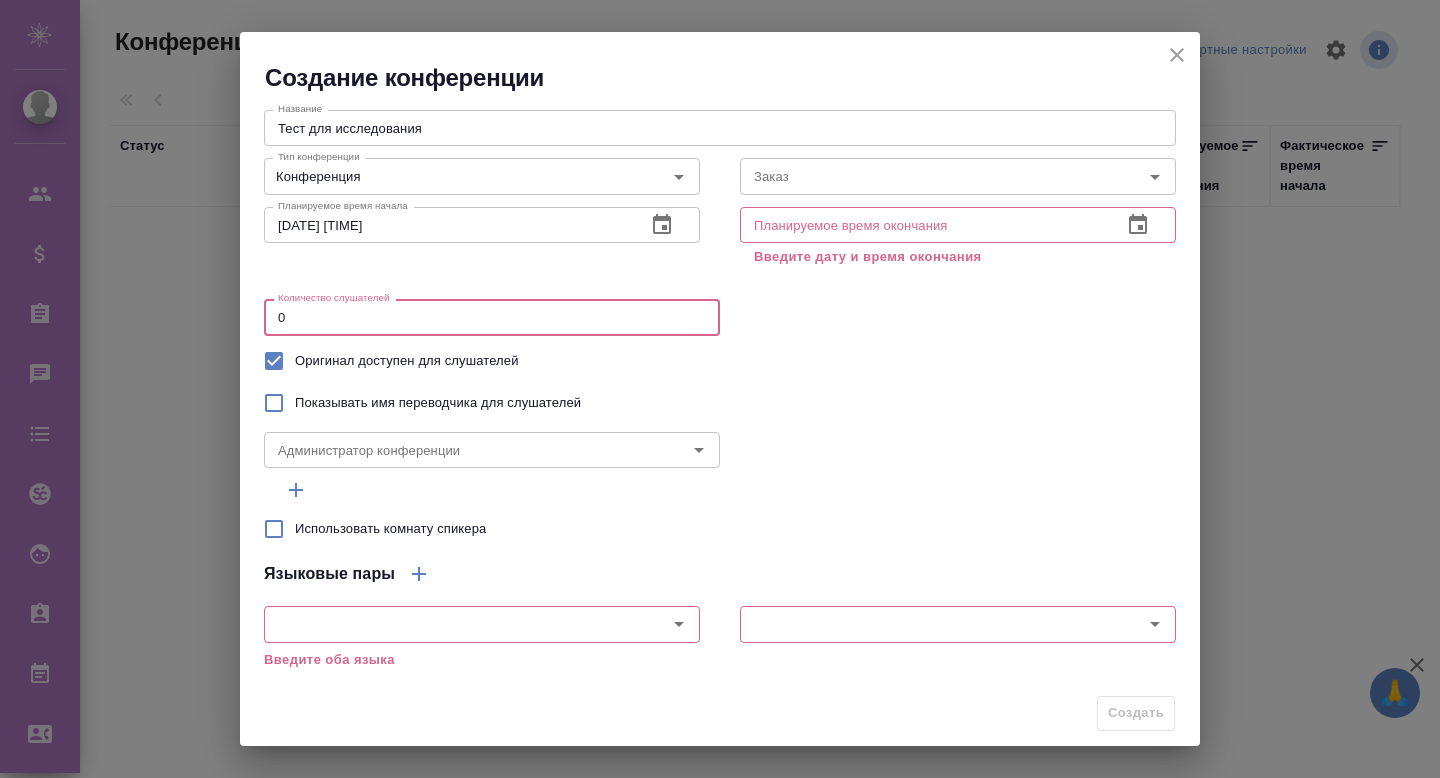 click on "0" at bounding box center [492, 317] 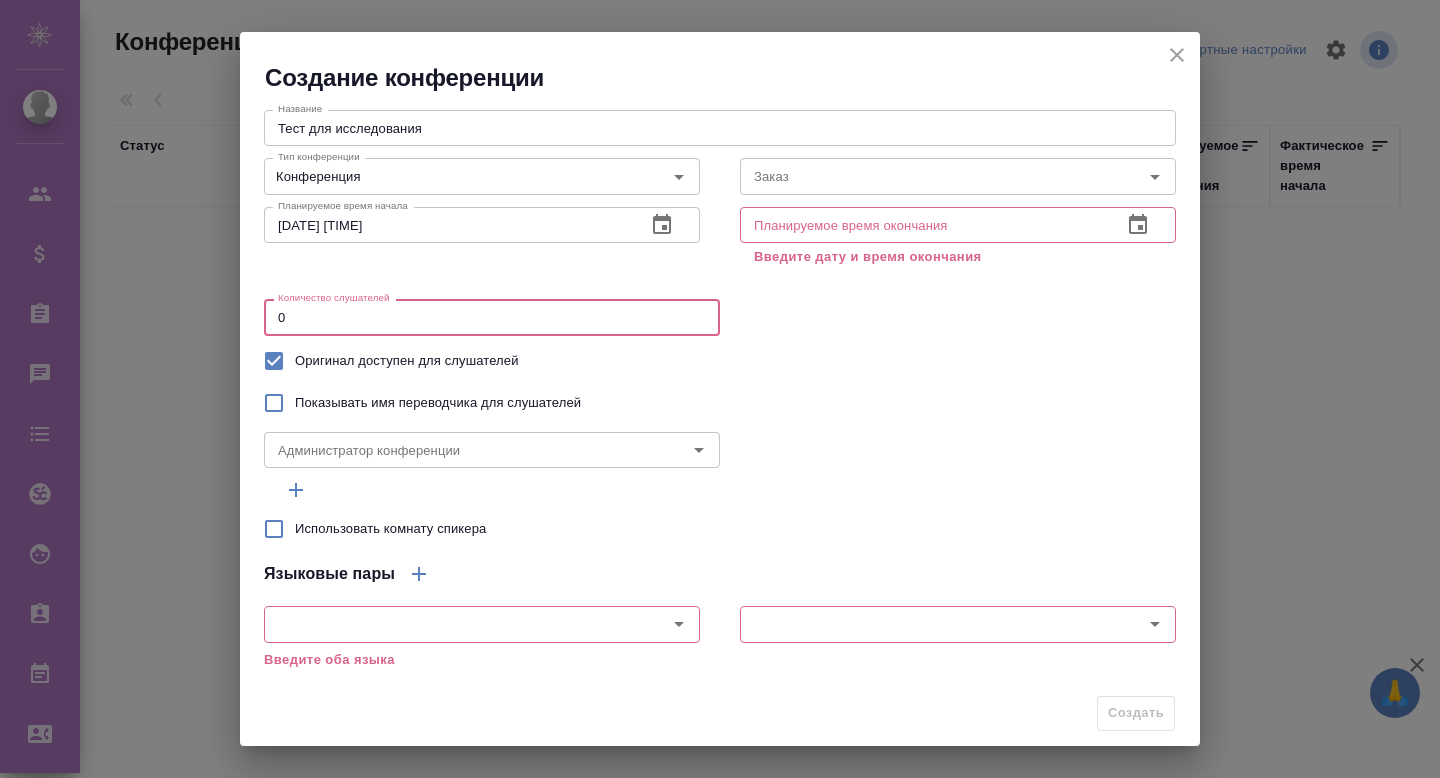 click on "0" at bounding box center [492, 317] 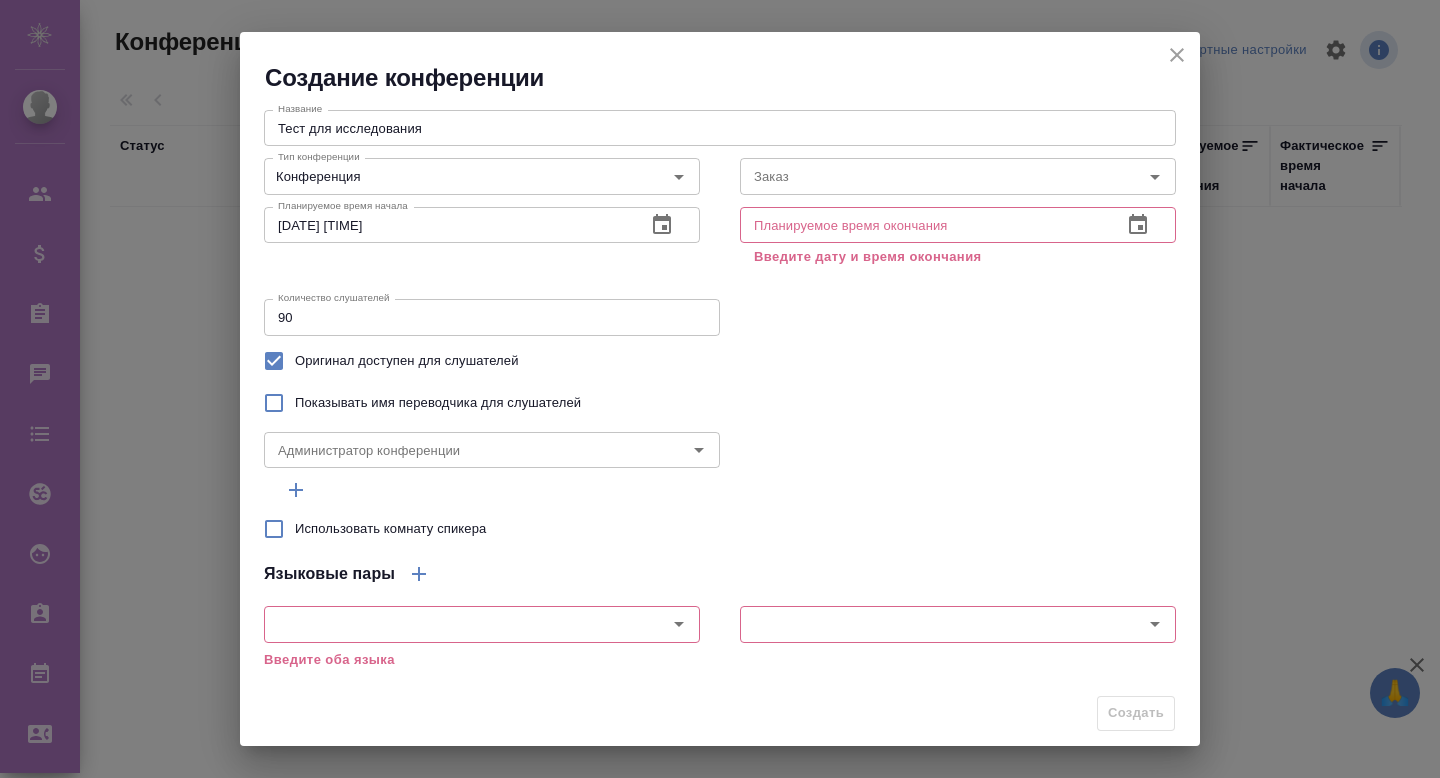 click on "Оригинал доступен для слушателей" at bounding box center (720, 361) 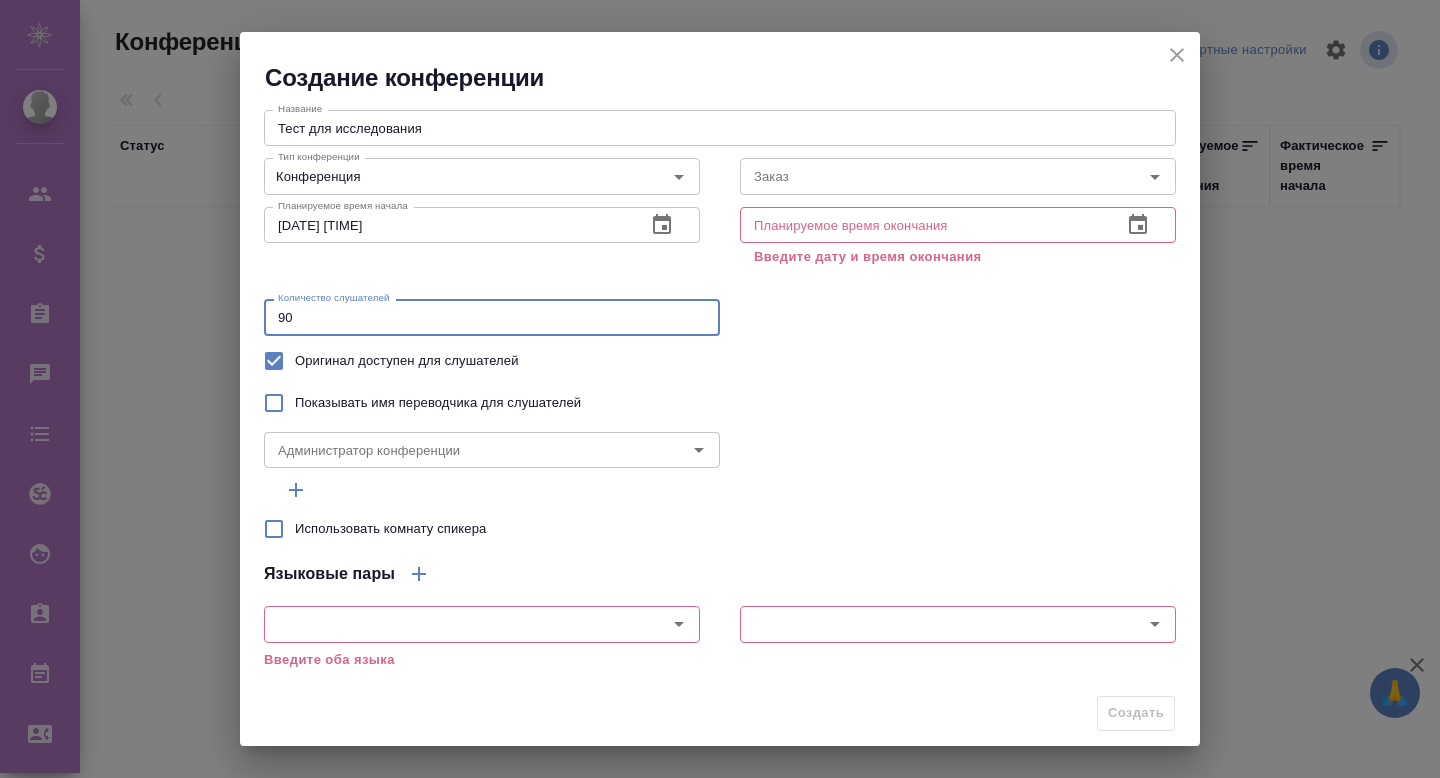 type on "9" 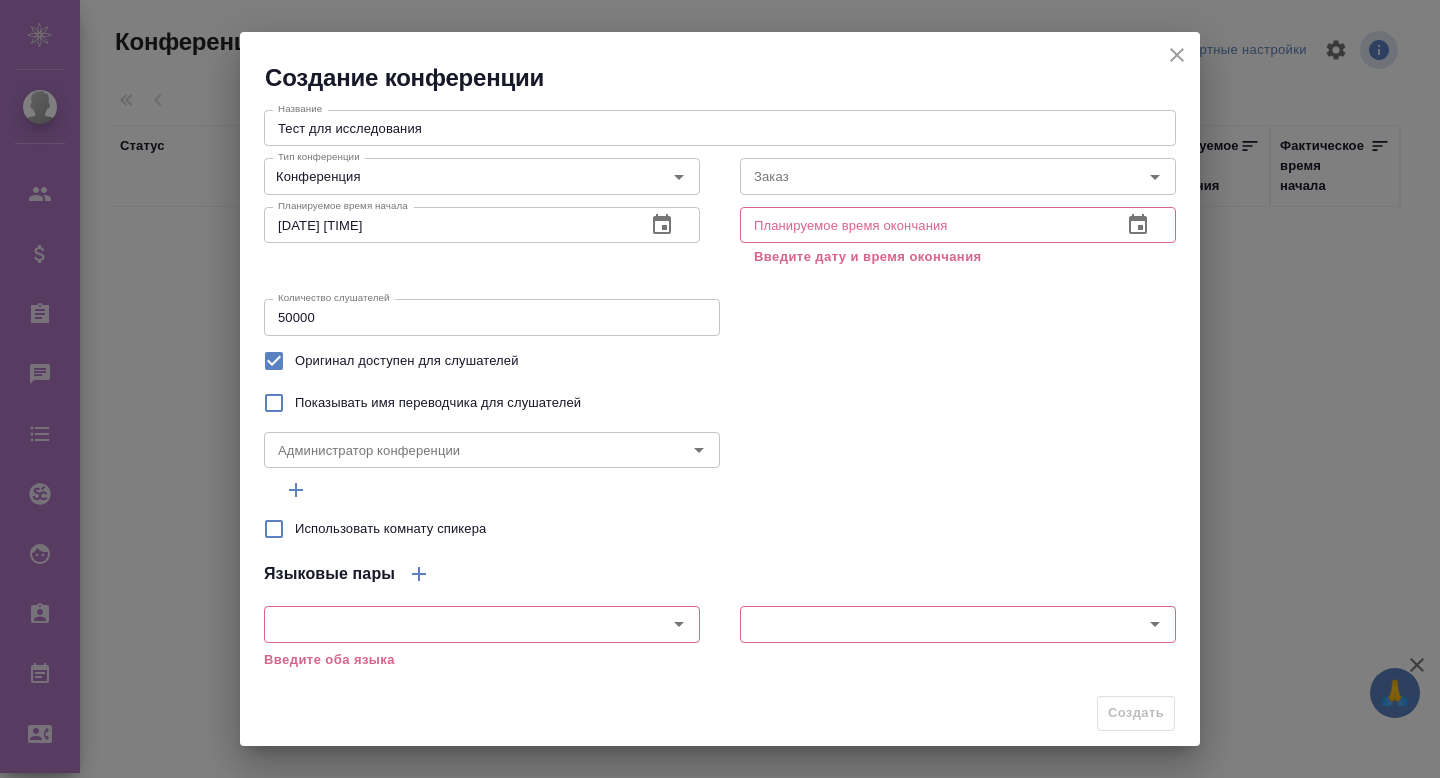 click on "Оригинал доступен для слушателей" at bounding box center [720, 361] 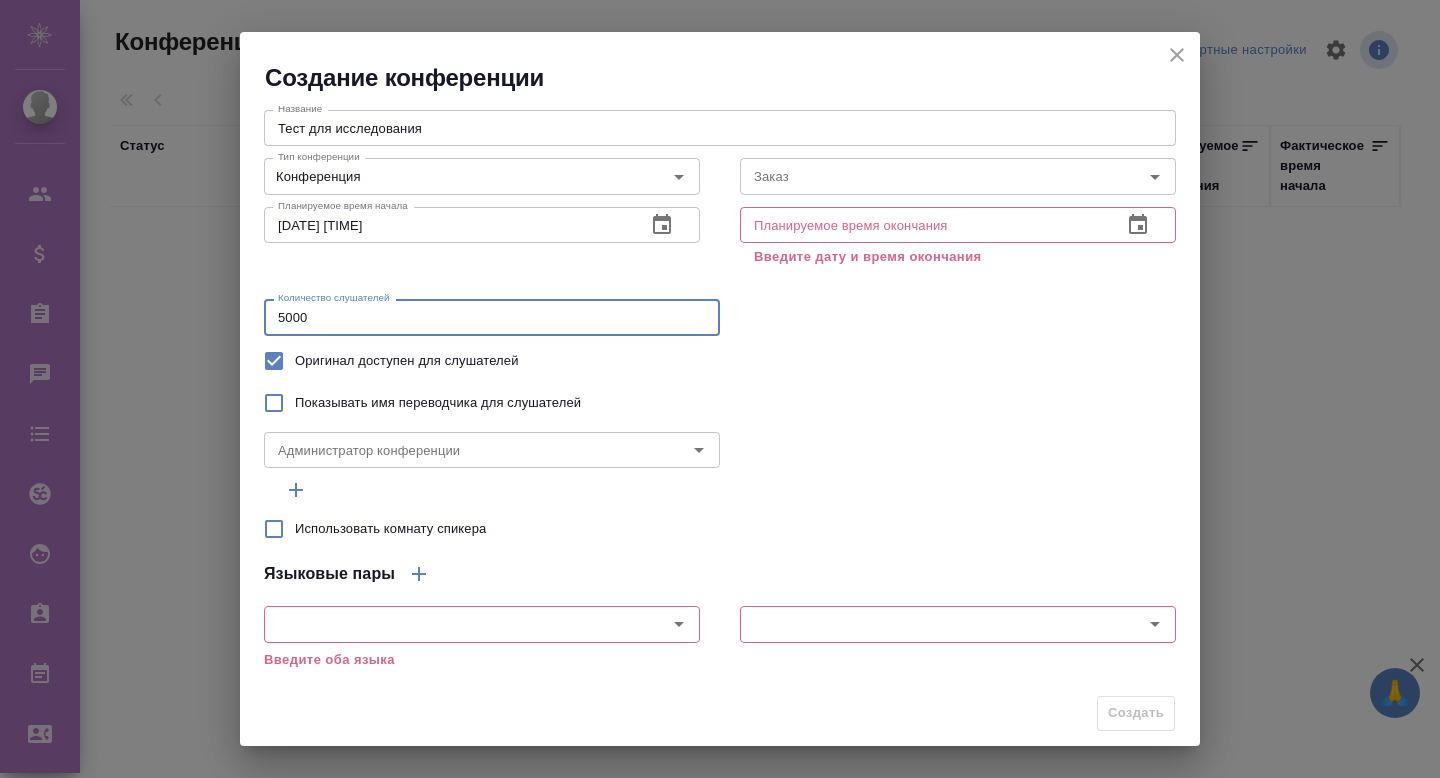 type on "5000" 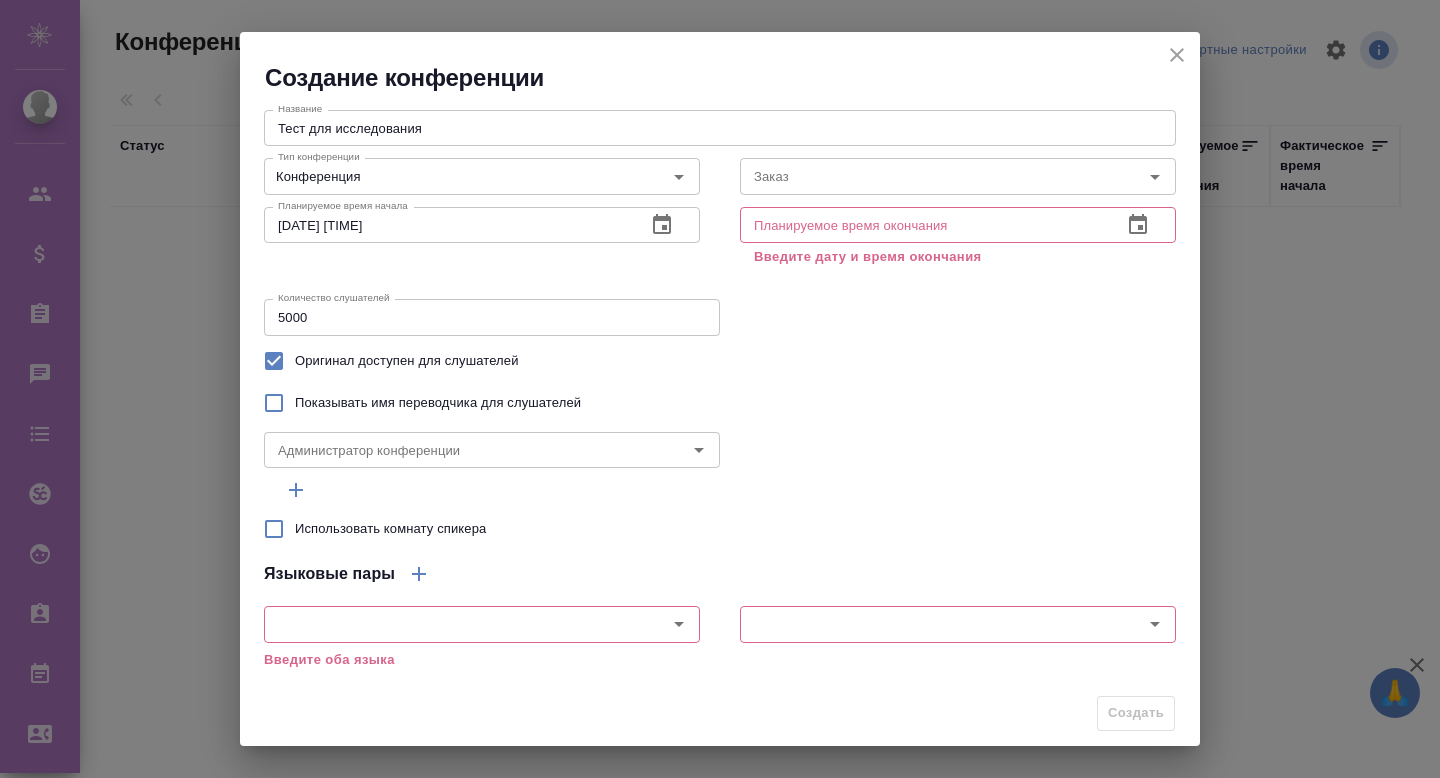 click on "Показывать имя переводчика для слушателей" at bounding box center [438, 403] 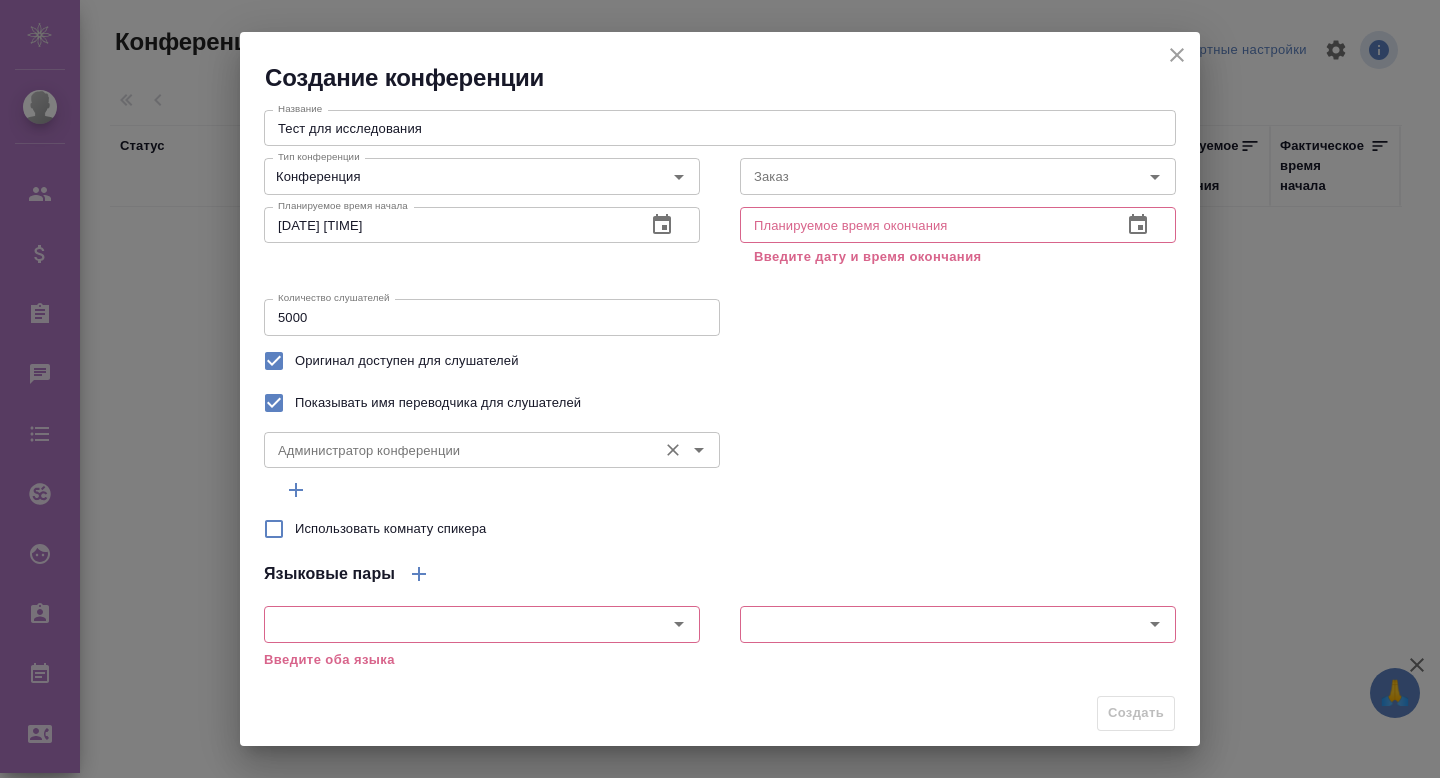 click on "Администратор конференции" at bounding box center (492, 450) 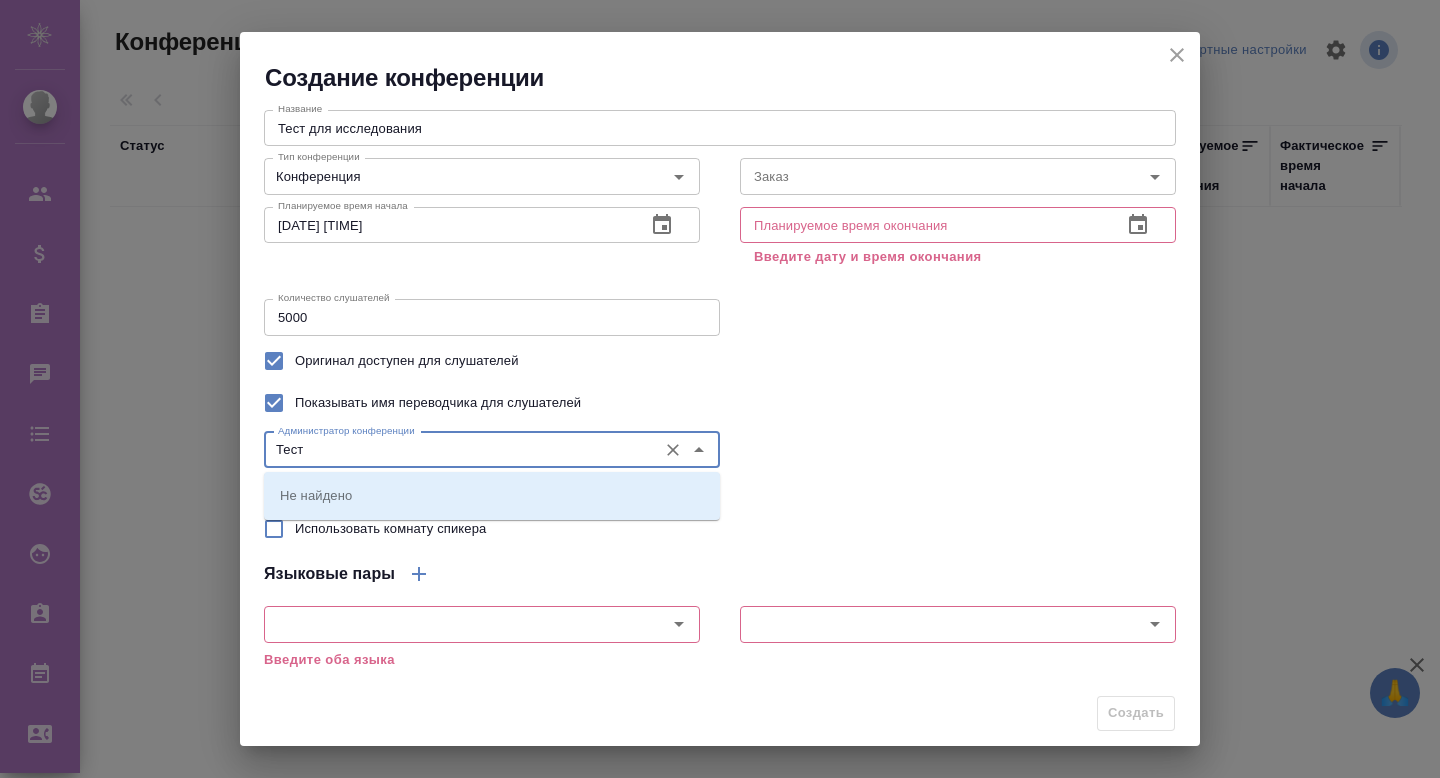 type on "Тест" 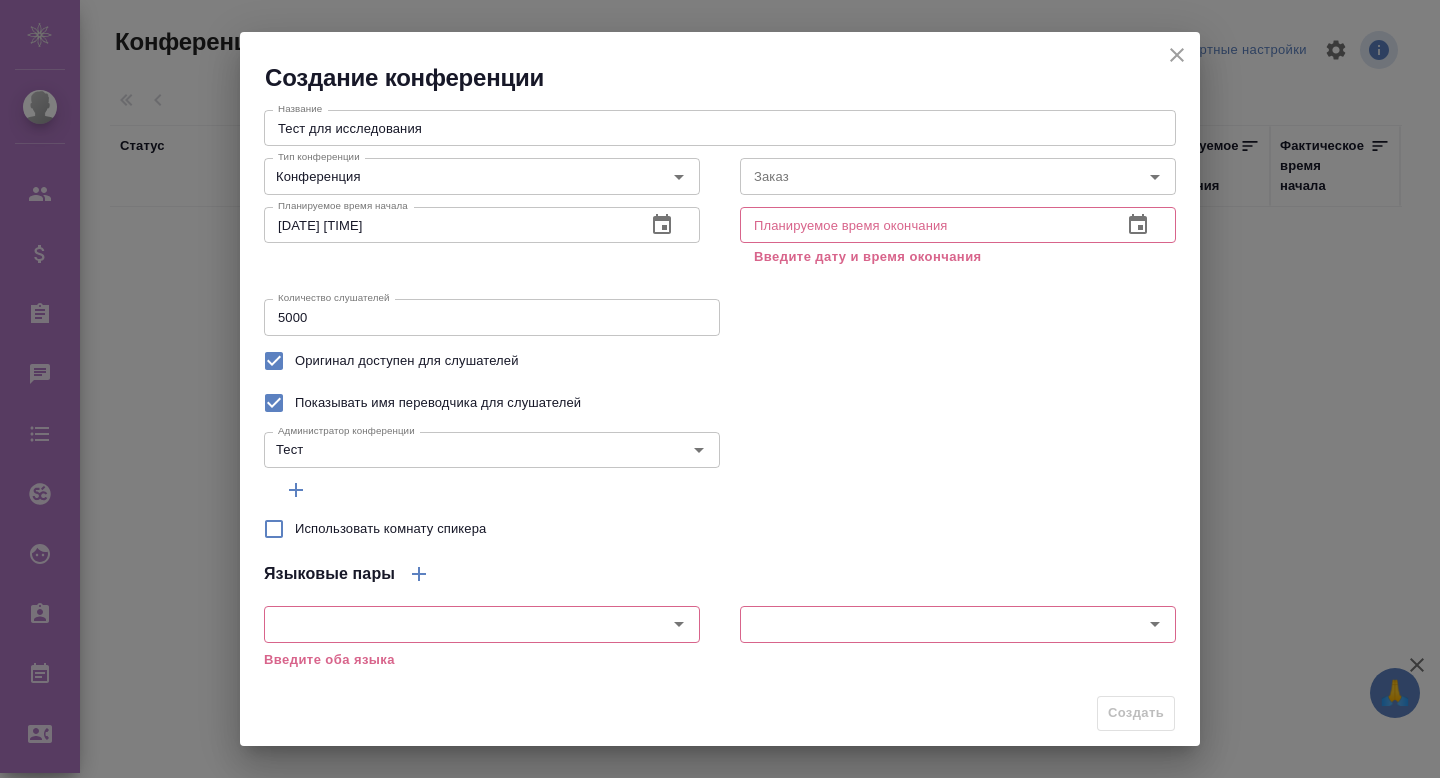 click 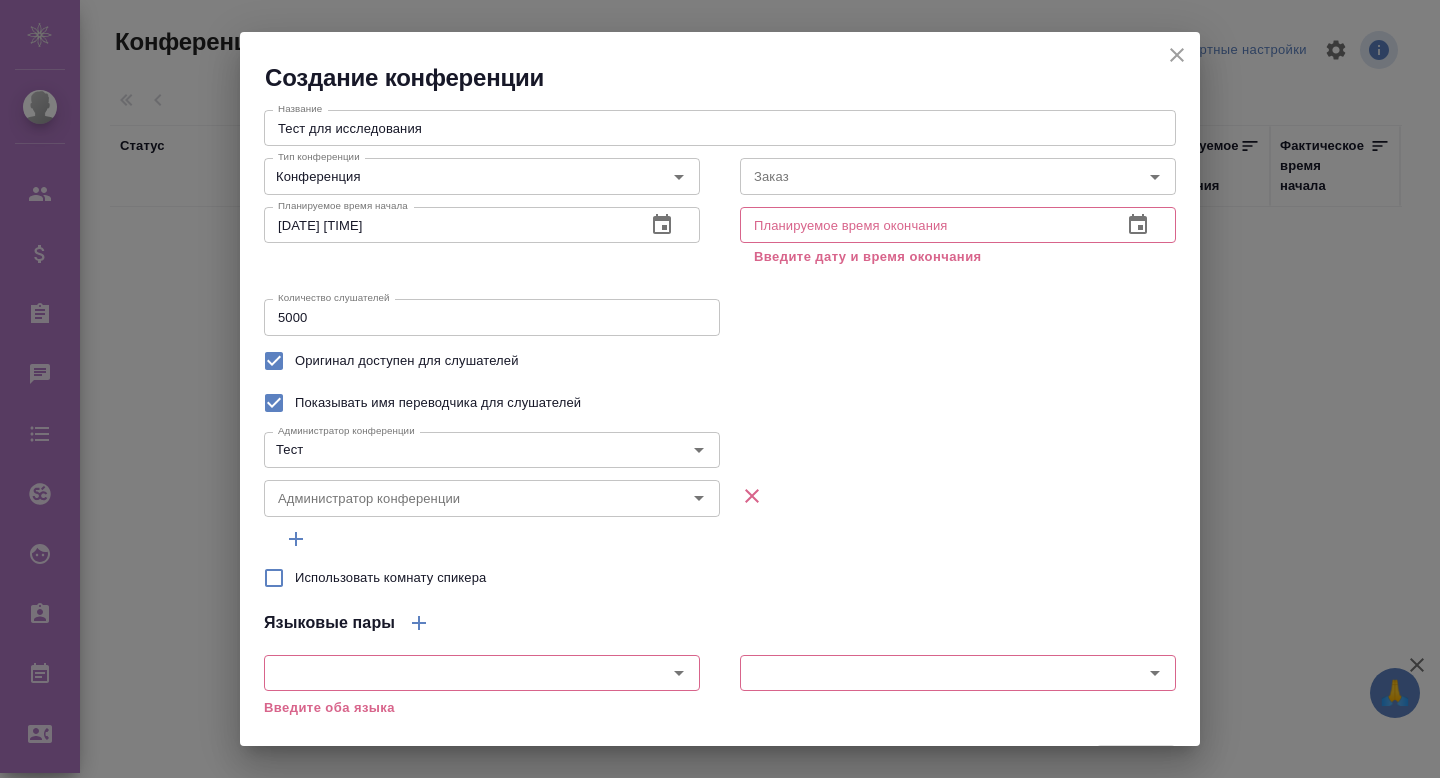 click 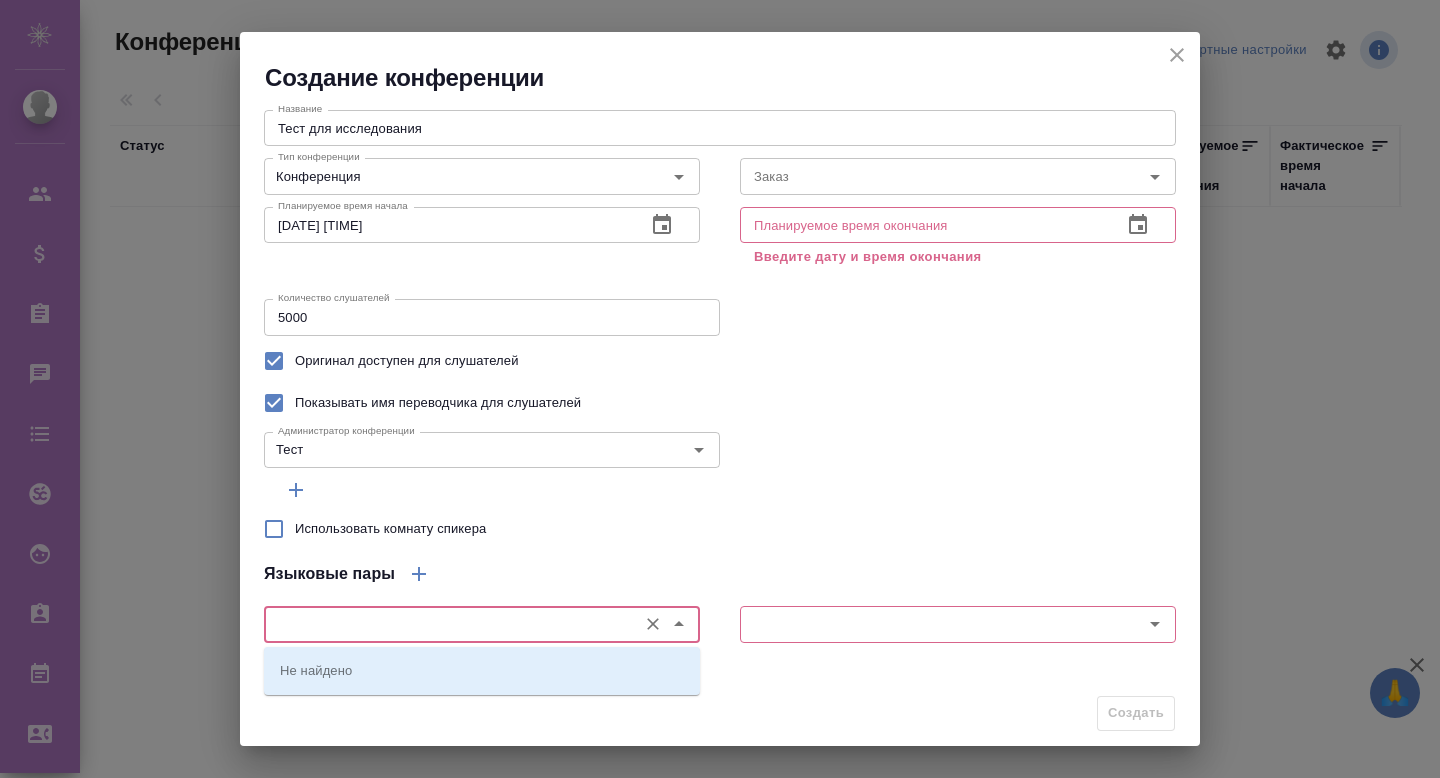 click at bounding box center [448, 624] 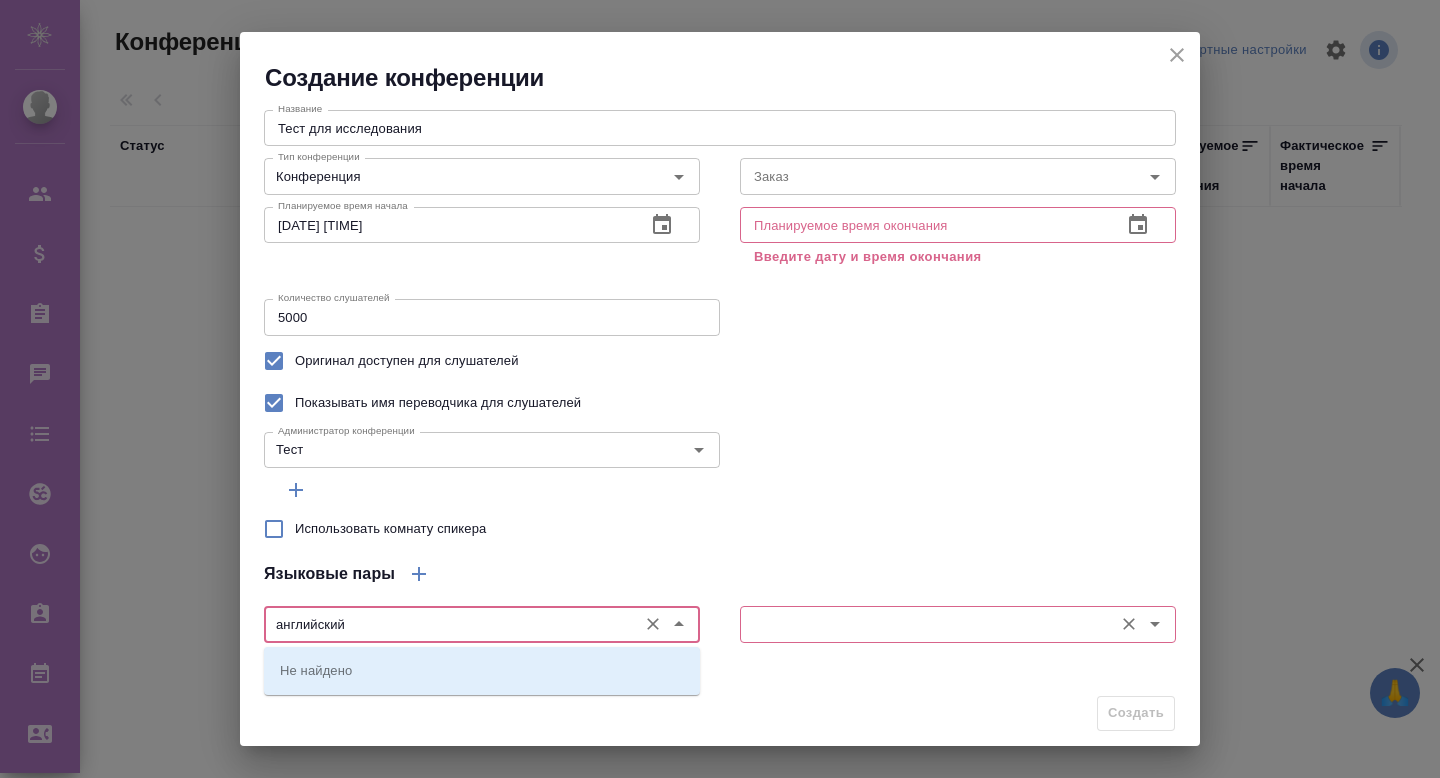 type on "английский" 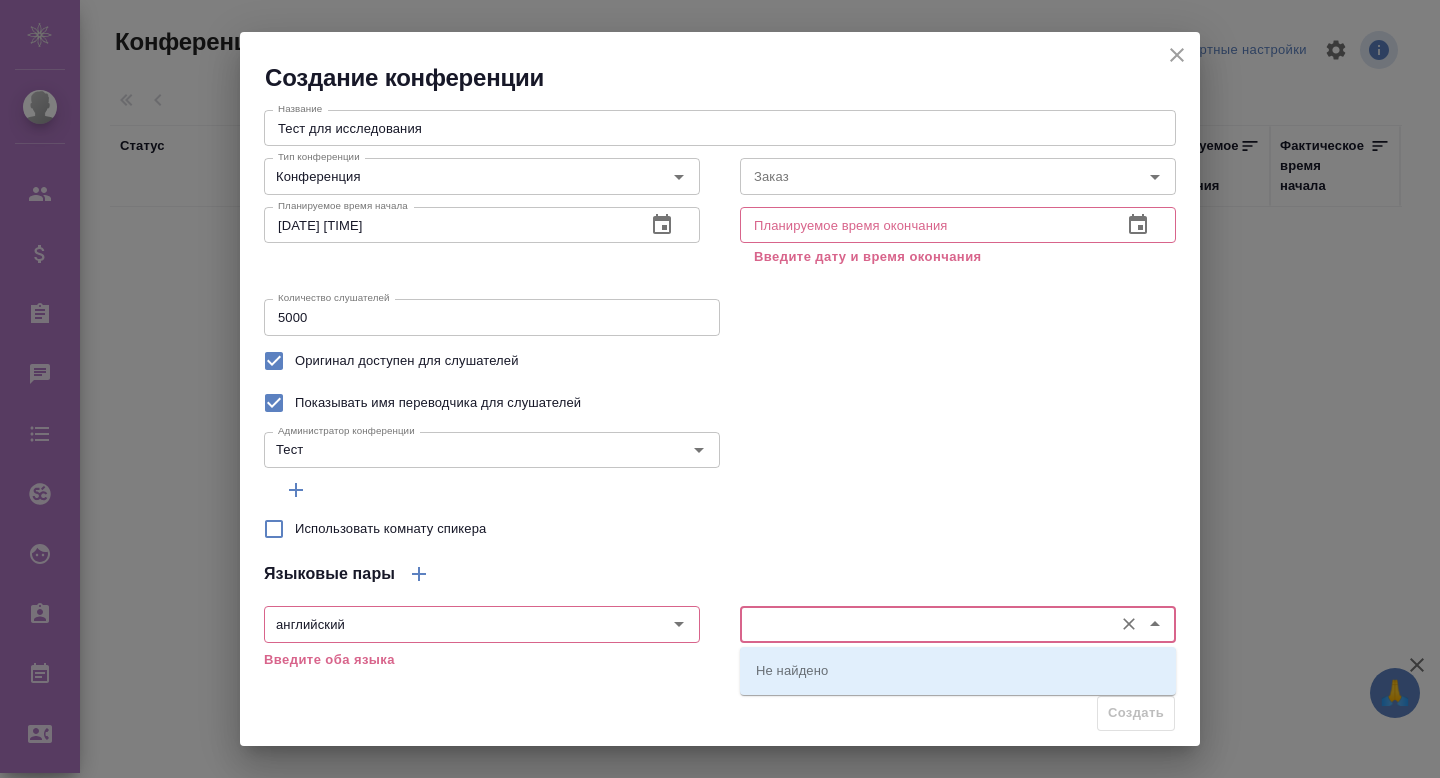 click at bounding box center (924, 624) 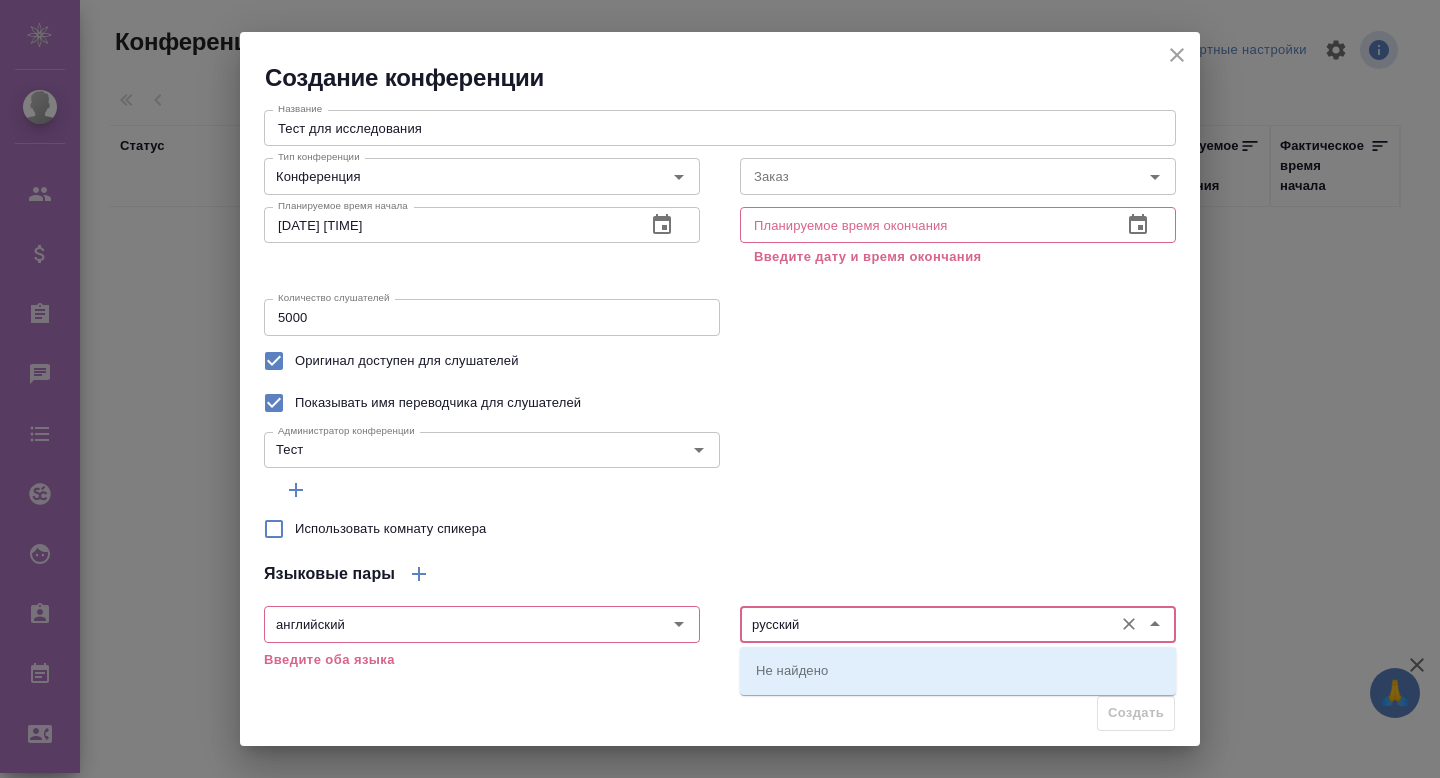 type on "русский" 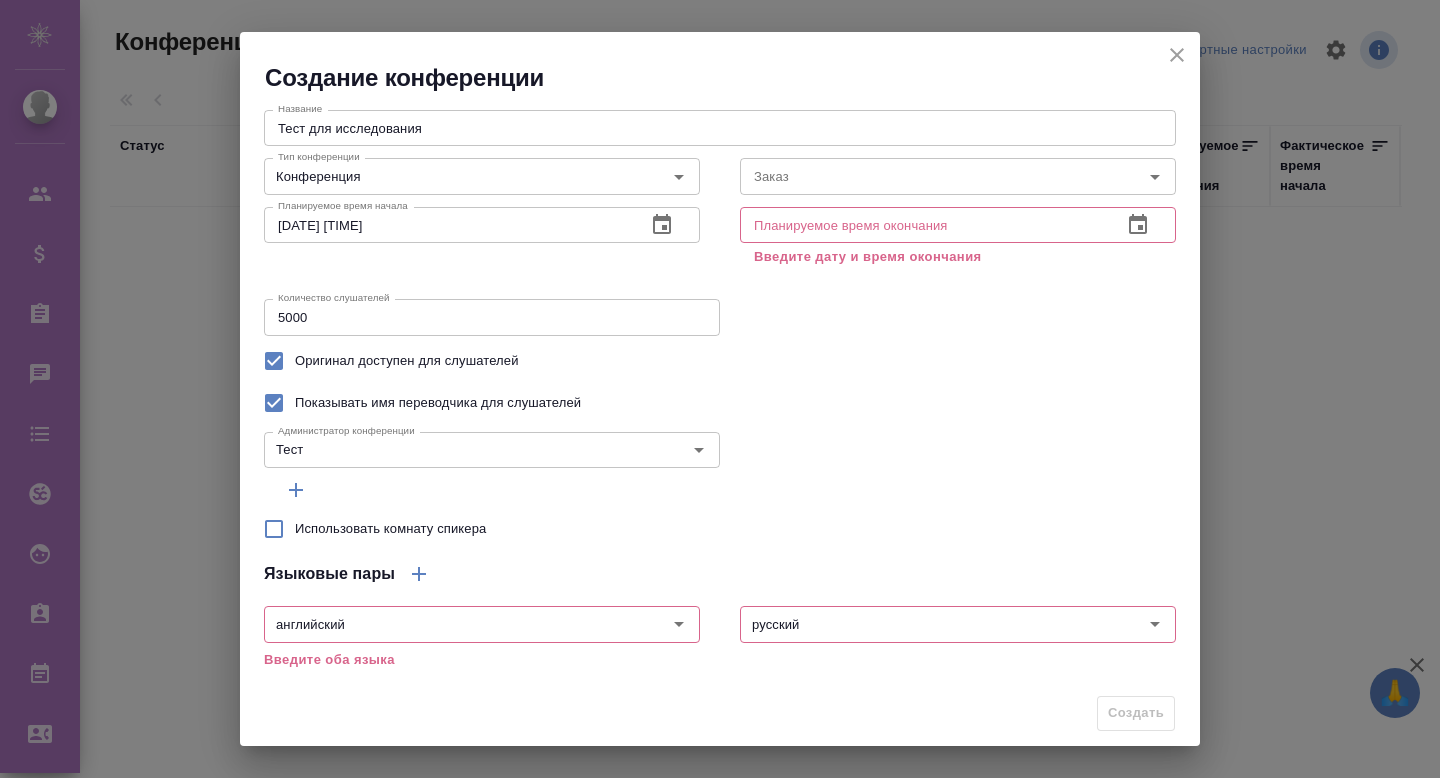 click on "Использовать комнату спикера" at bounding box center (720, 529) 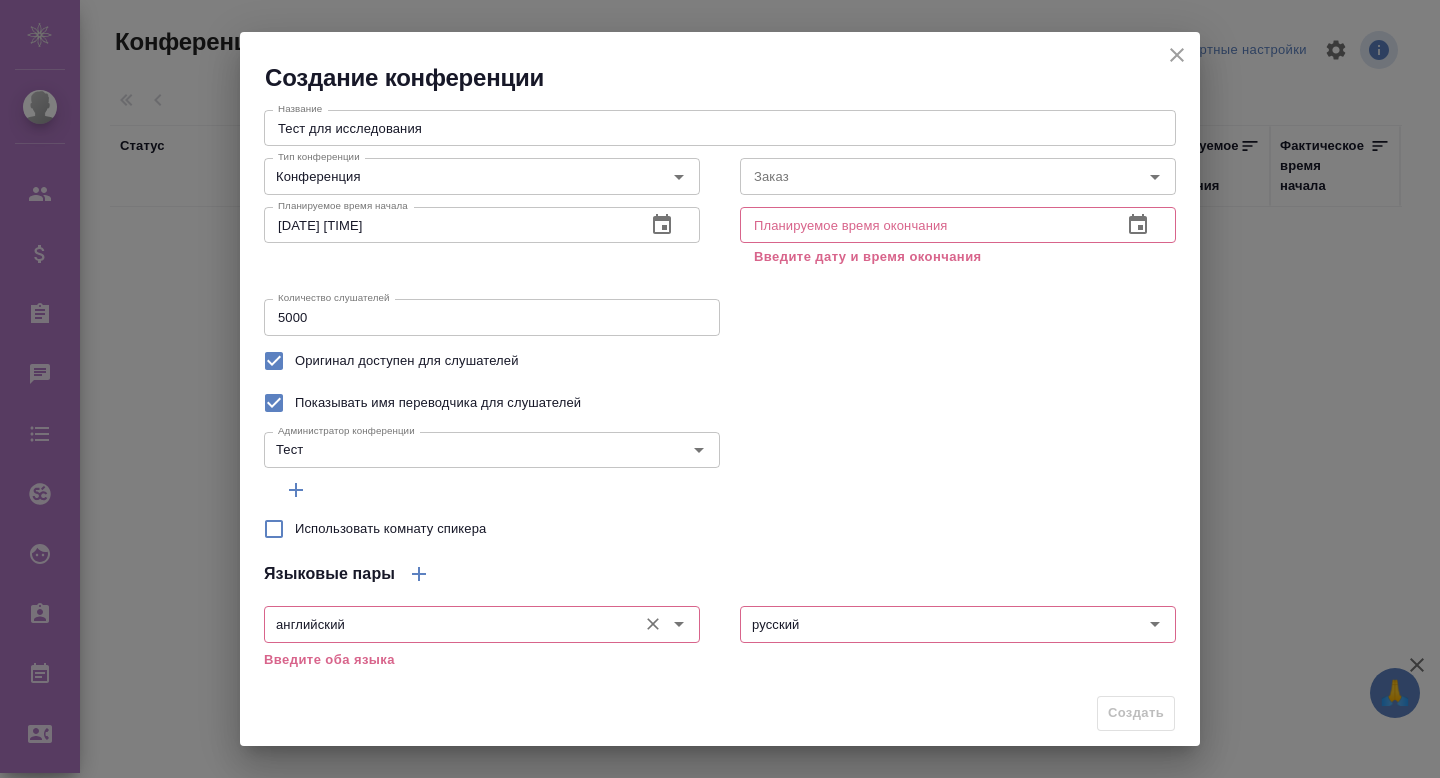 click on "английский" at bounding box center (448, 624) 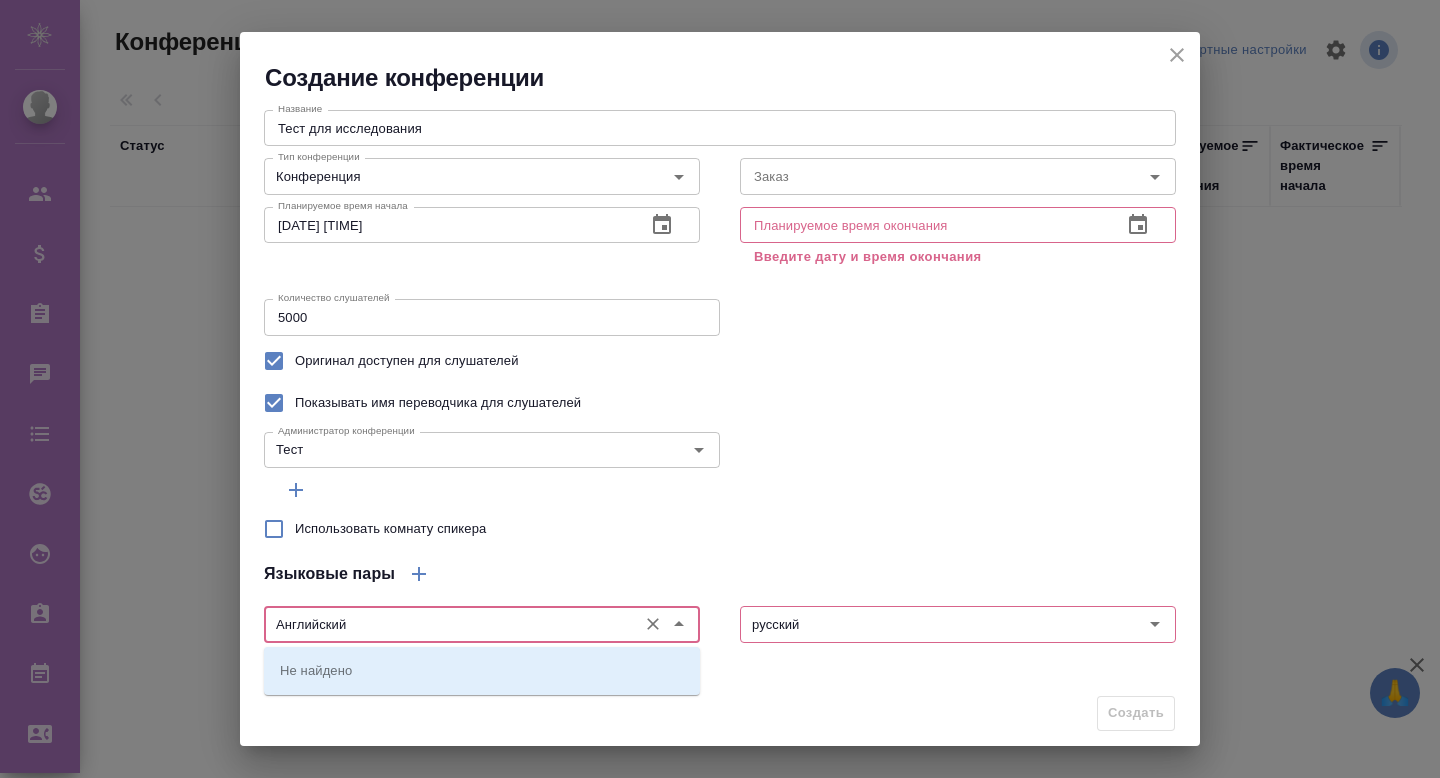type on "Английский" 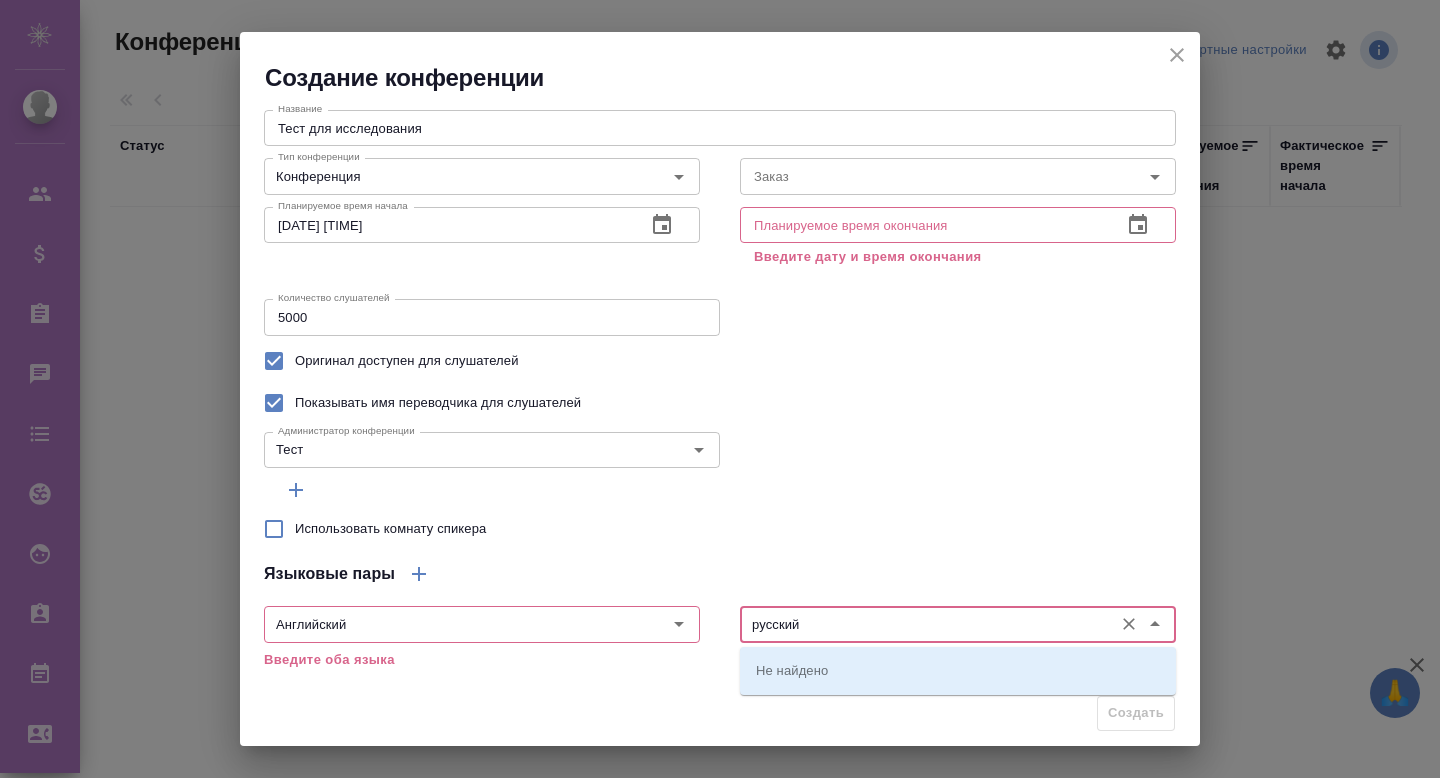click on "русский" at bounding box center [924, 624] 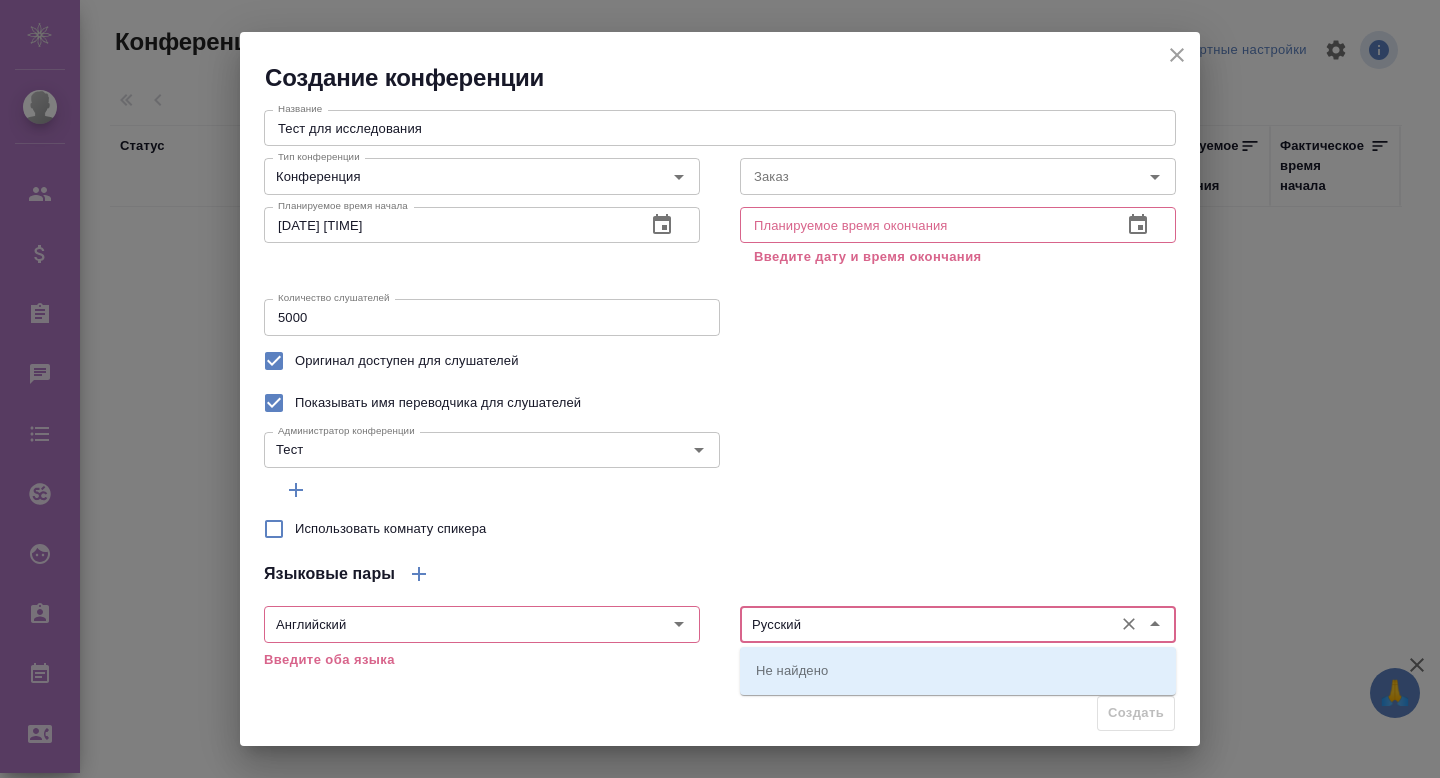 type on "Русский" 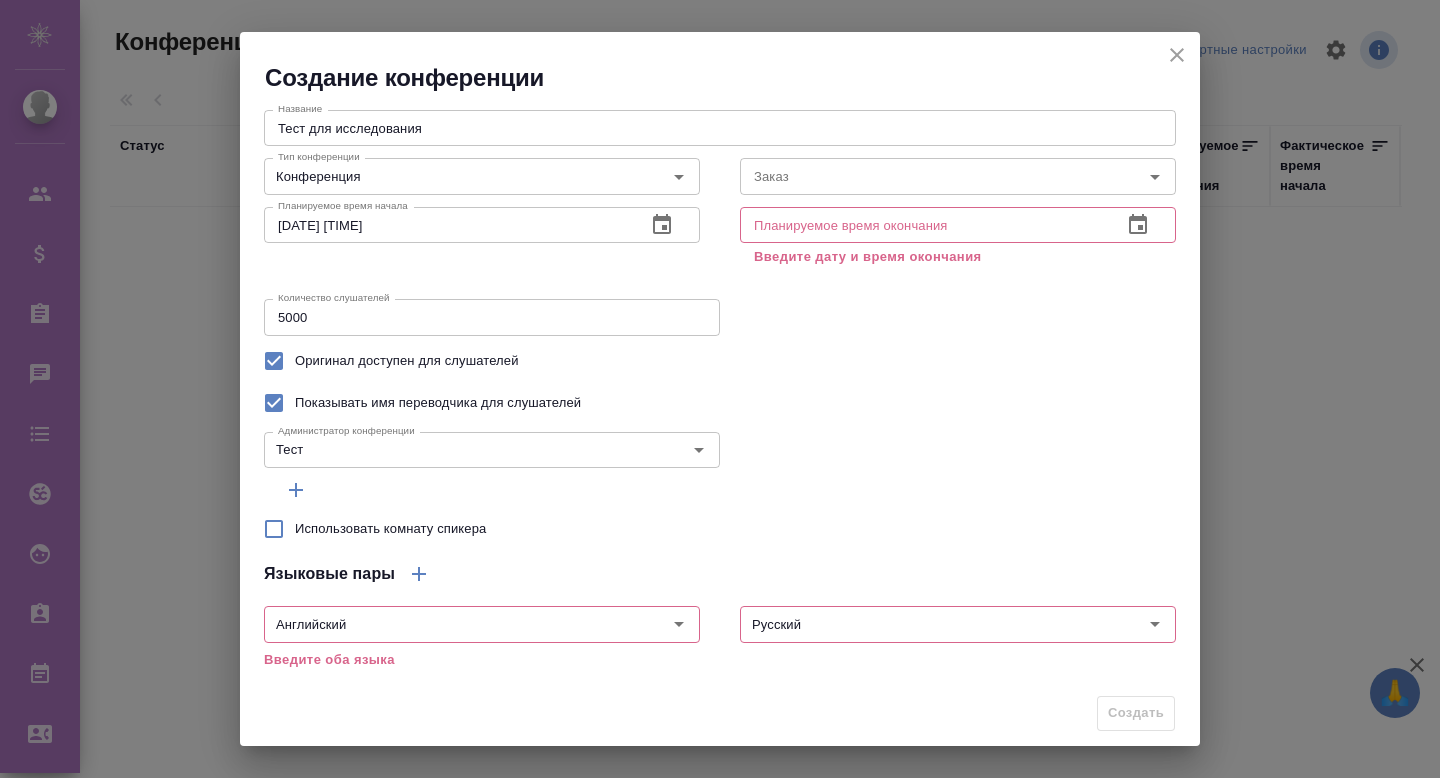 click on "Использовать комнату спикера" at bounding box center [720, 529] 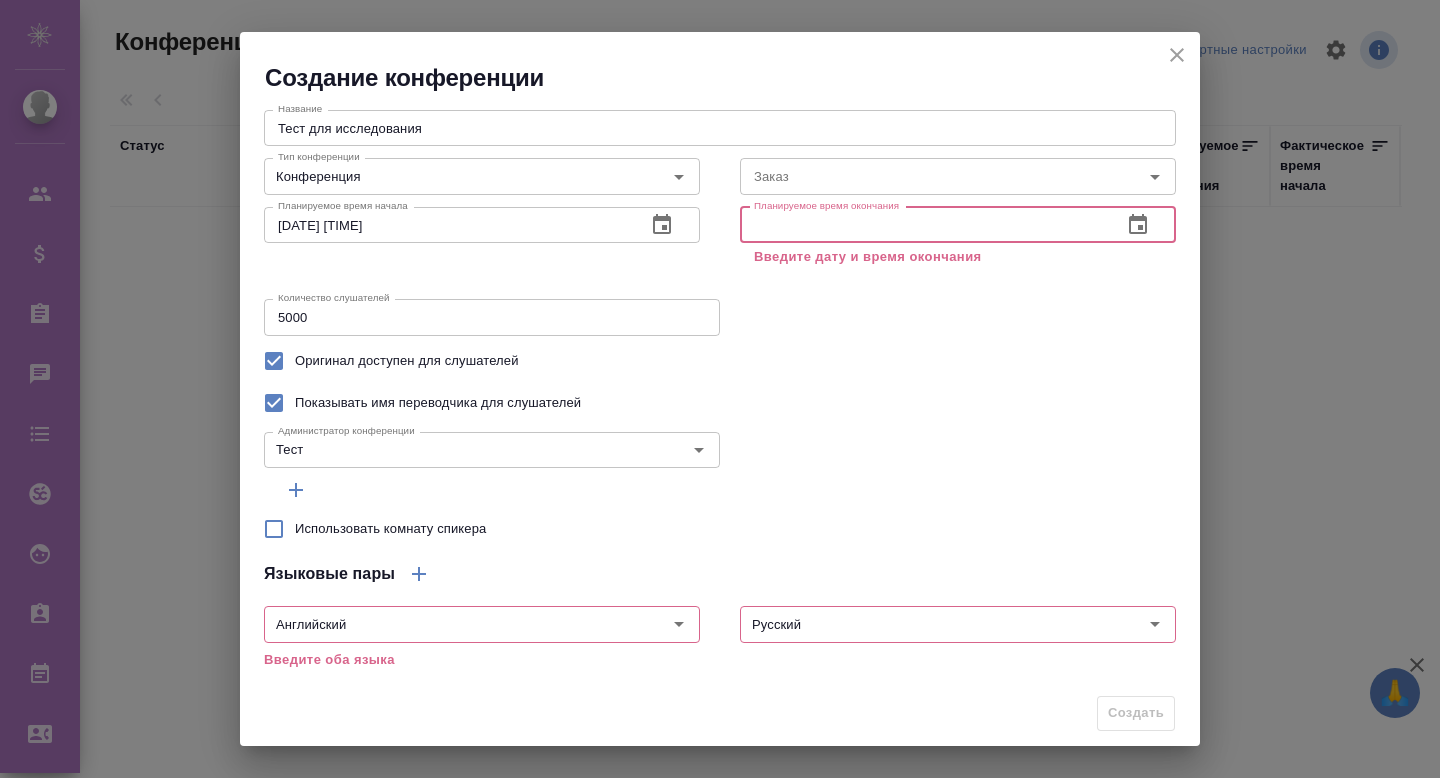click at bounding box center (923, 225) 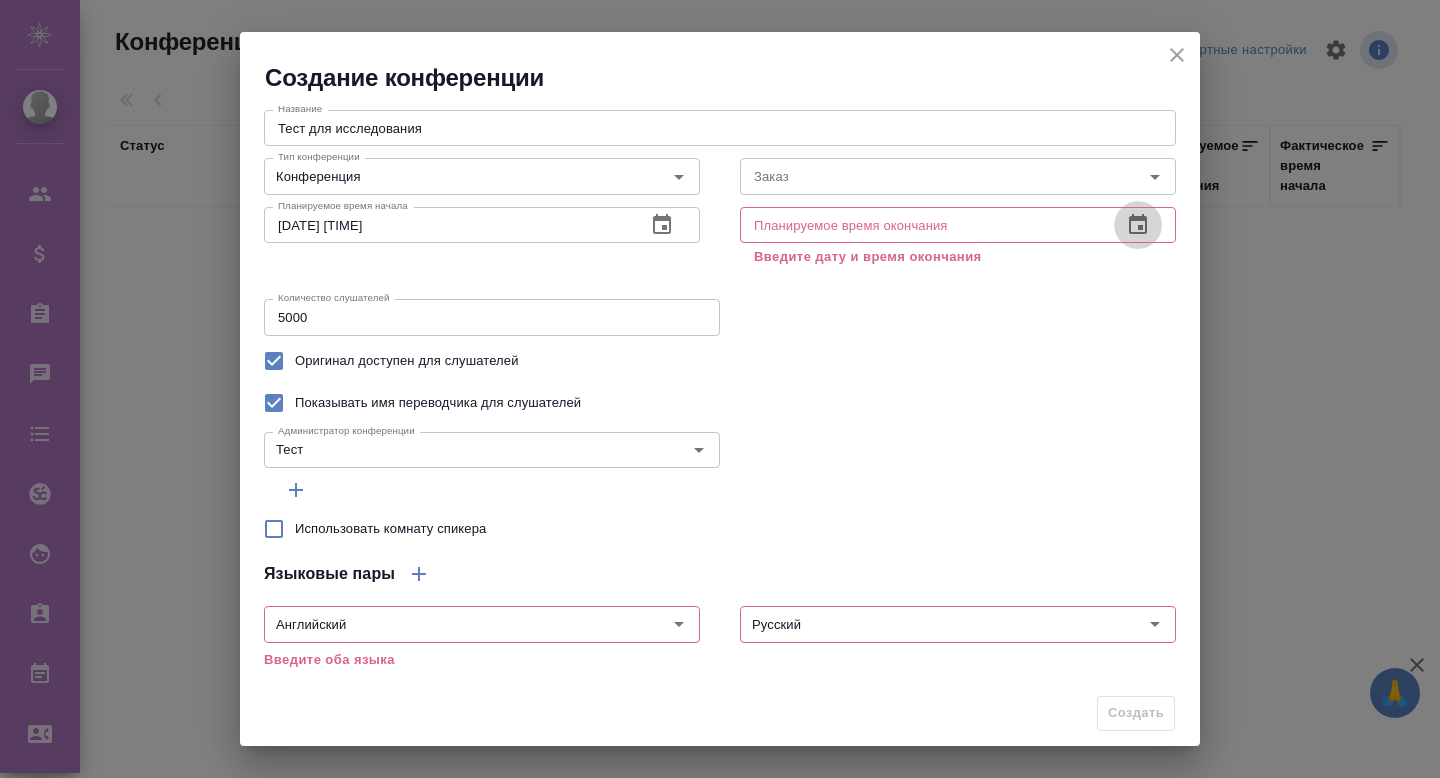 click 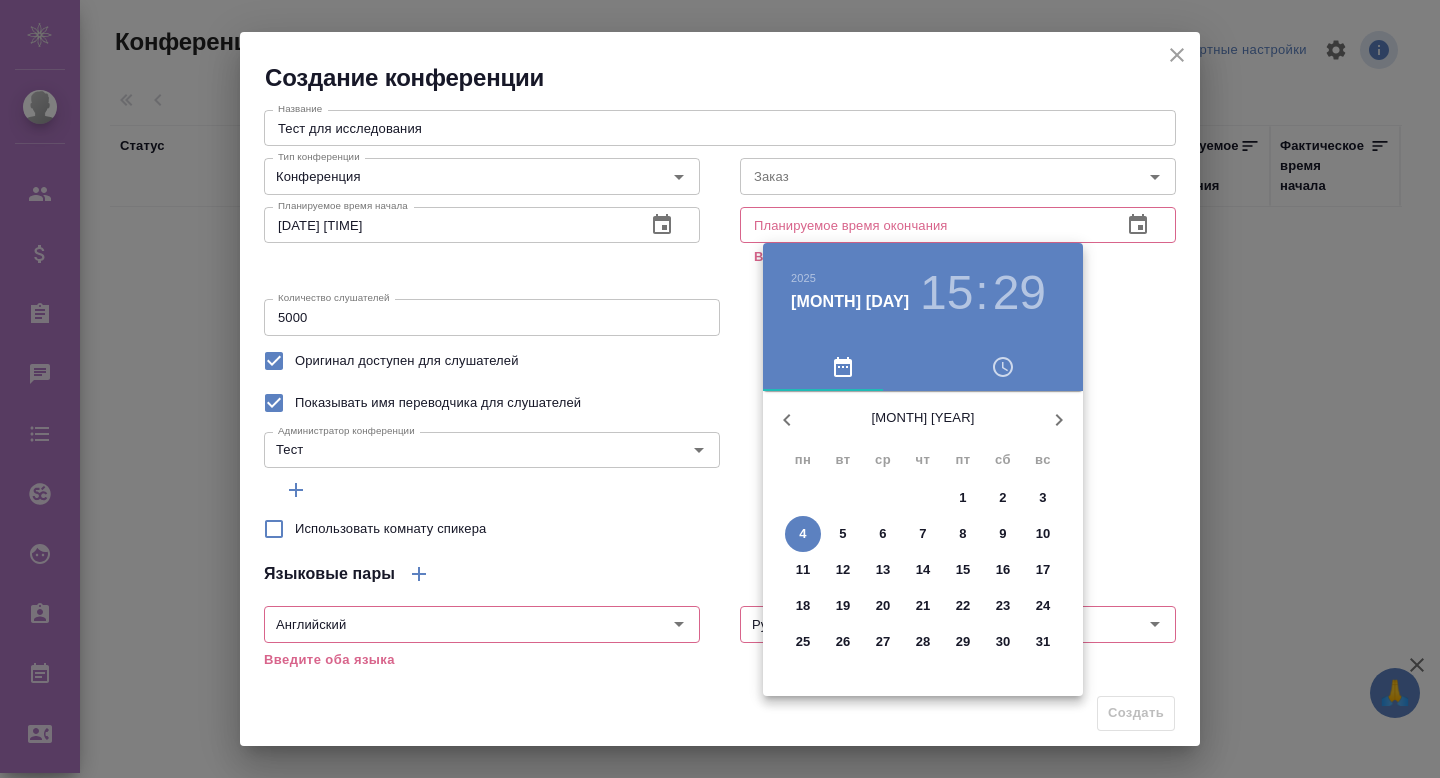 click 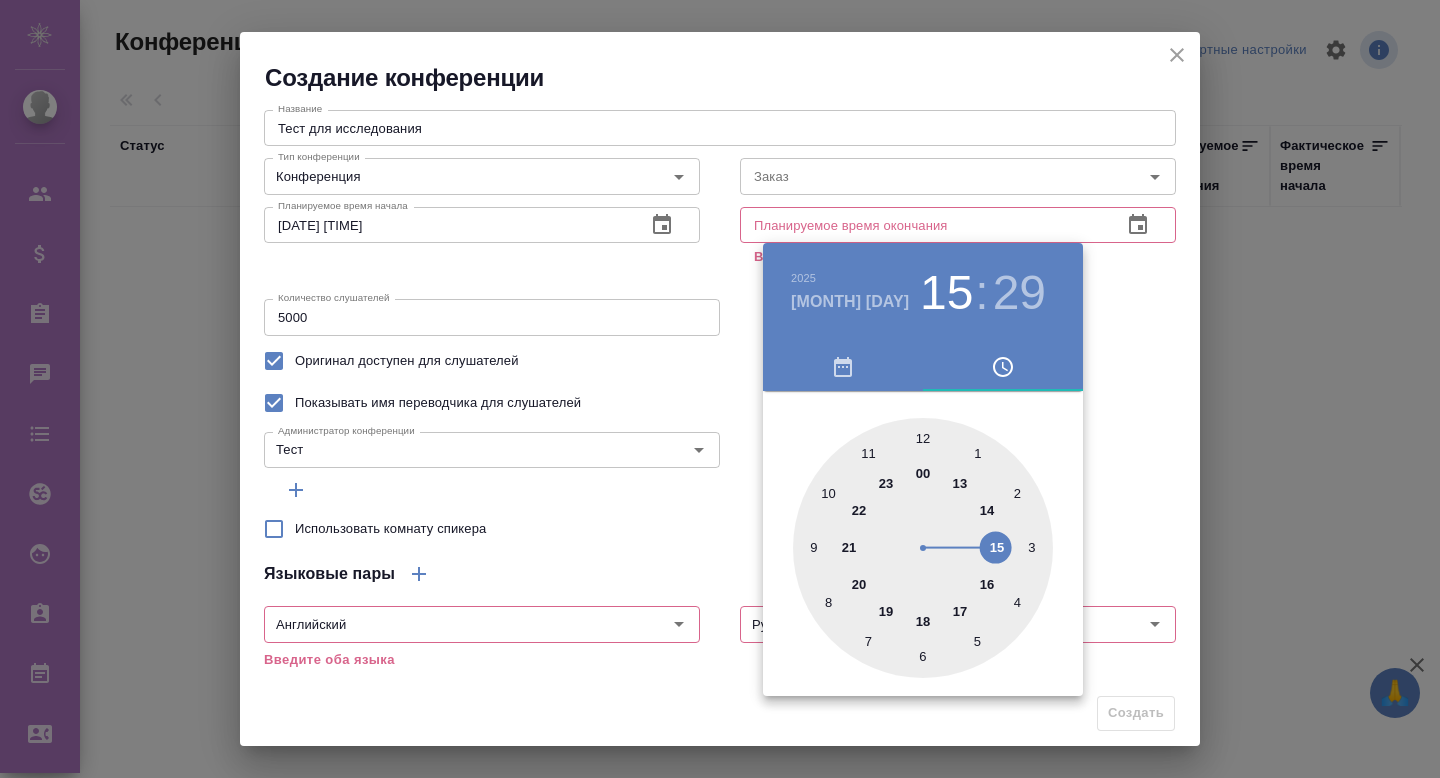 click at bounding box center [923, 548] 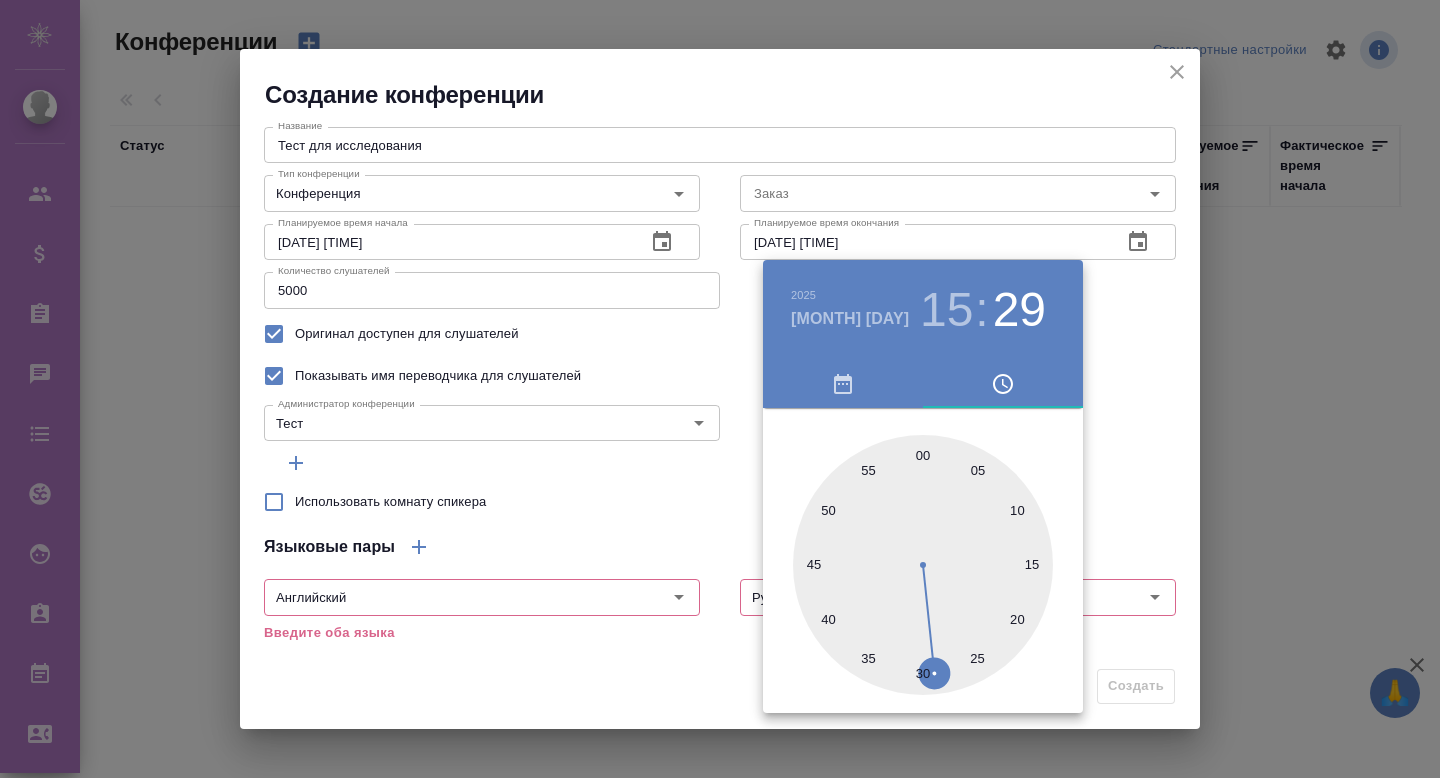 click on "29" at bounding box center [1019, 310] 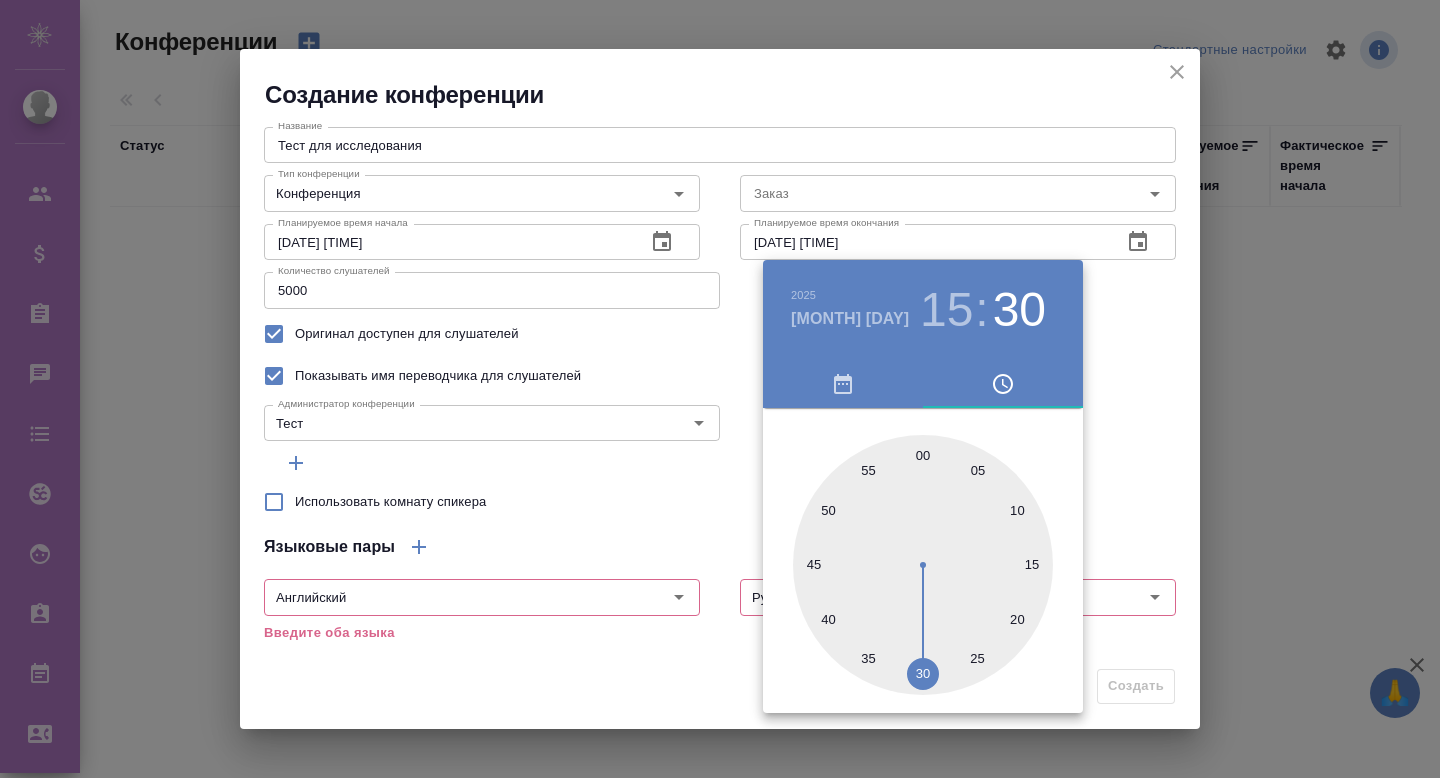 click at bounding box center [923, 565] 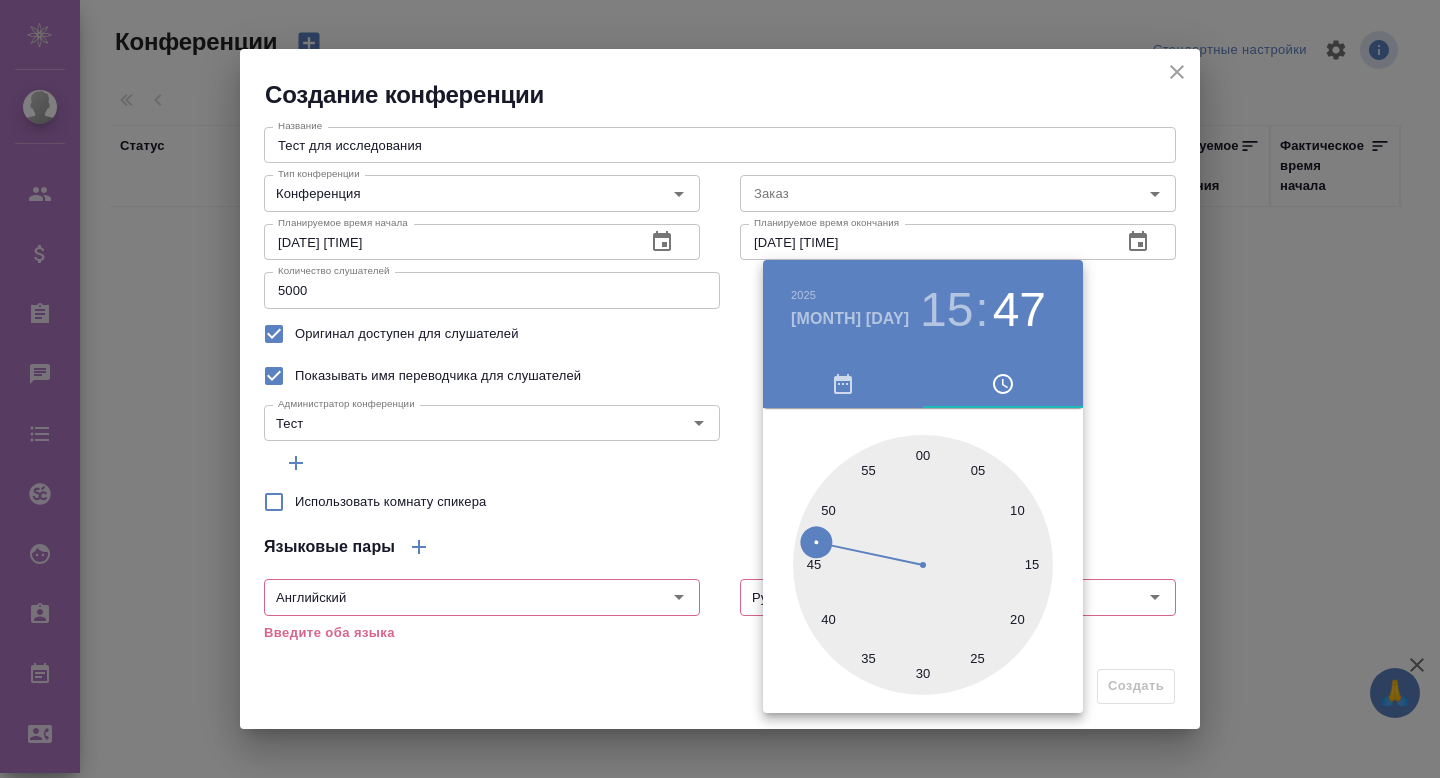 type on "04.08.2025 15:45" 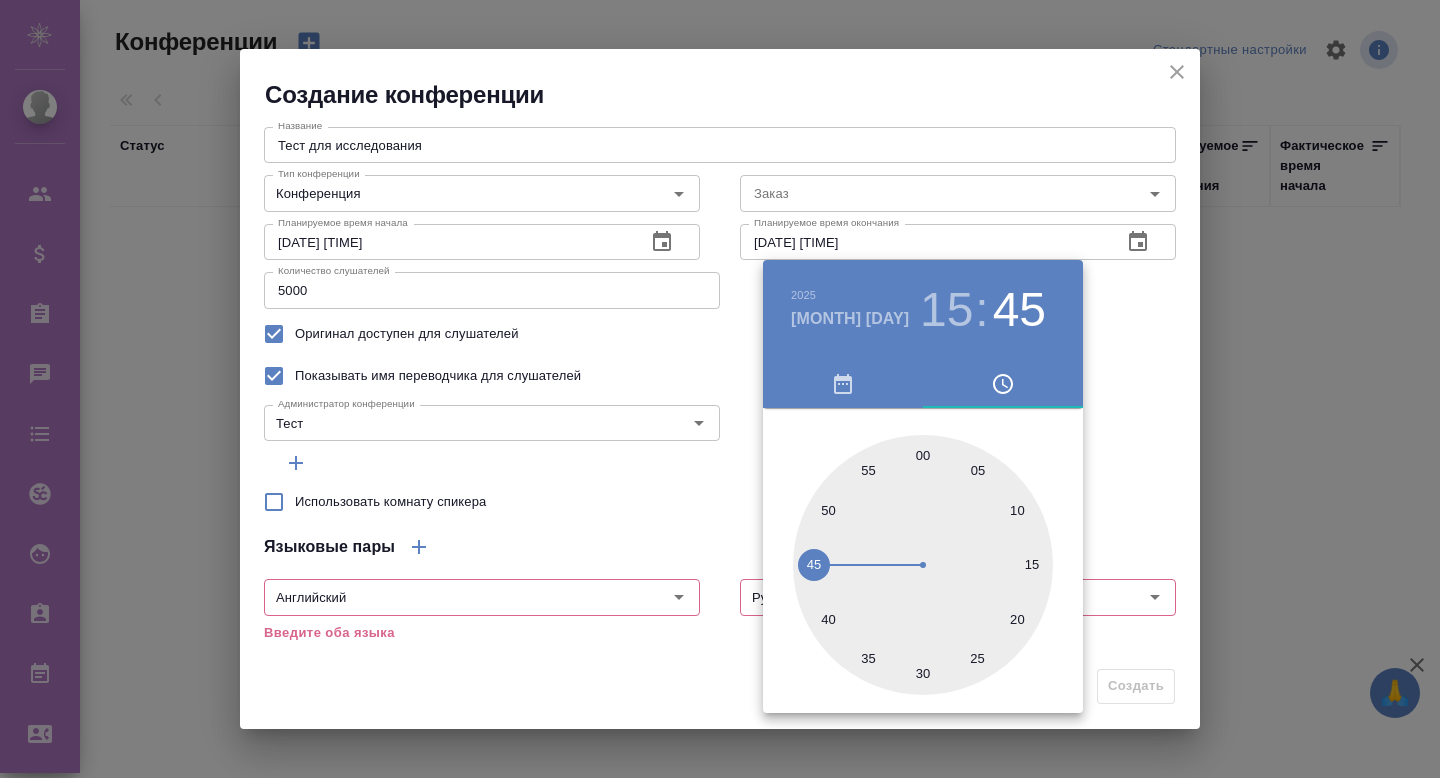 drag, startPoint x: 904, startPoint y: 668, endPoint x: 799, endPoint y: 562, distance: 149.2012 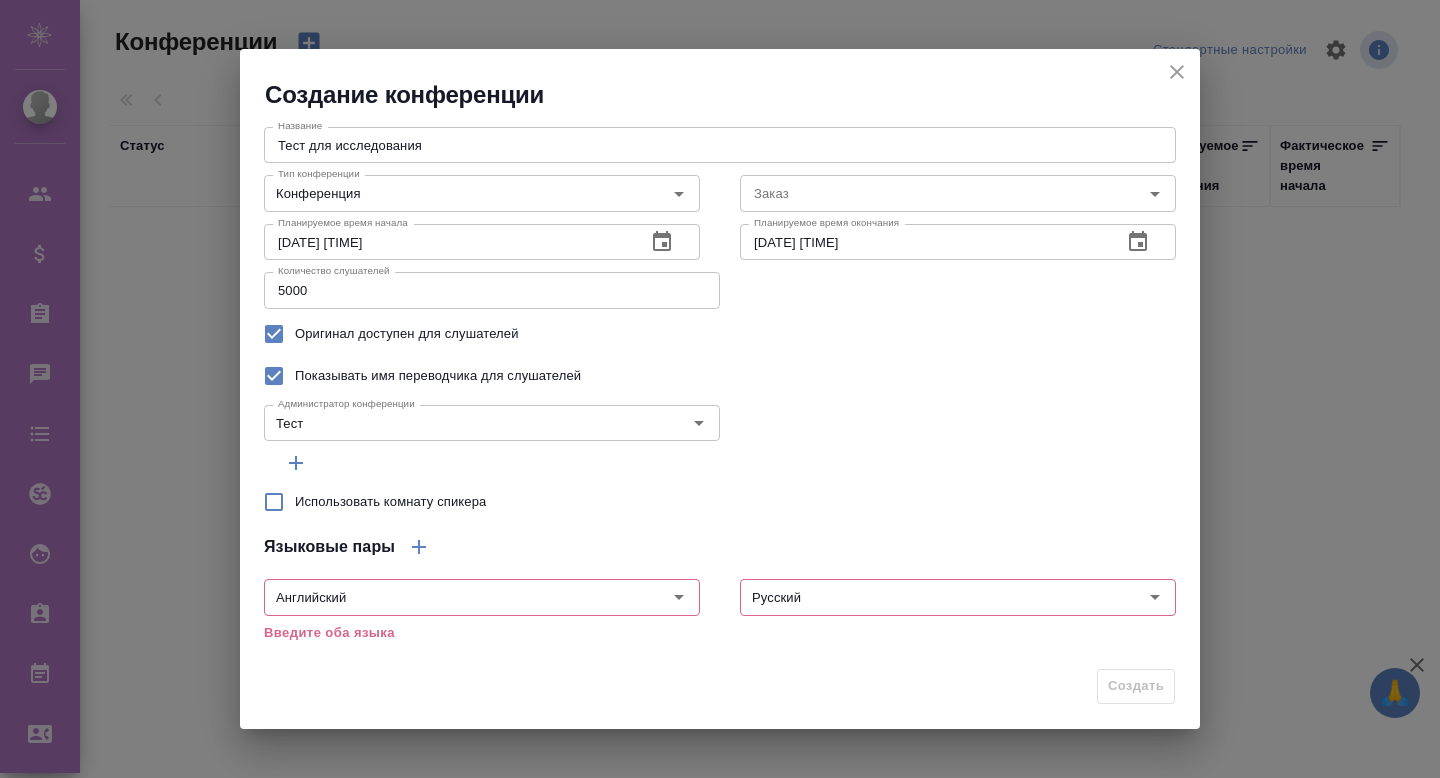click on "Создать" at bounding box center [720, 694] 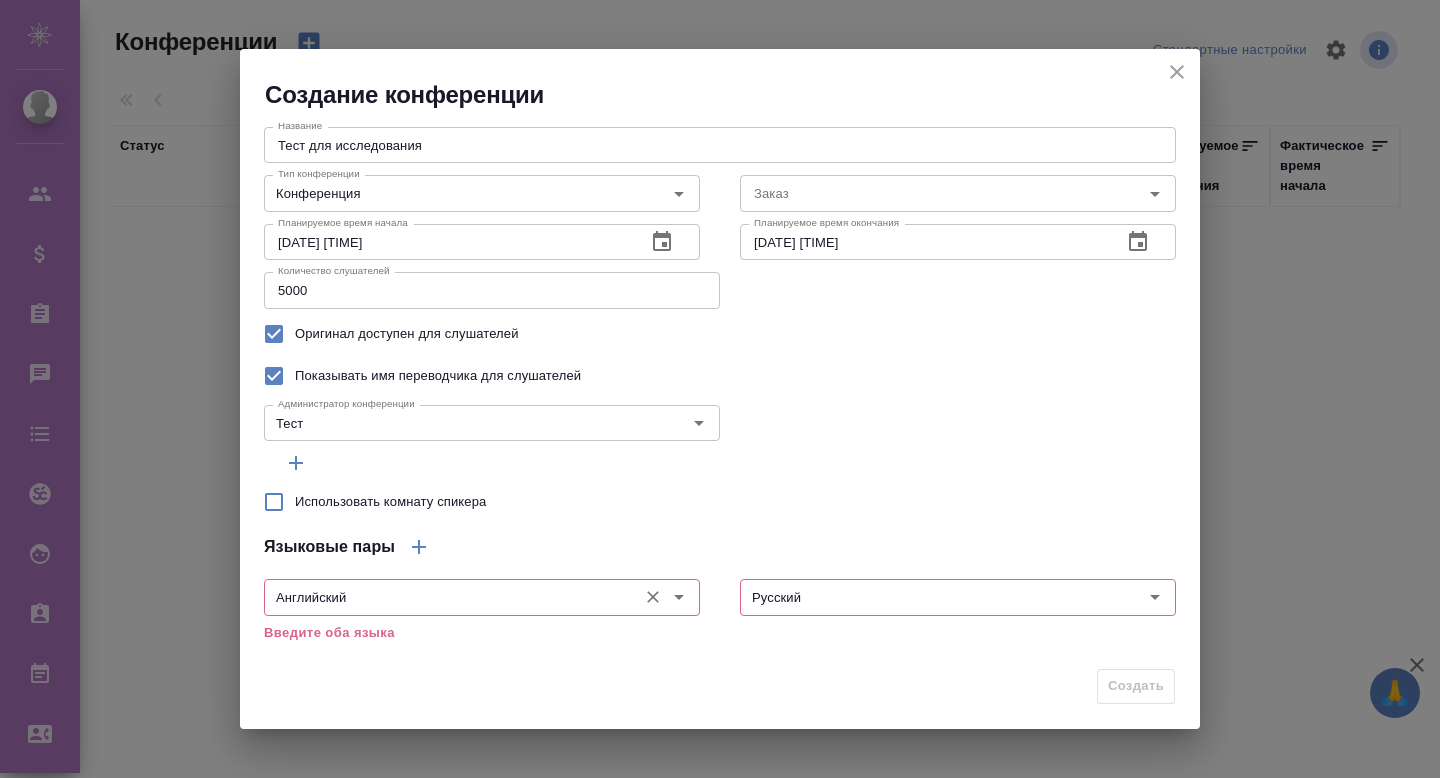 click 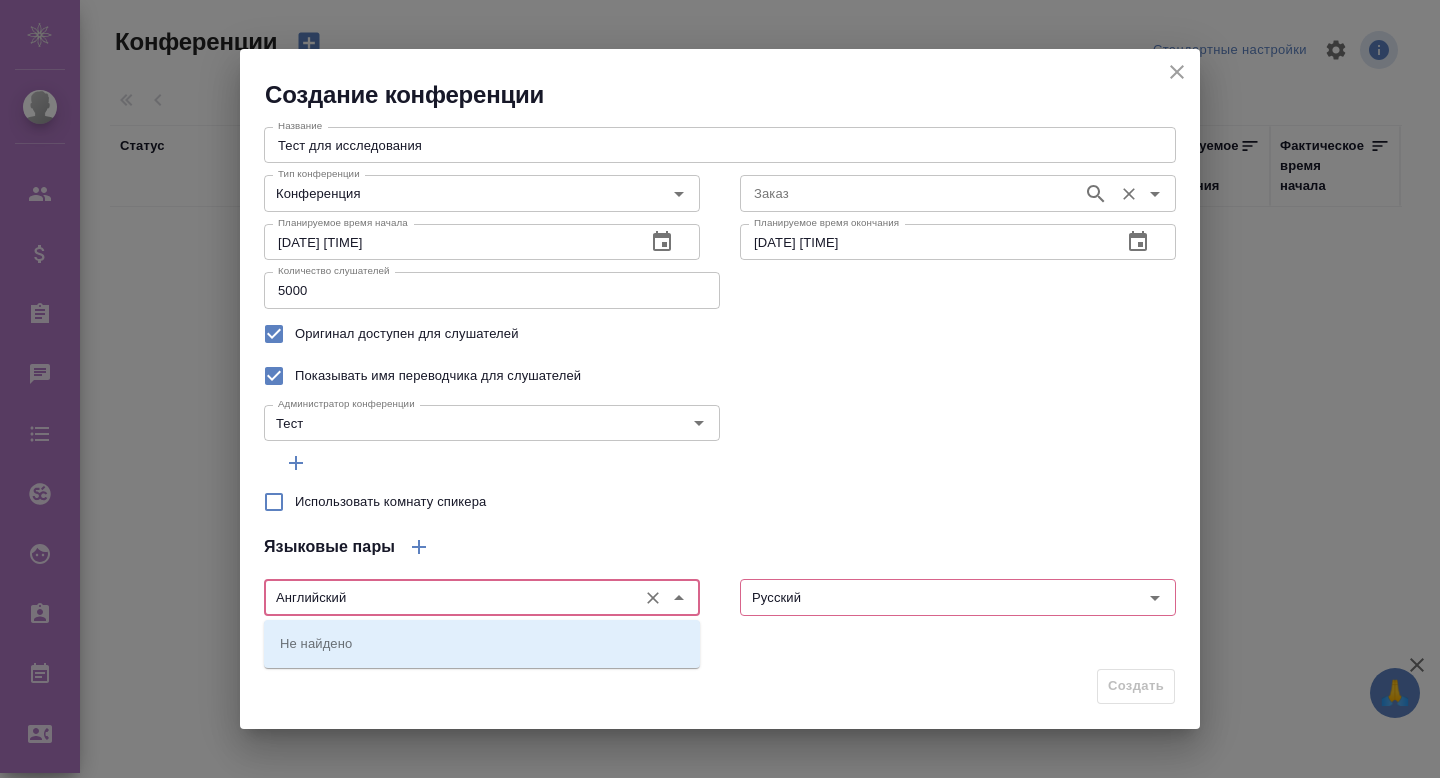 click on "Заказ Заказ" at bounding box center [958, 191] 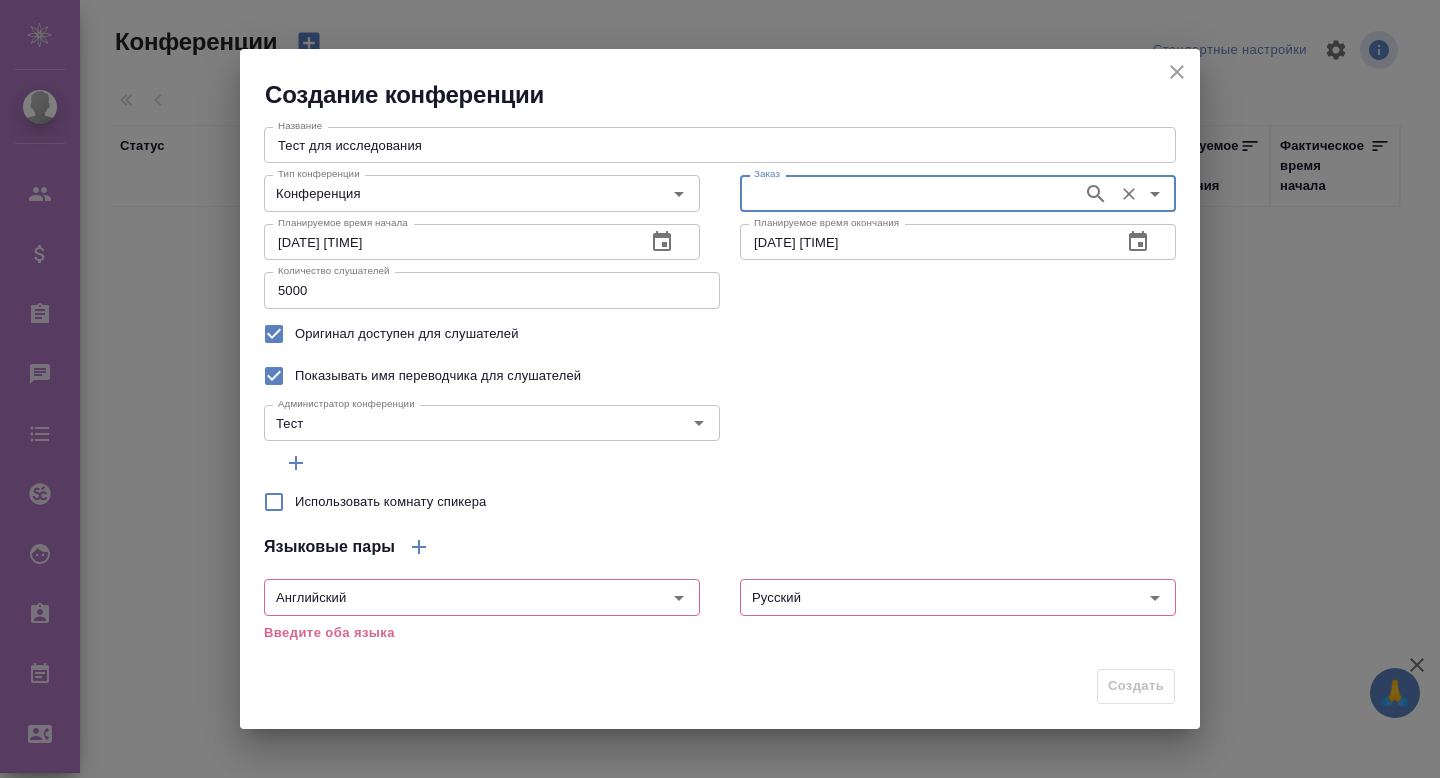 click on "Заказ" at bounding box center (958, 193) 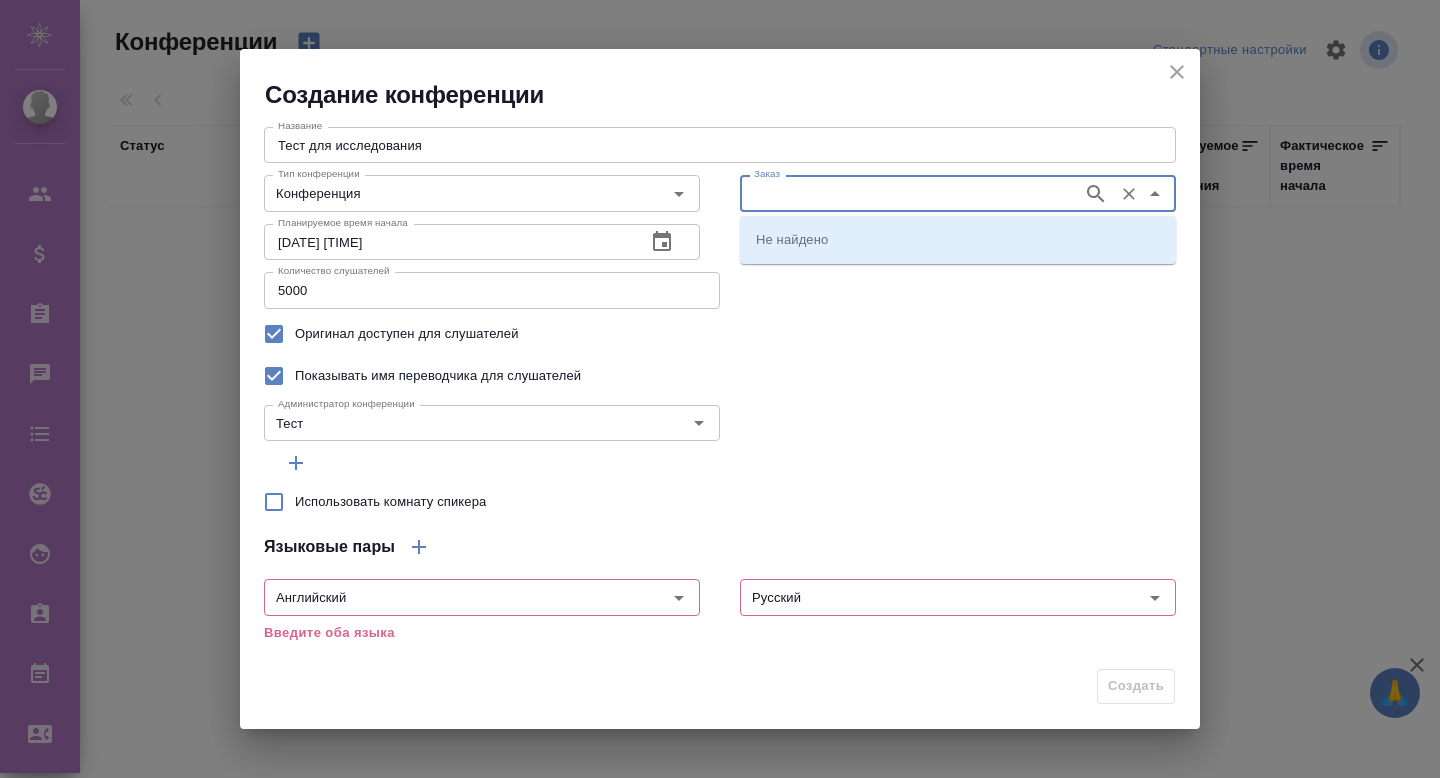 click on "Заказ" at bounding box center [909, 193] 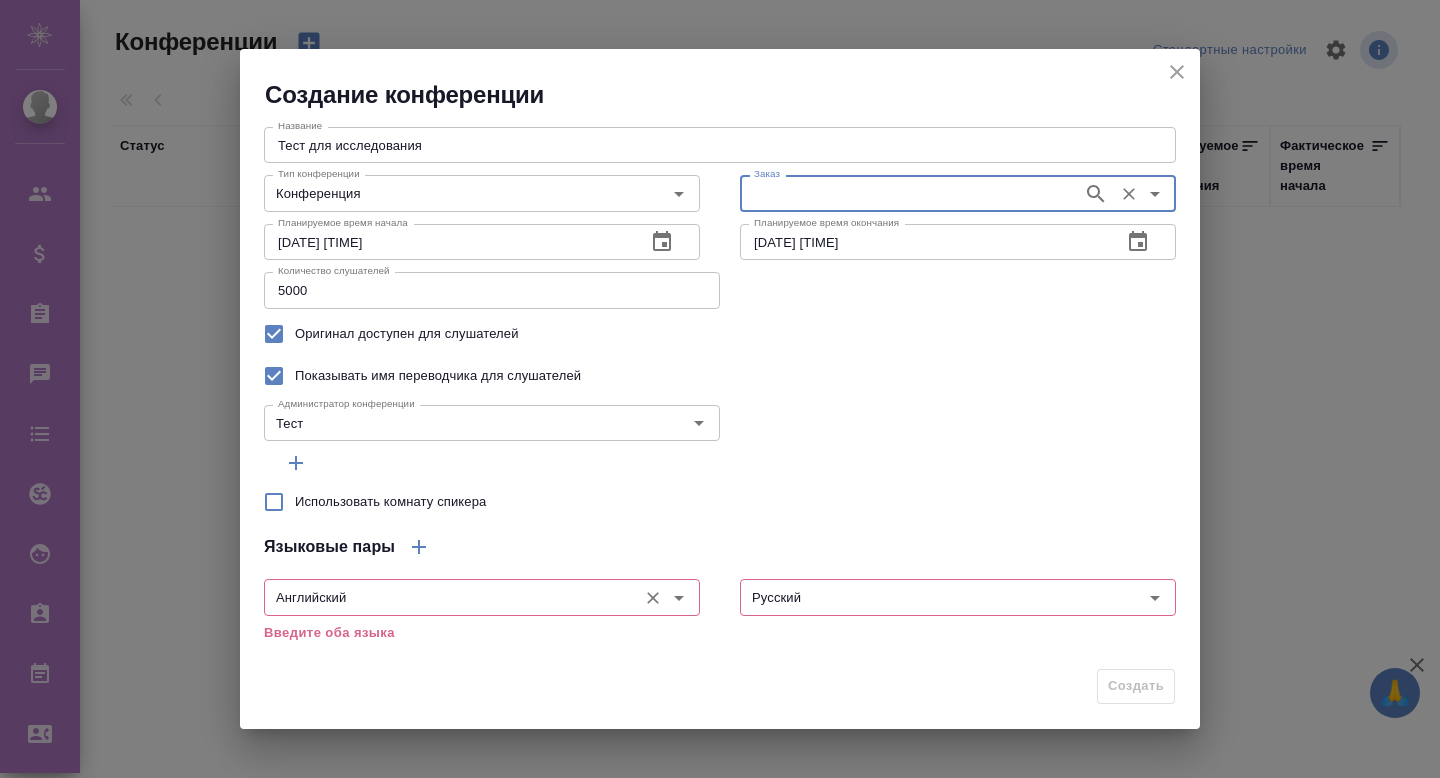 click on "Английский" at bounding box center [448, 597] 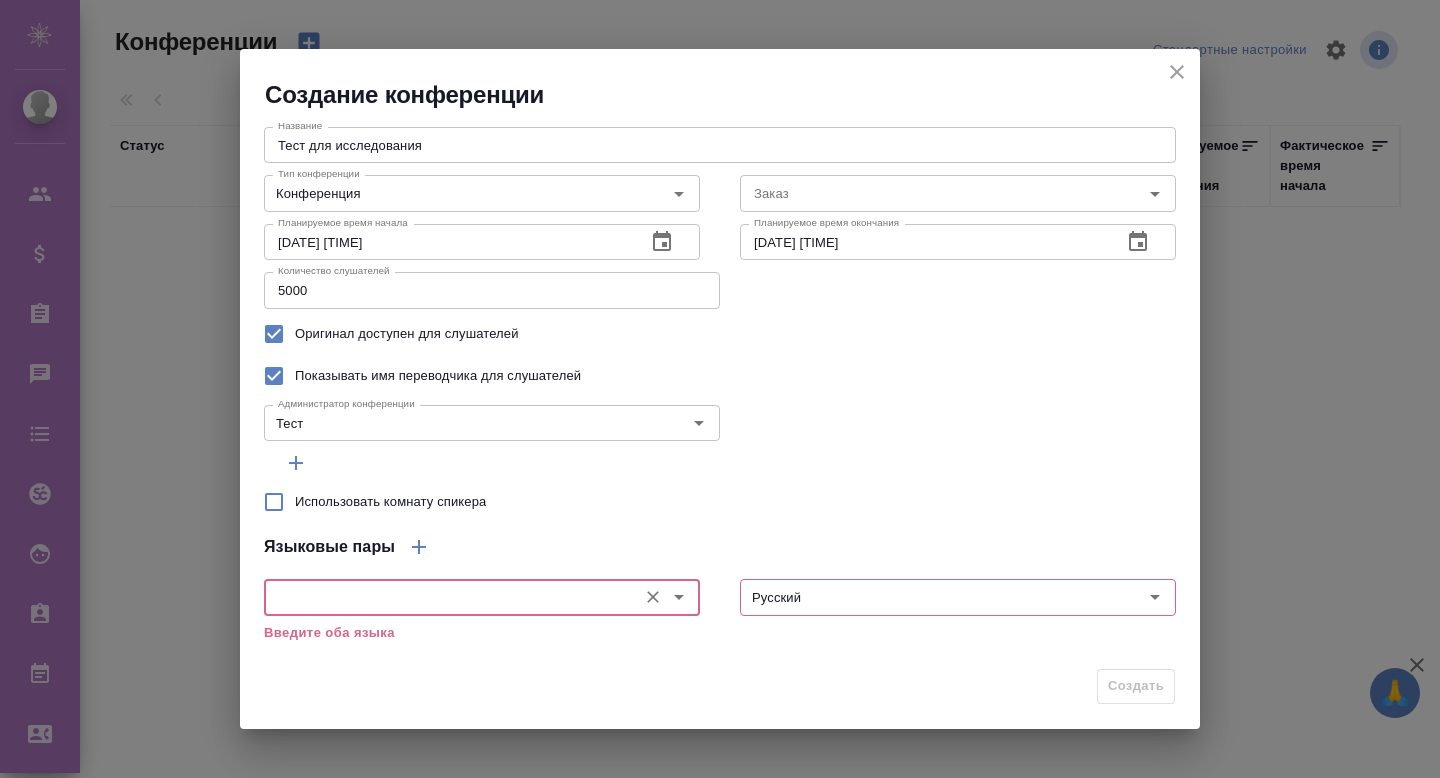 click at bounding box center (448, 597) 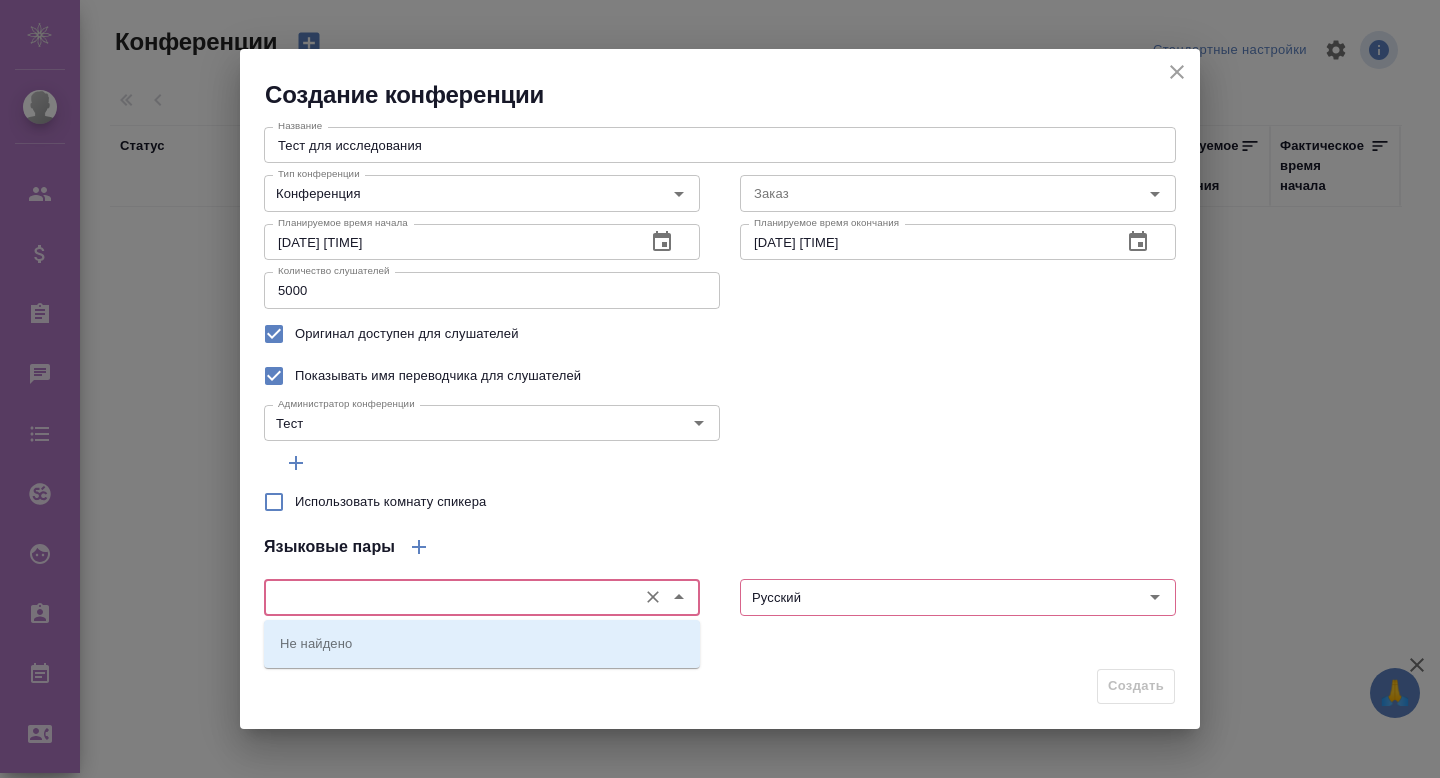 click at bounding box center (448, 597) 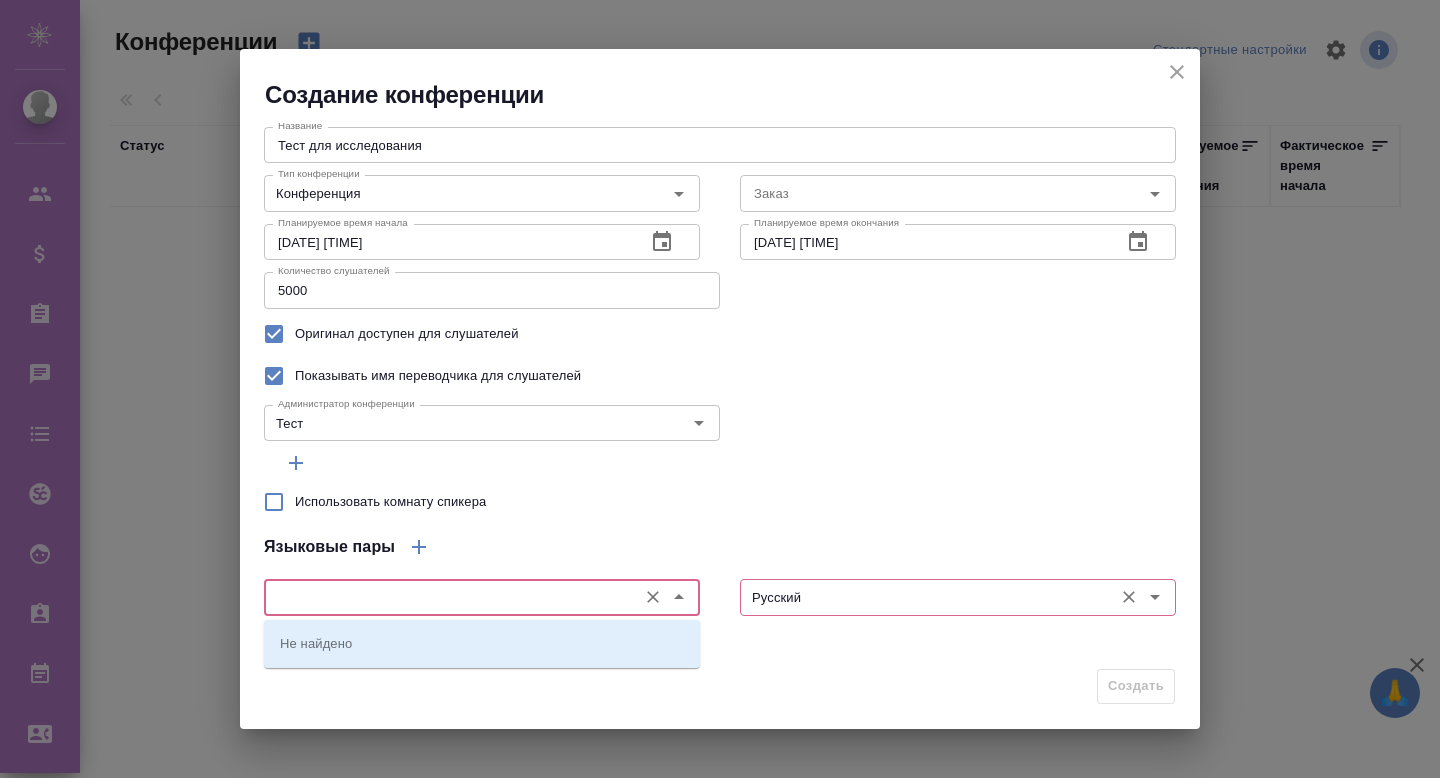 type 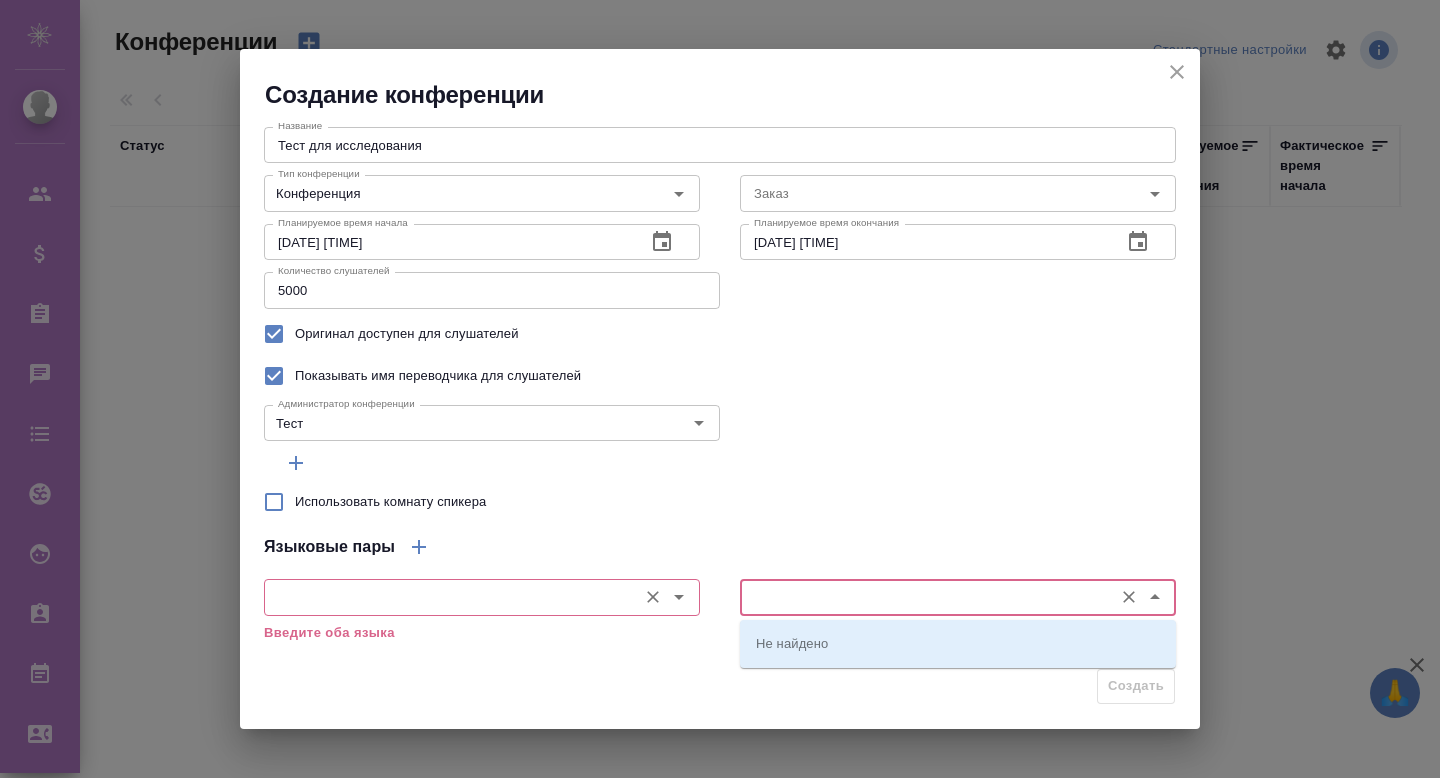 type 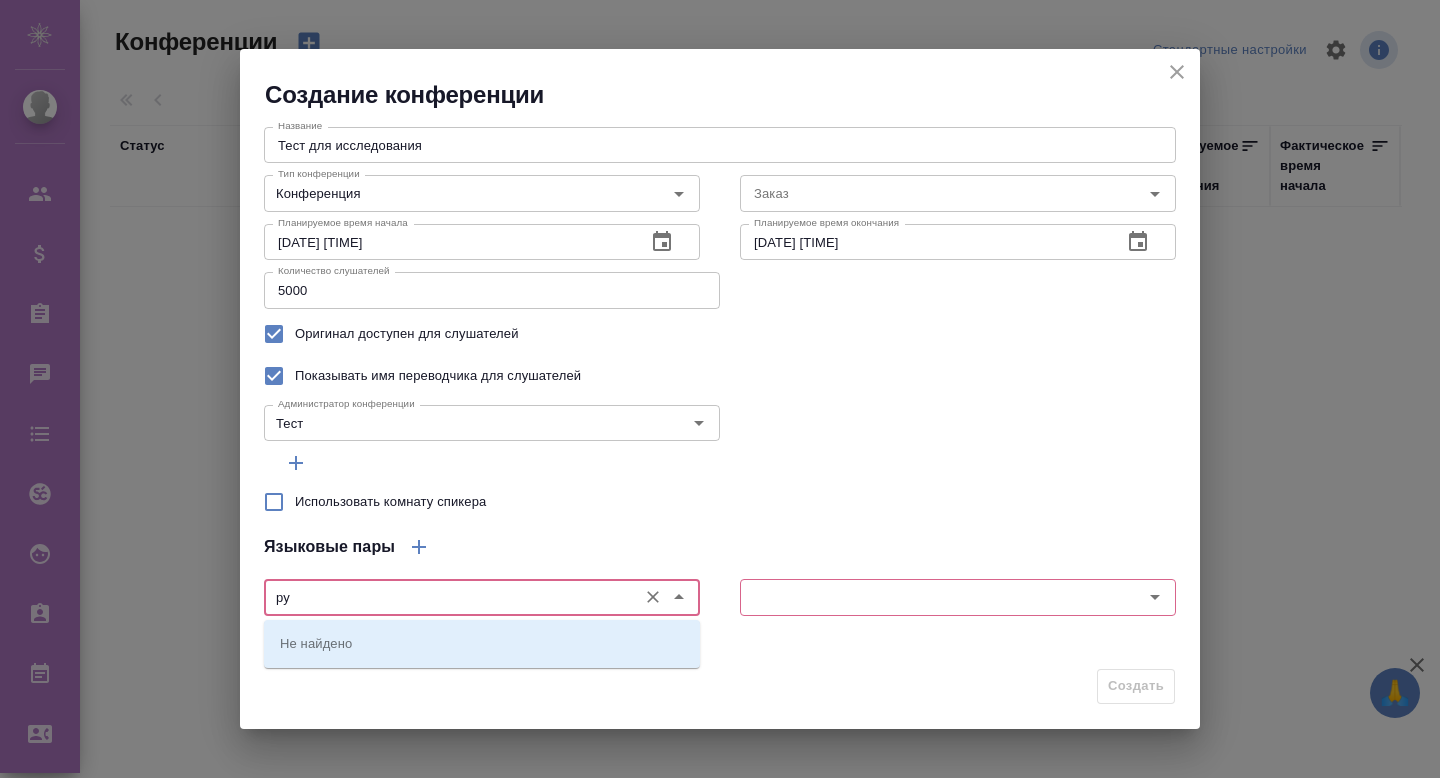 type on "р" 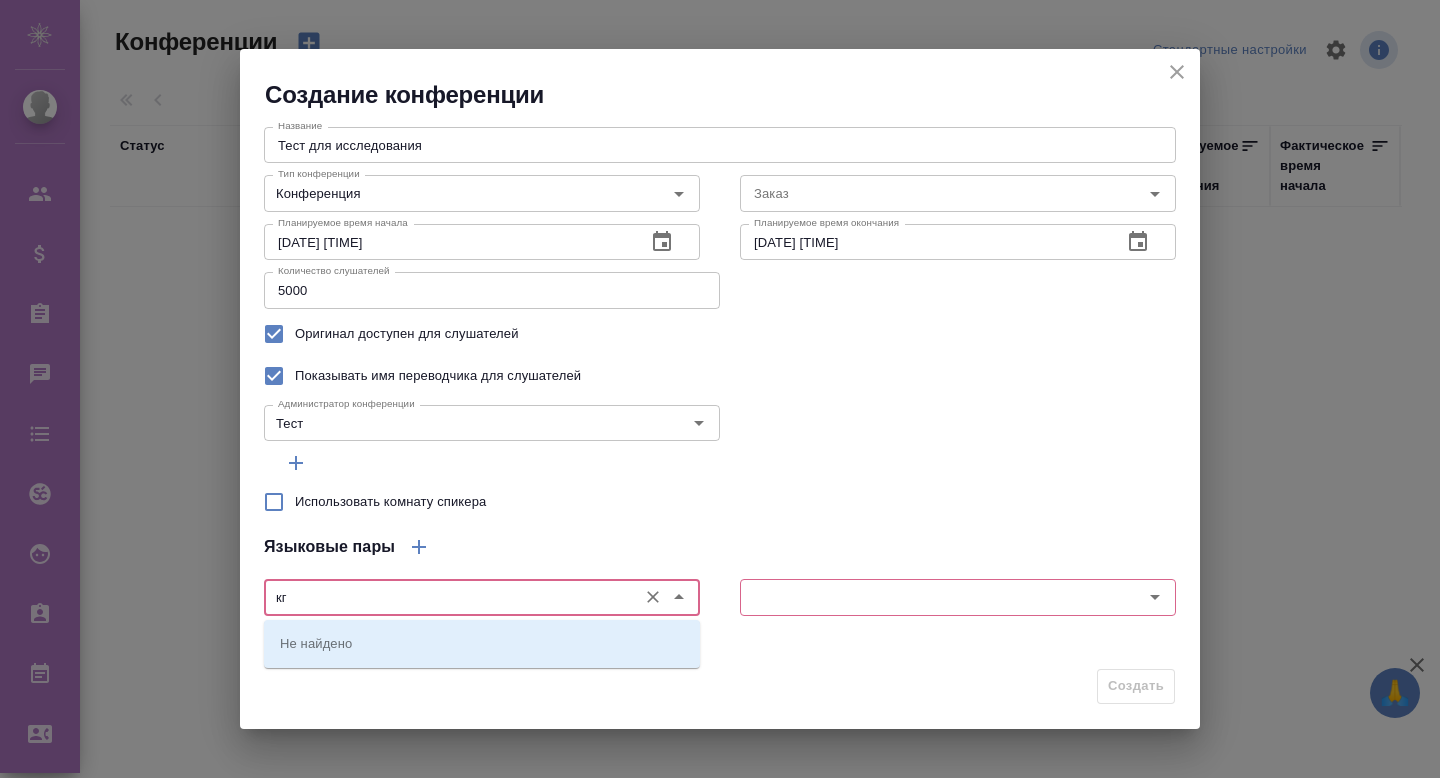 type on "к" 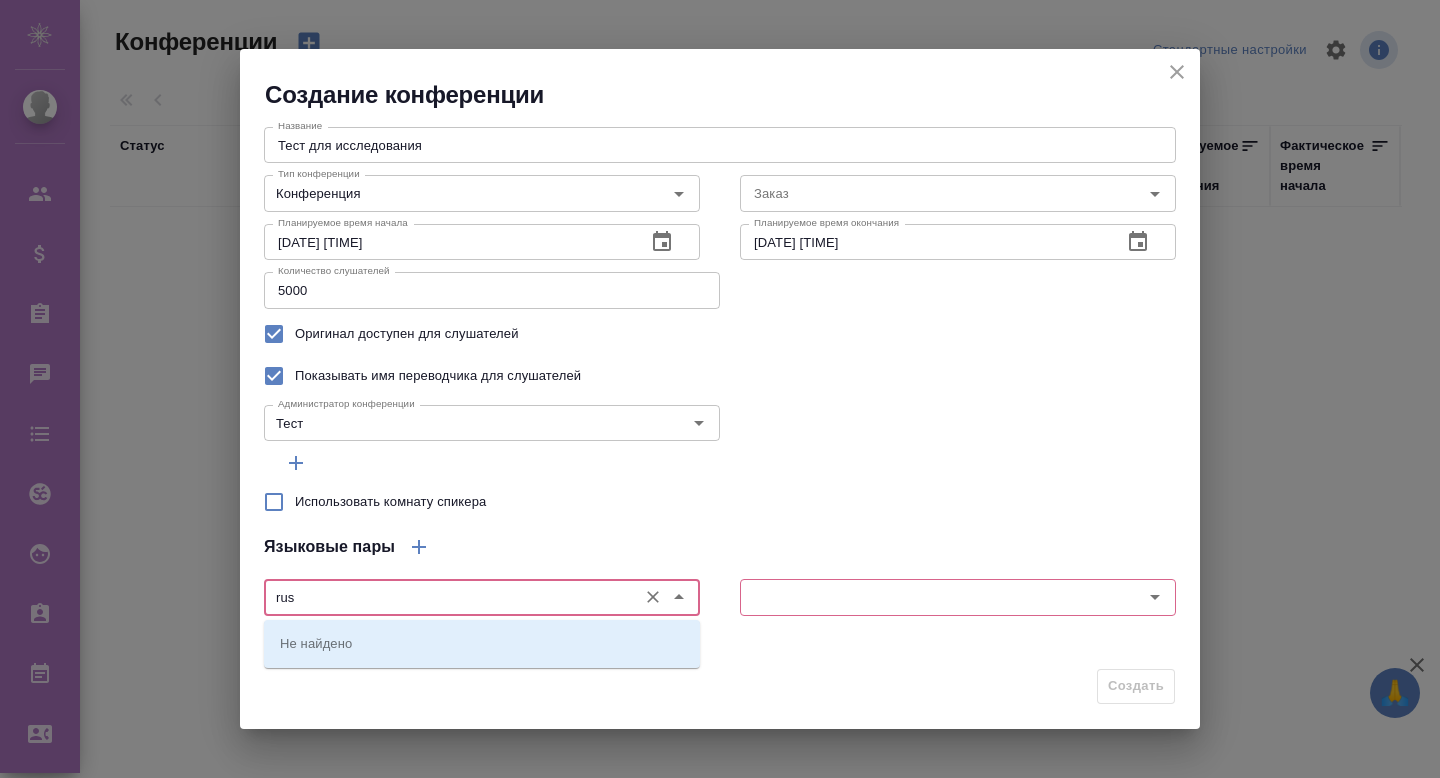 type on "rus" 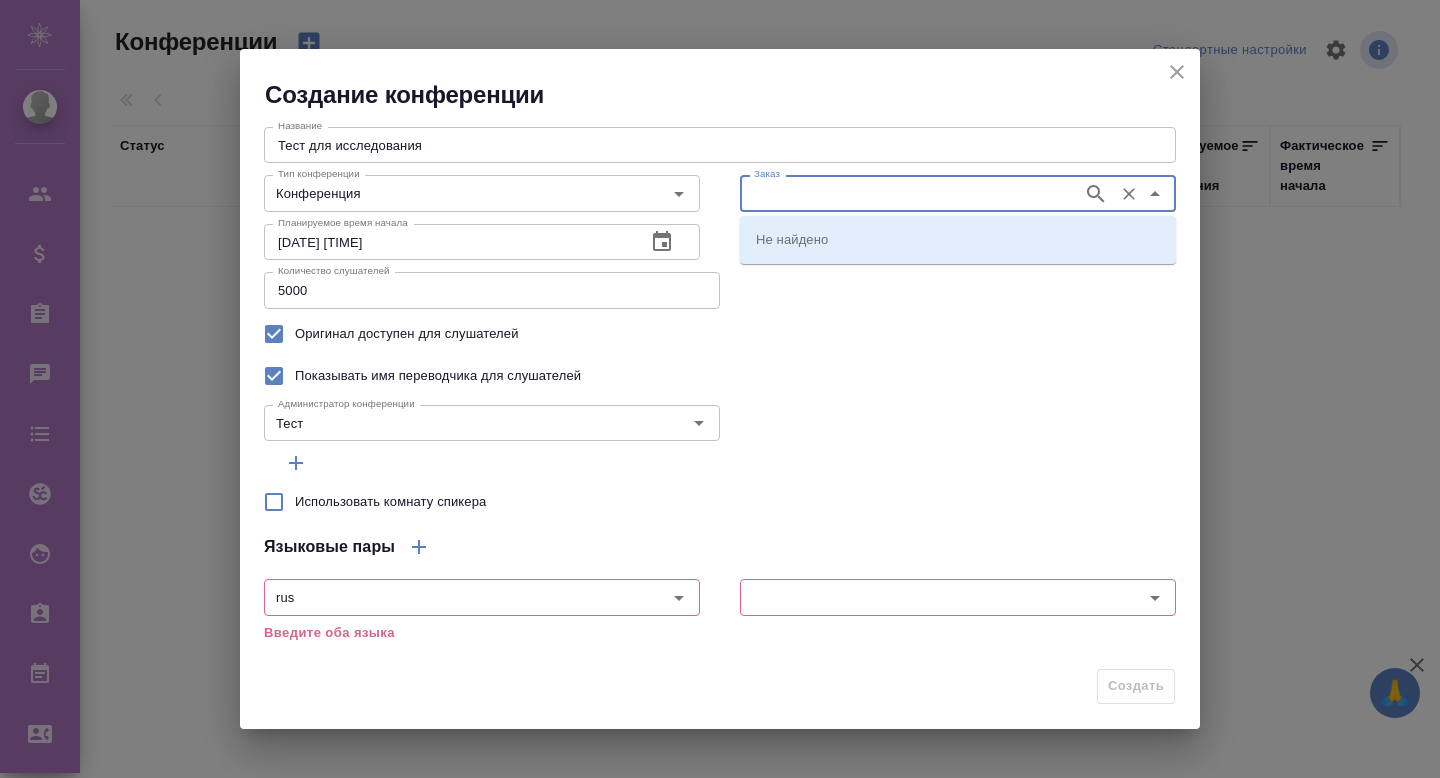 click on "Заказ" at bounding box center (909, 193) 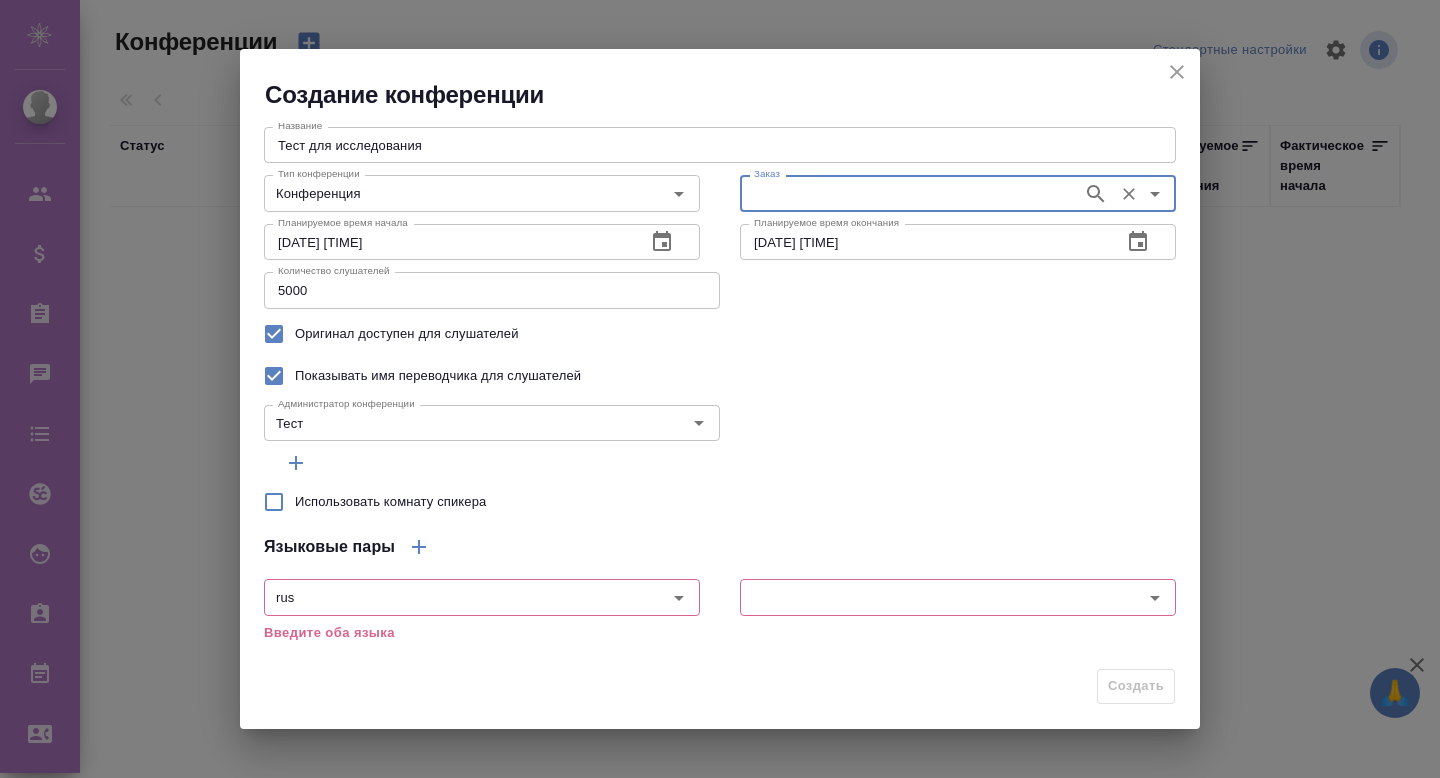 click on "Заказ" at bounding box center [909, 193] 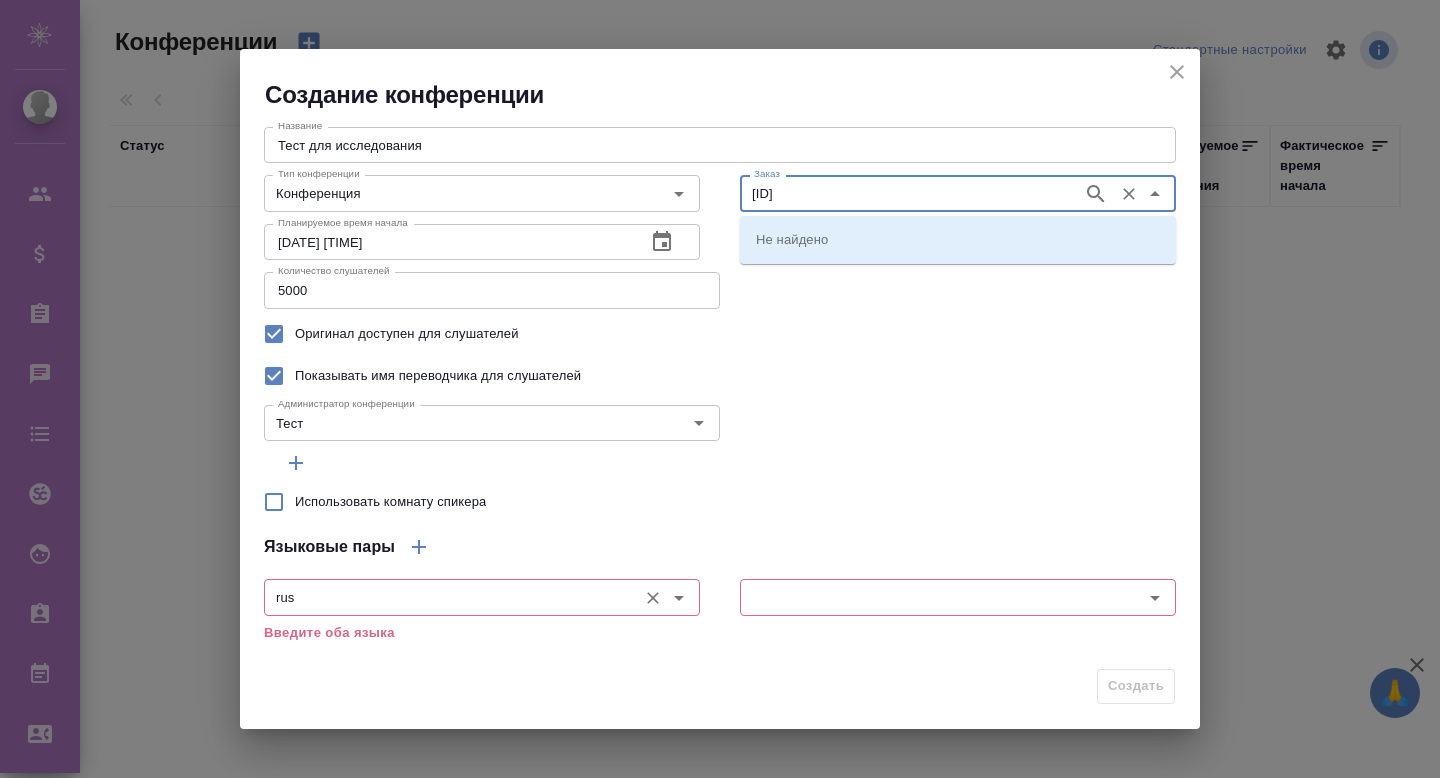 type on "S_FL-5987" 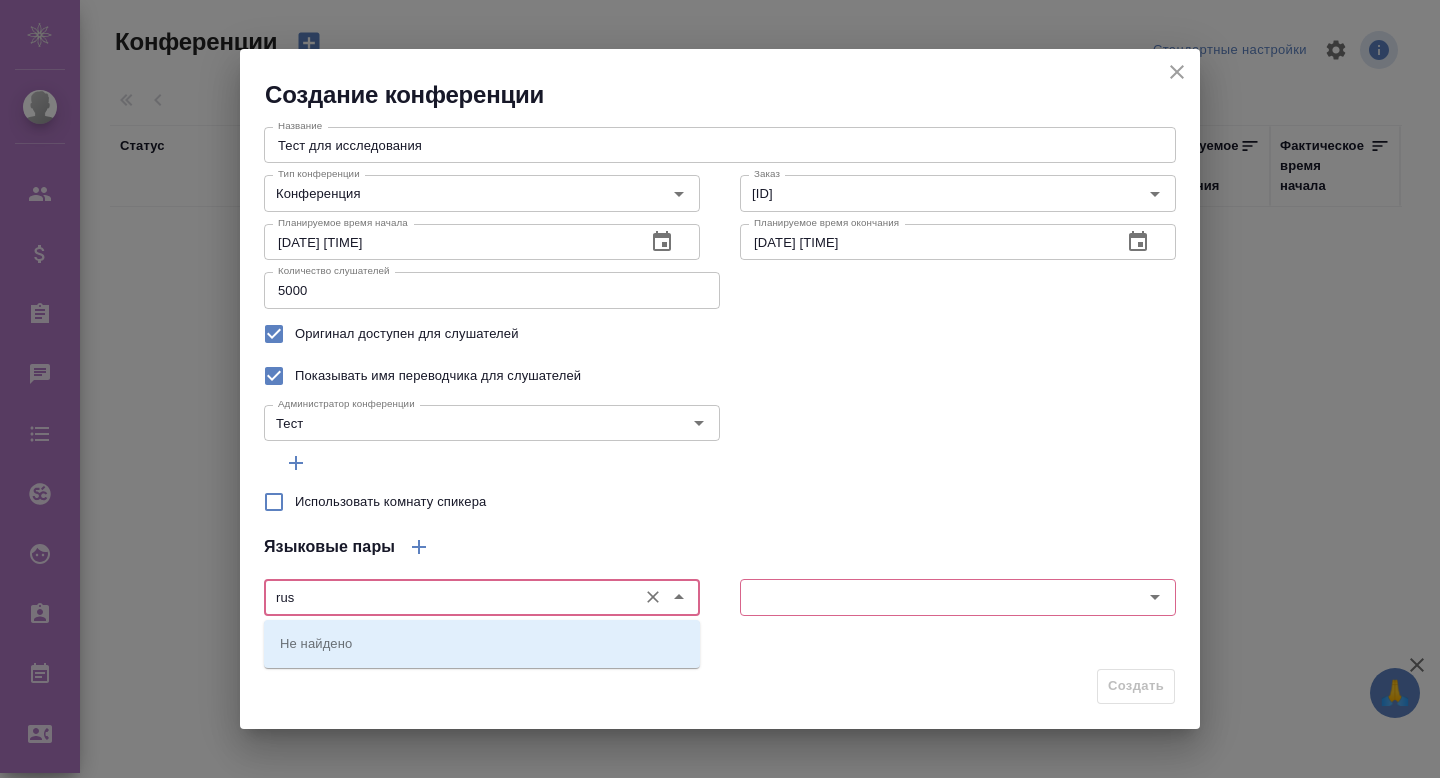 type 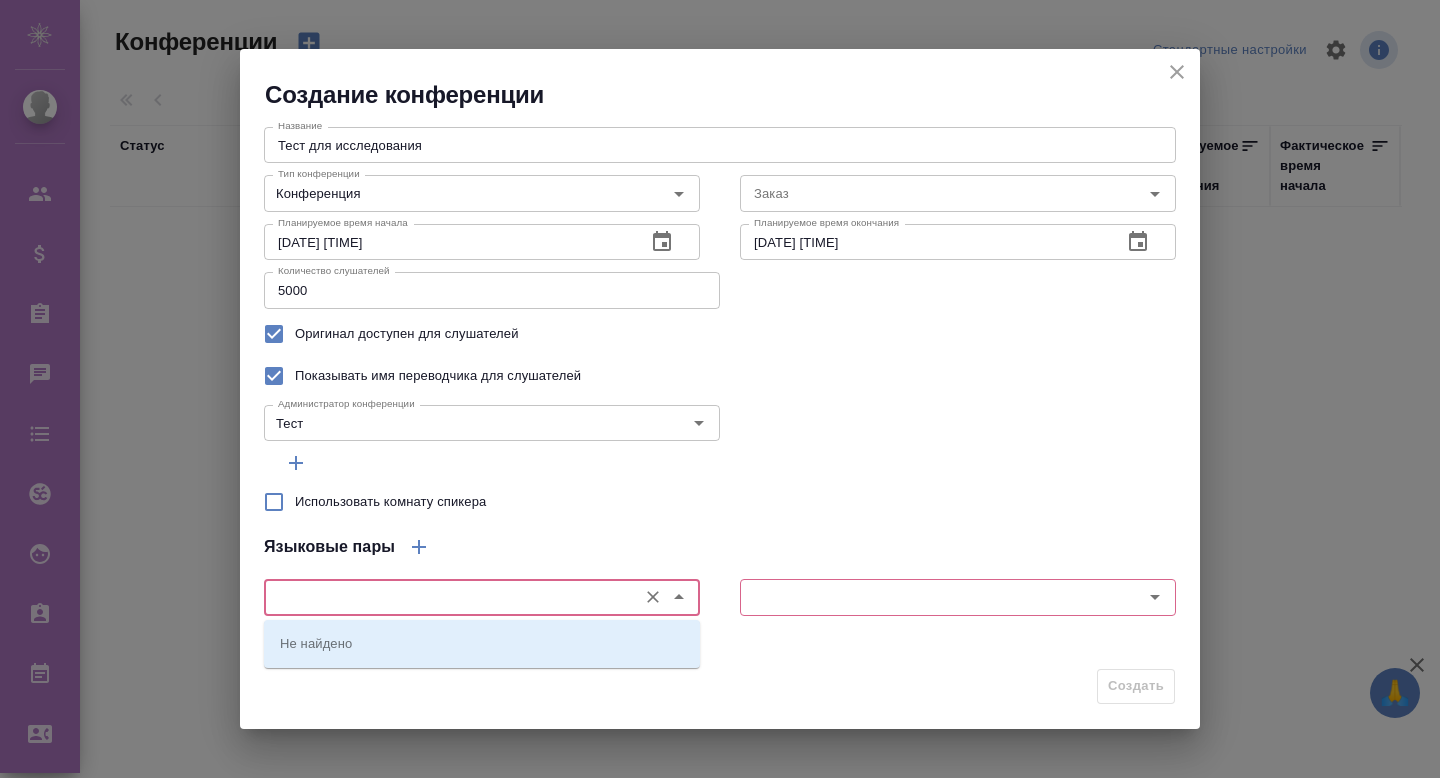 type 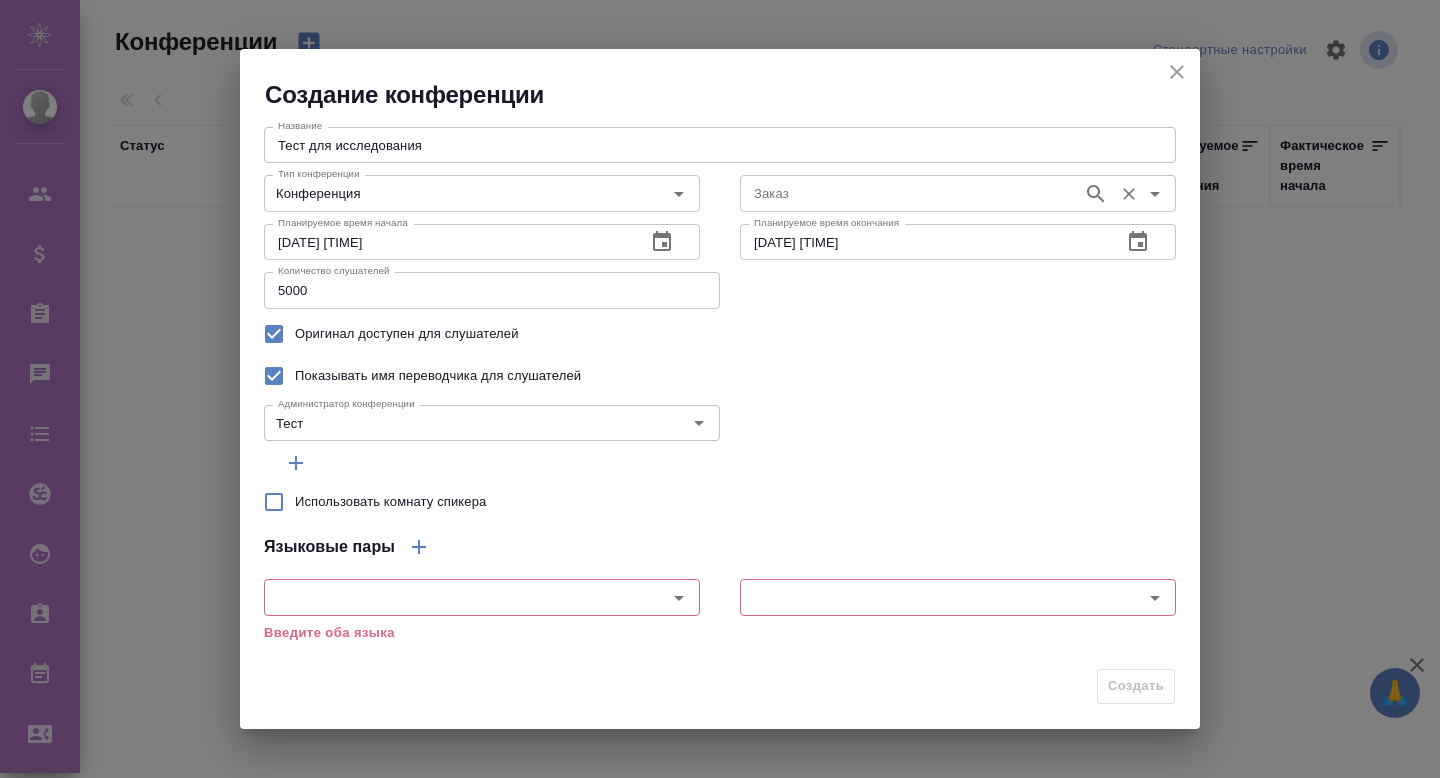 click on "Заказ" at bounding box center (909, 193) 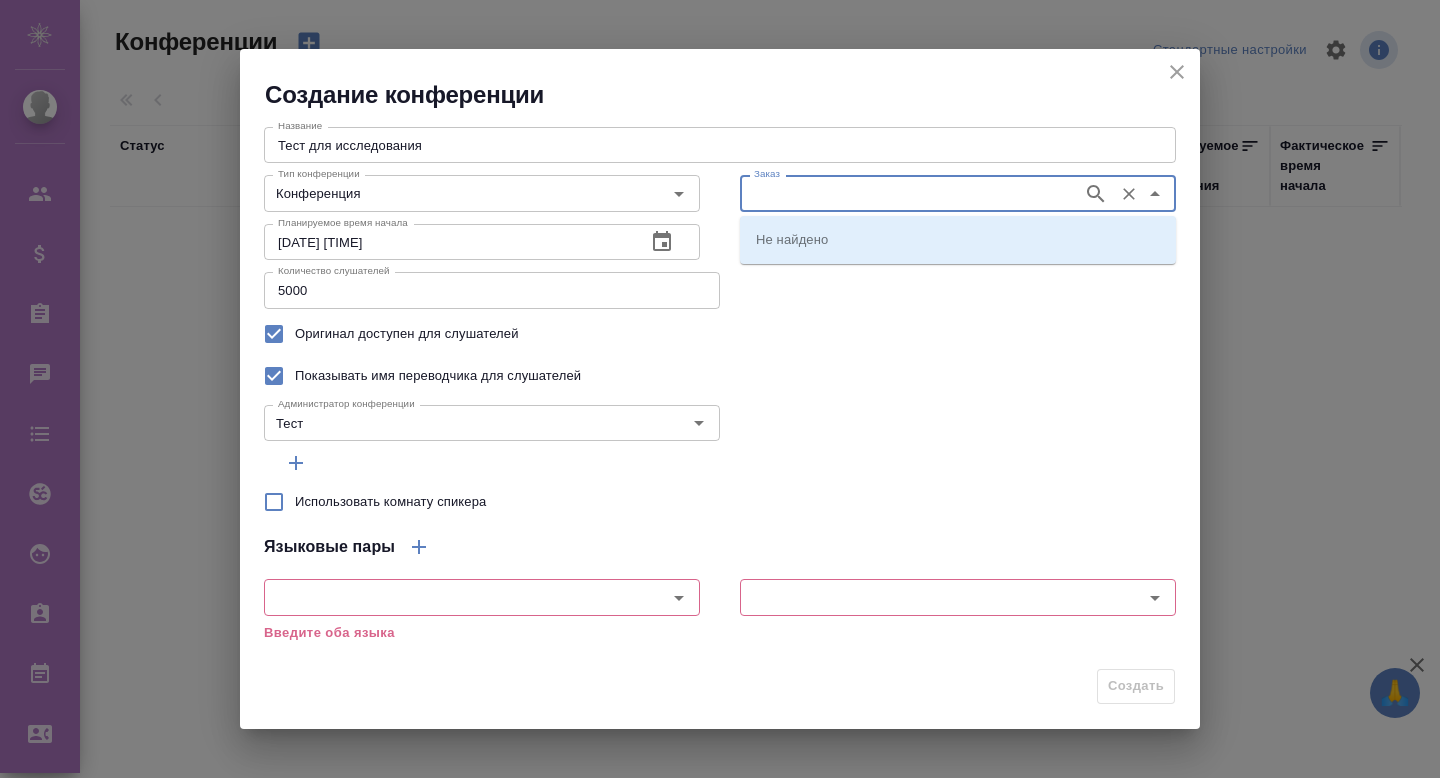 paste on "S_FL-5987з" 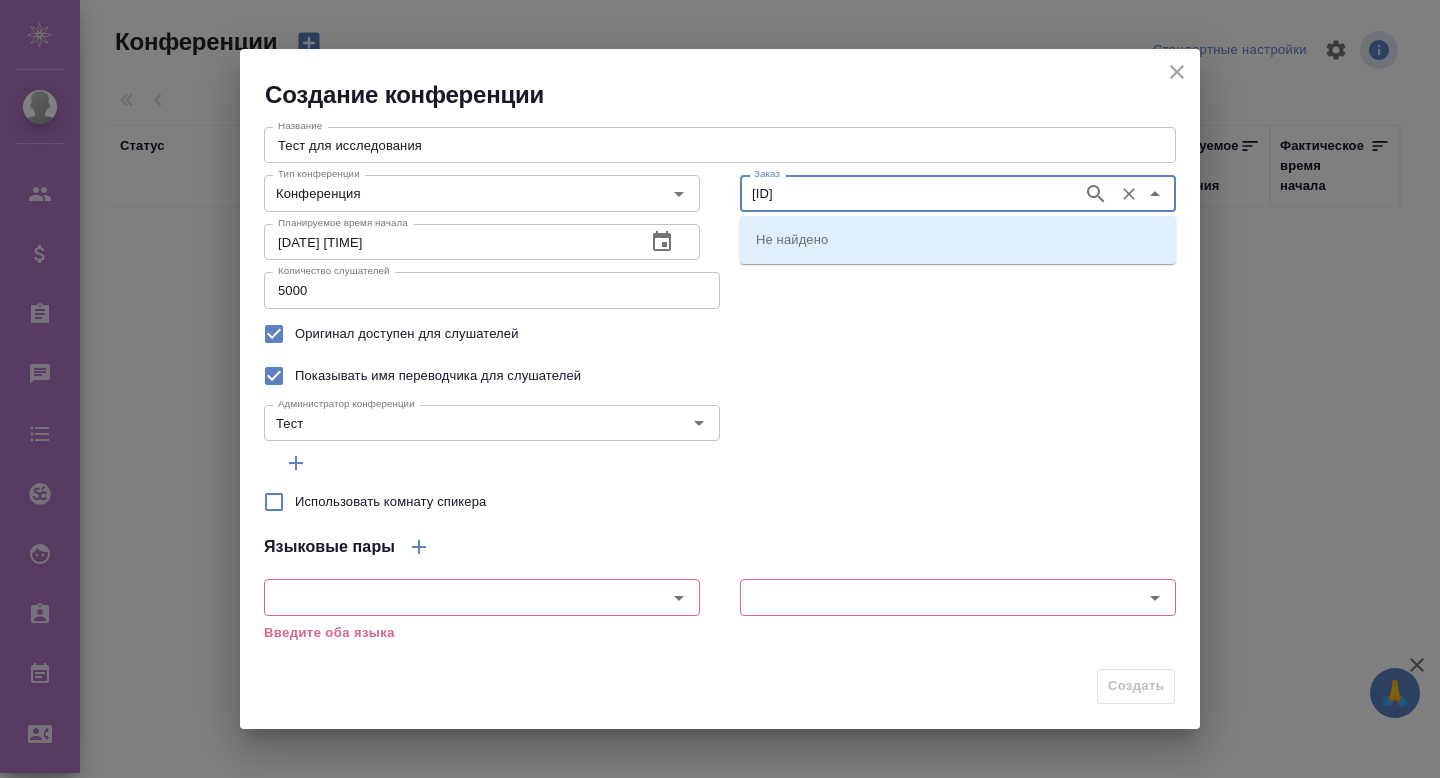 type on "S_FL-5987" 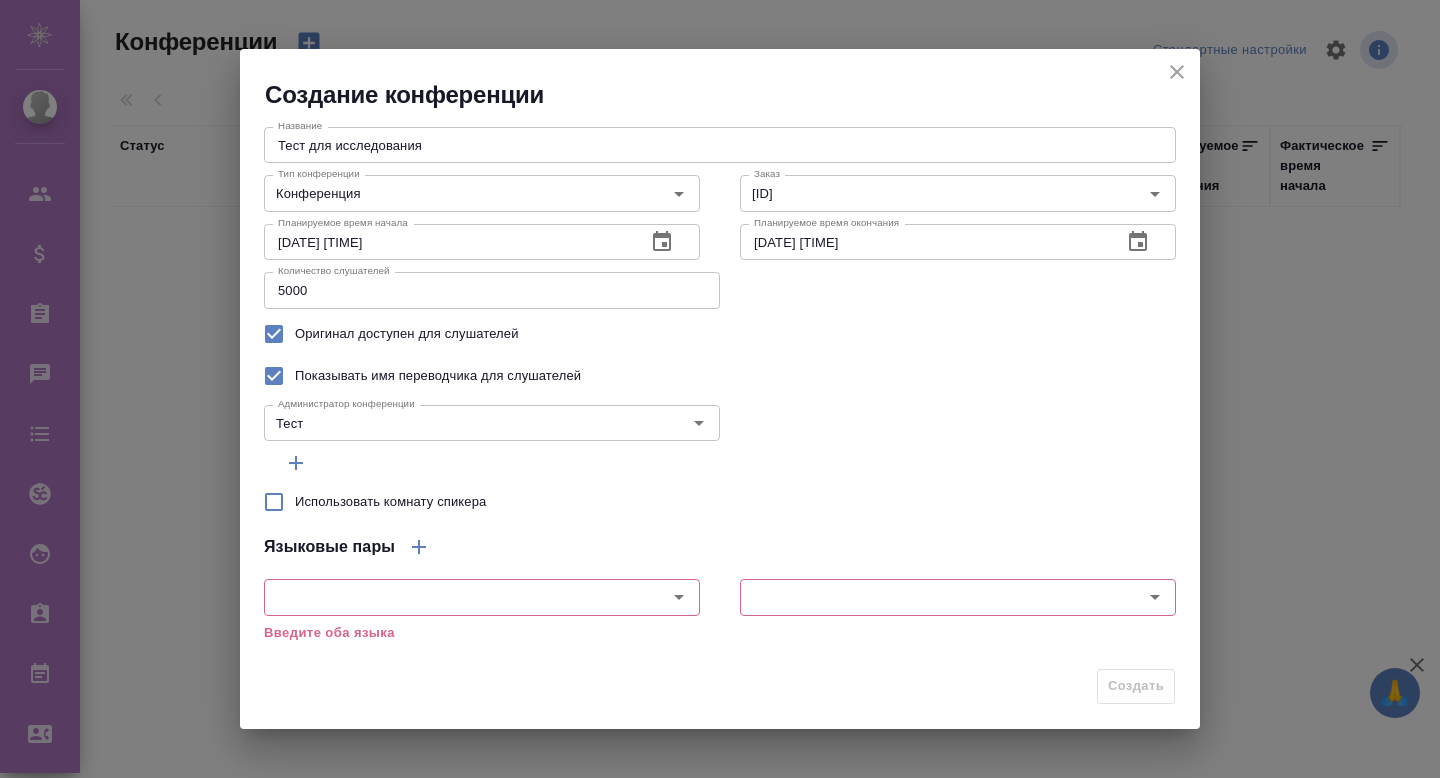 type 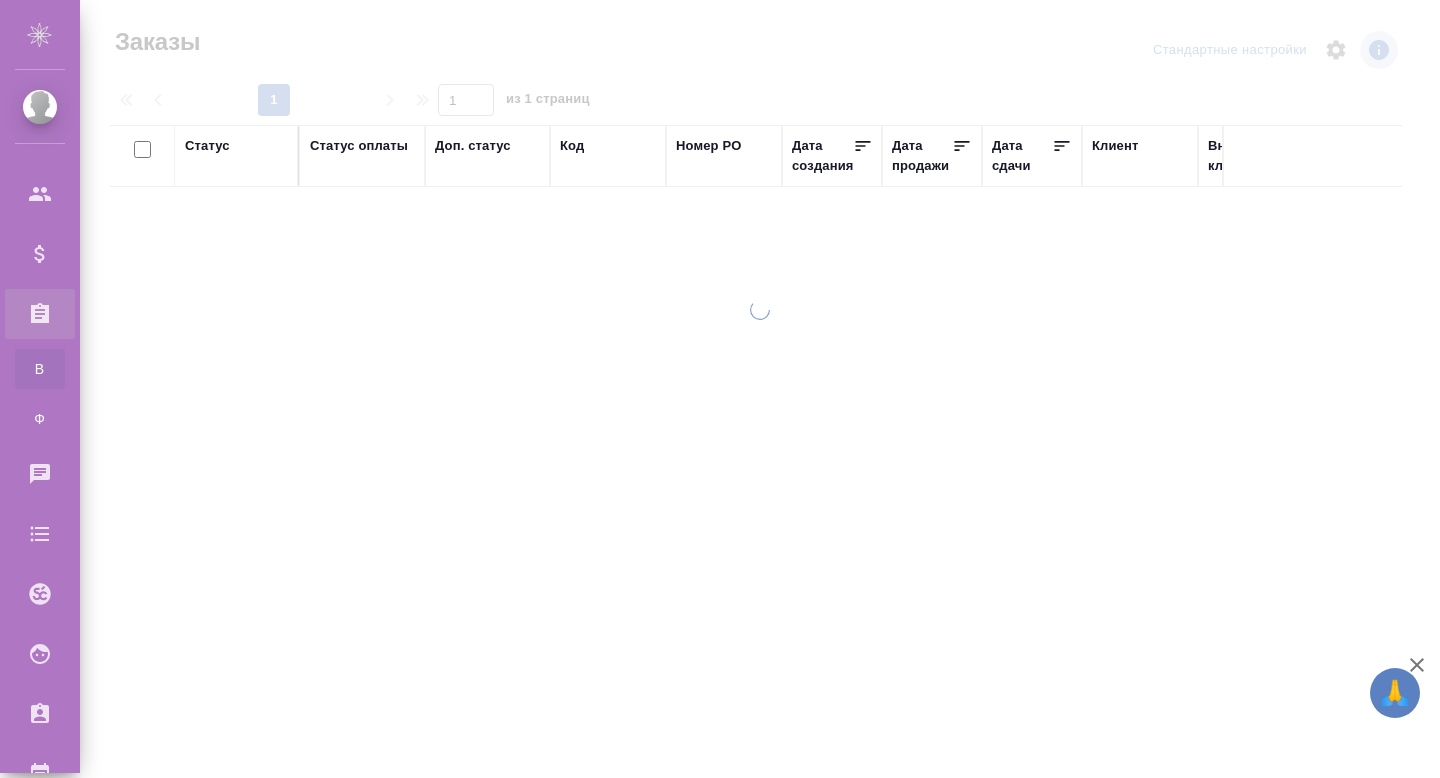 scroll, scrollTop: 0, scrollLeft: 0, axis: both 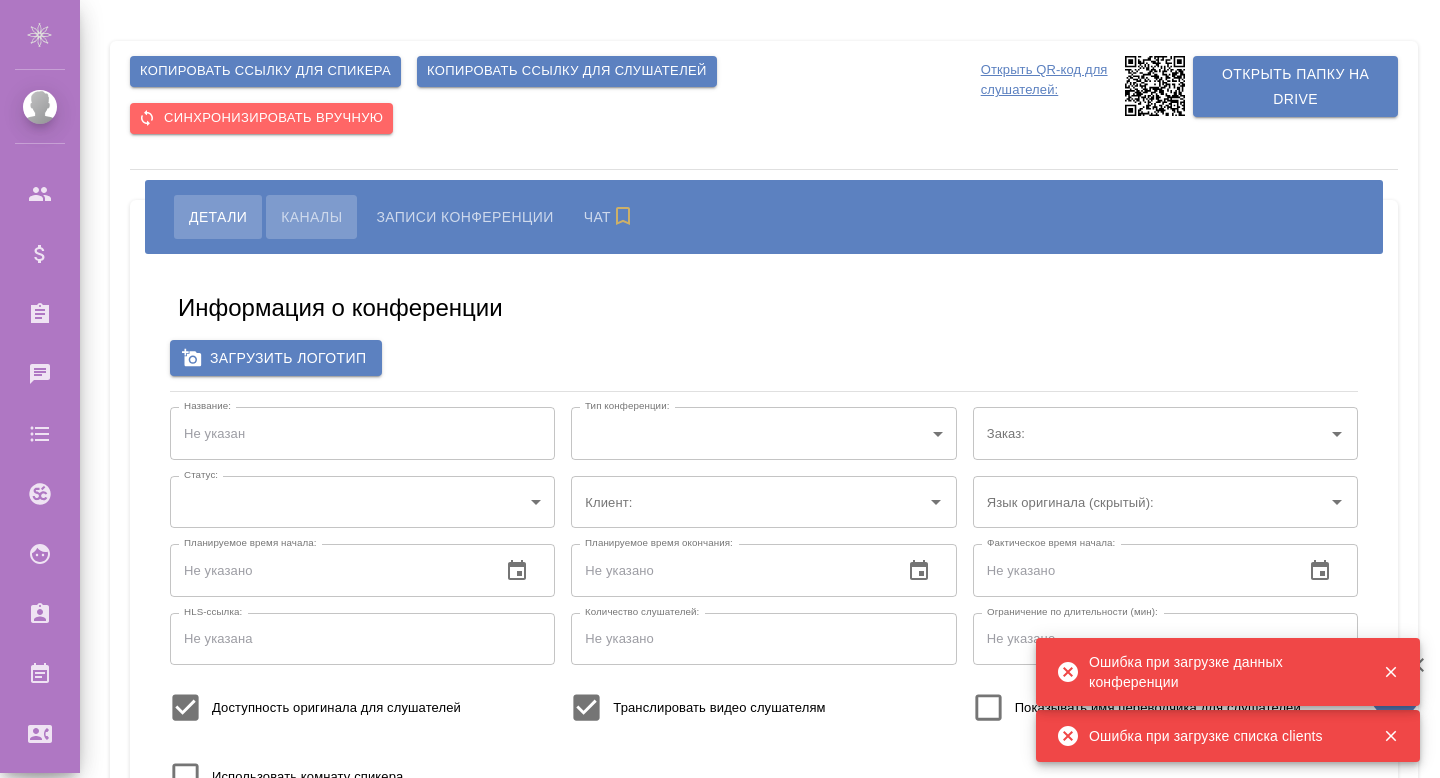 click on "Каналы" at bounding box center (311, 217) 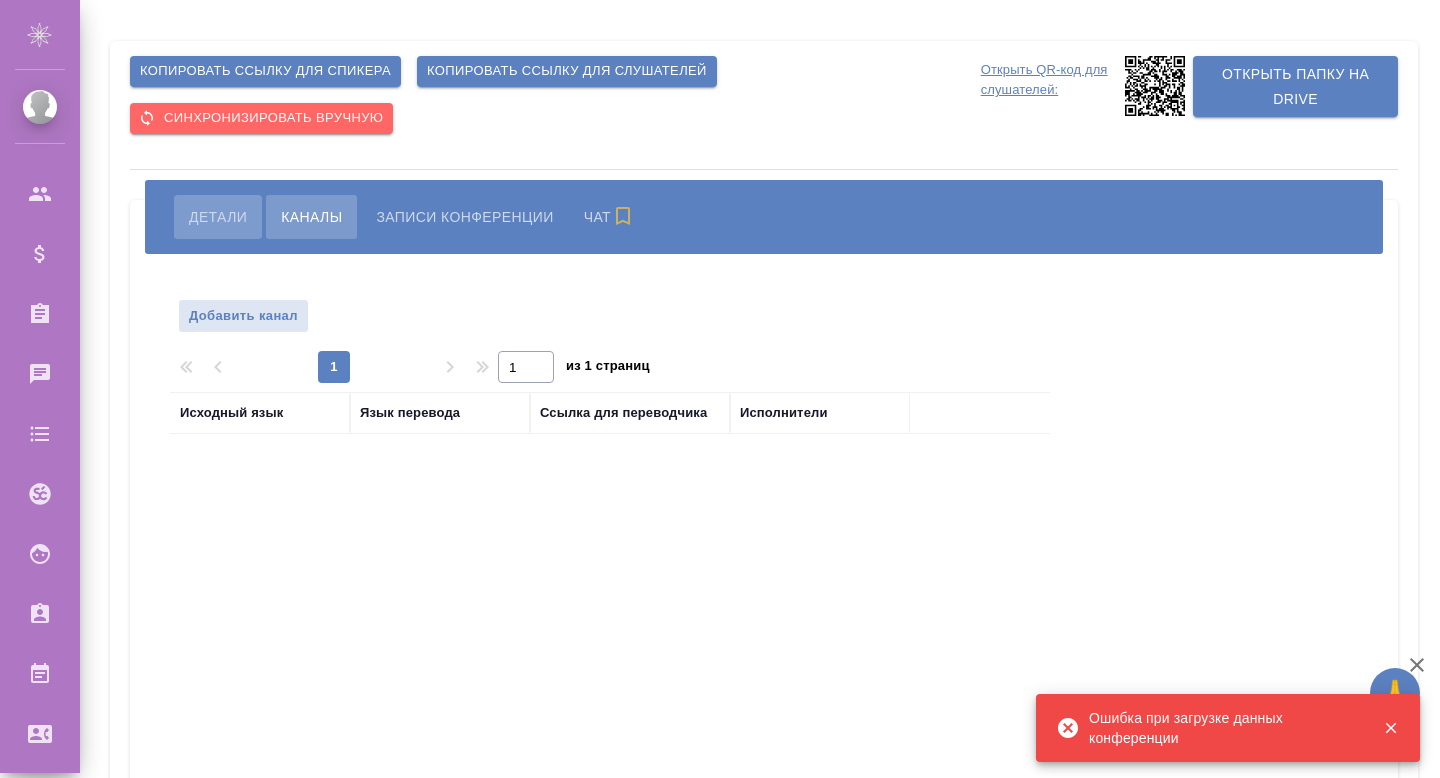 click on "Детали" at bounding box center (218, 217) 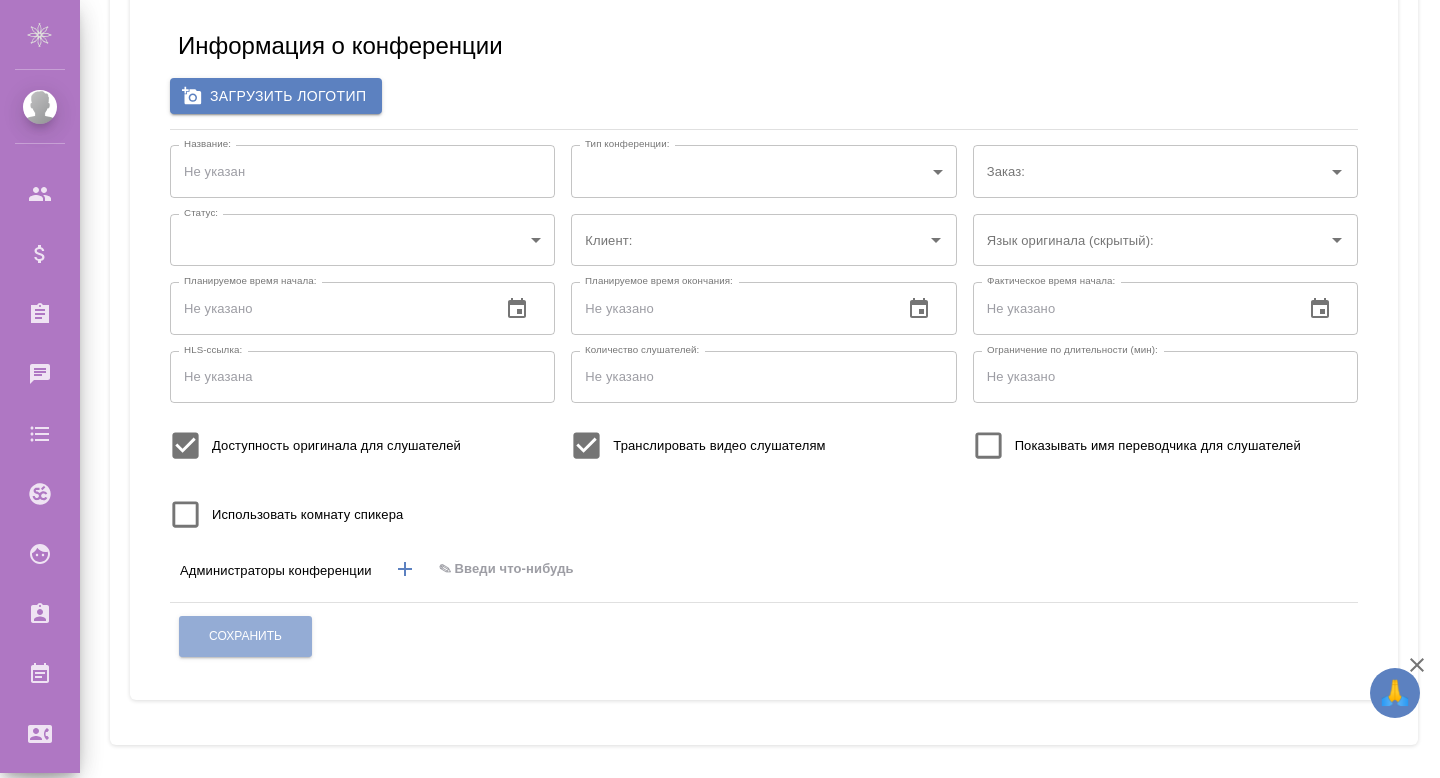 scroll, scrollTop: 0, scrollLeft: 0, axis: both 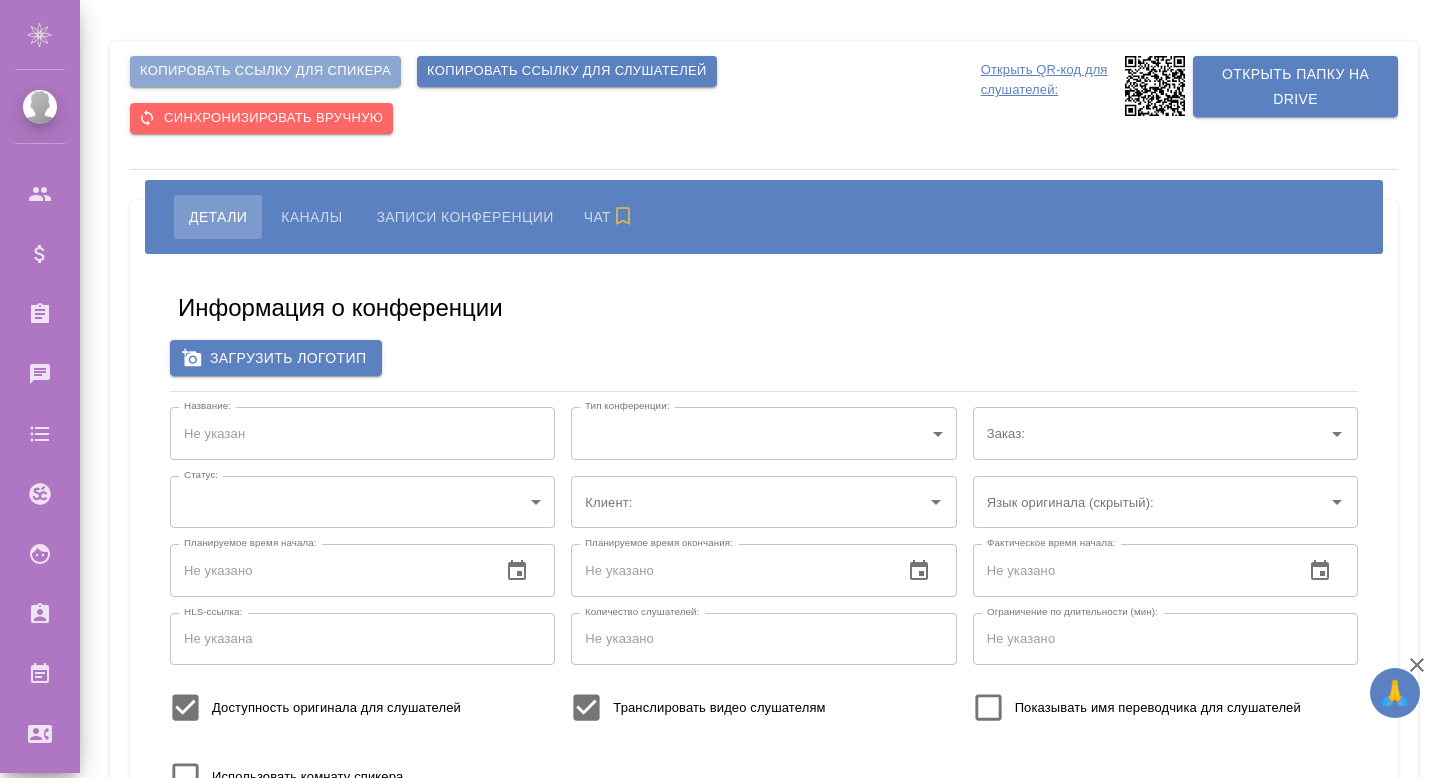 click on "Копировать ссылку для спикера" at bounding box center (265, 71) 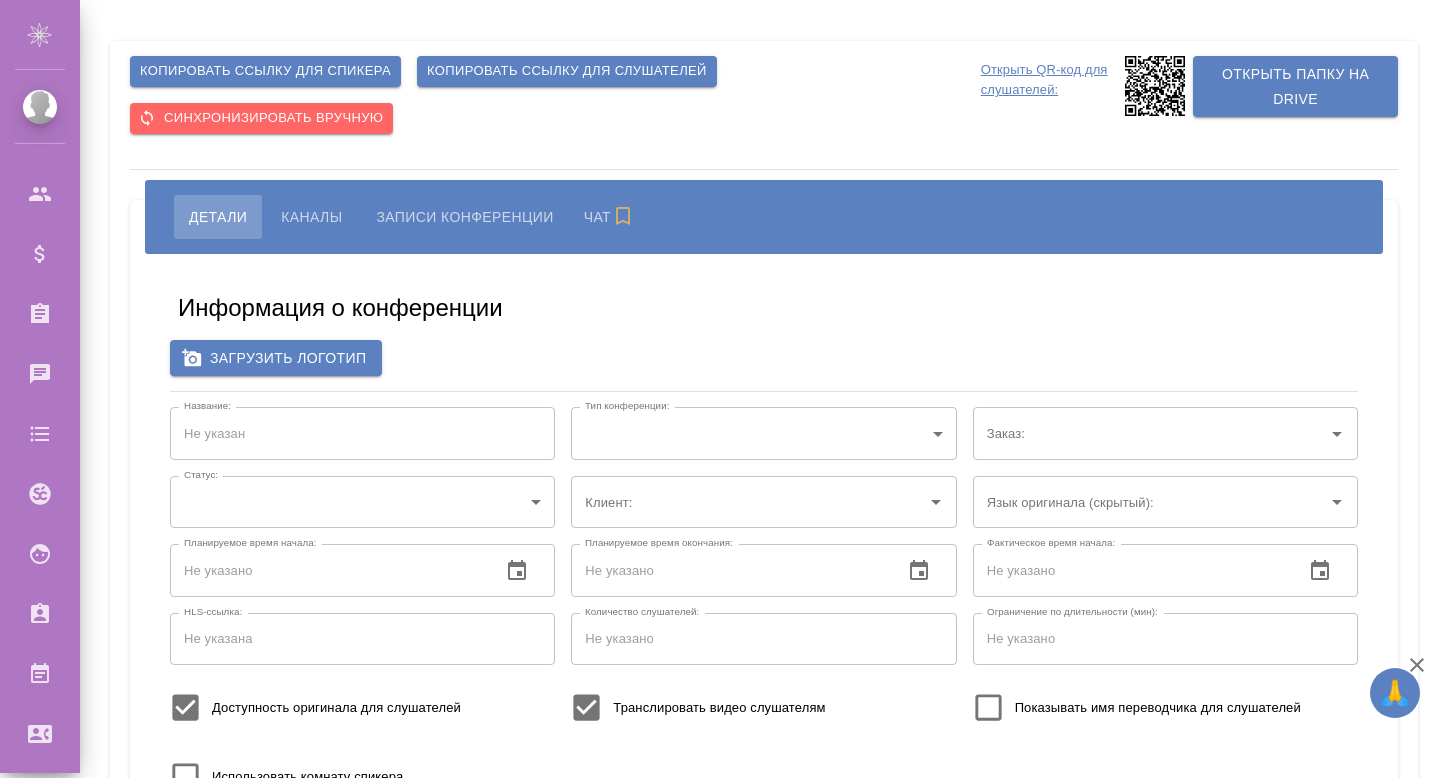 click on "Копировать ссылку для слушателей" at bounding box center [567, 71] 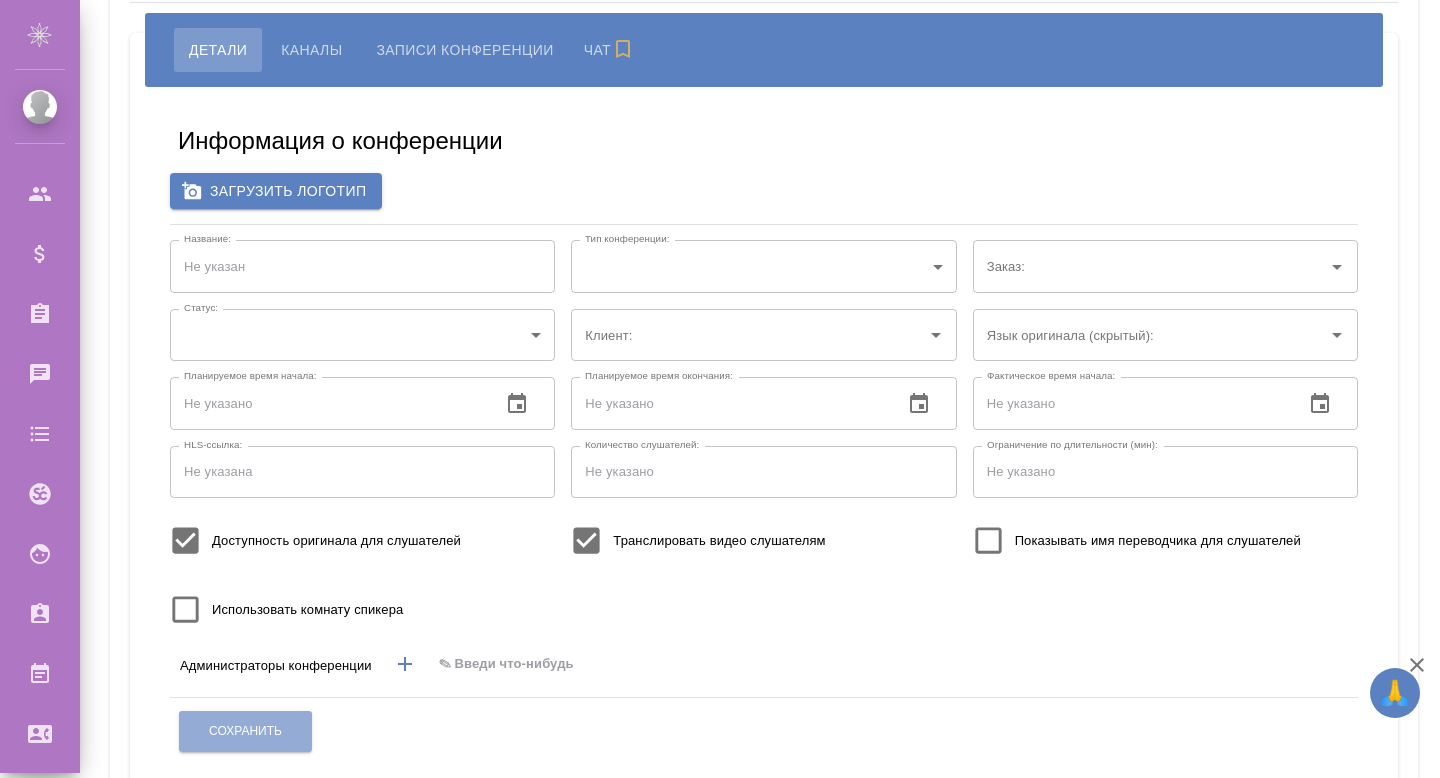 scroll, scrollTop: 186, scrollLeft: 0, axis: vertical 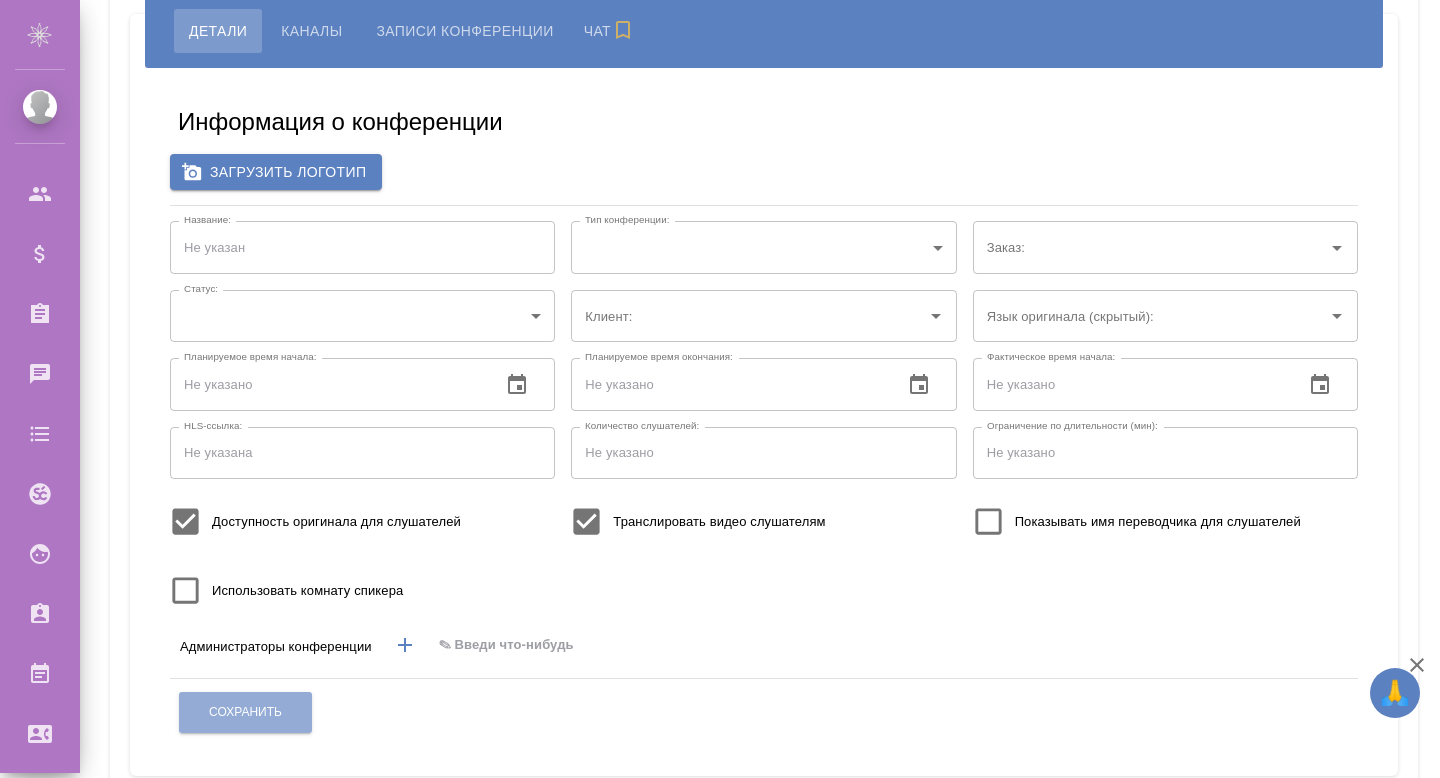 click on "Использовать комнату спикера" at bounding box center (307, 591) 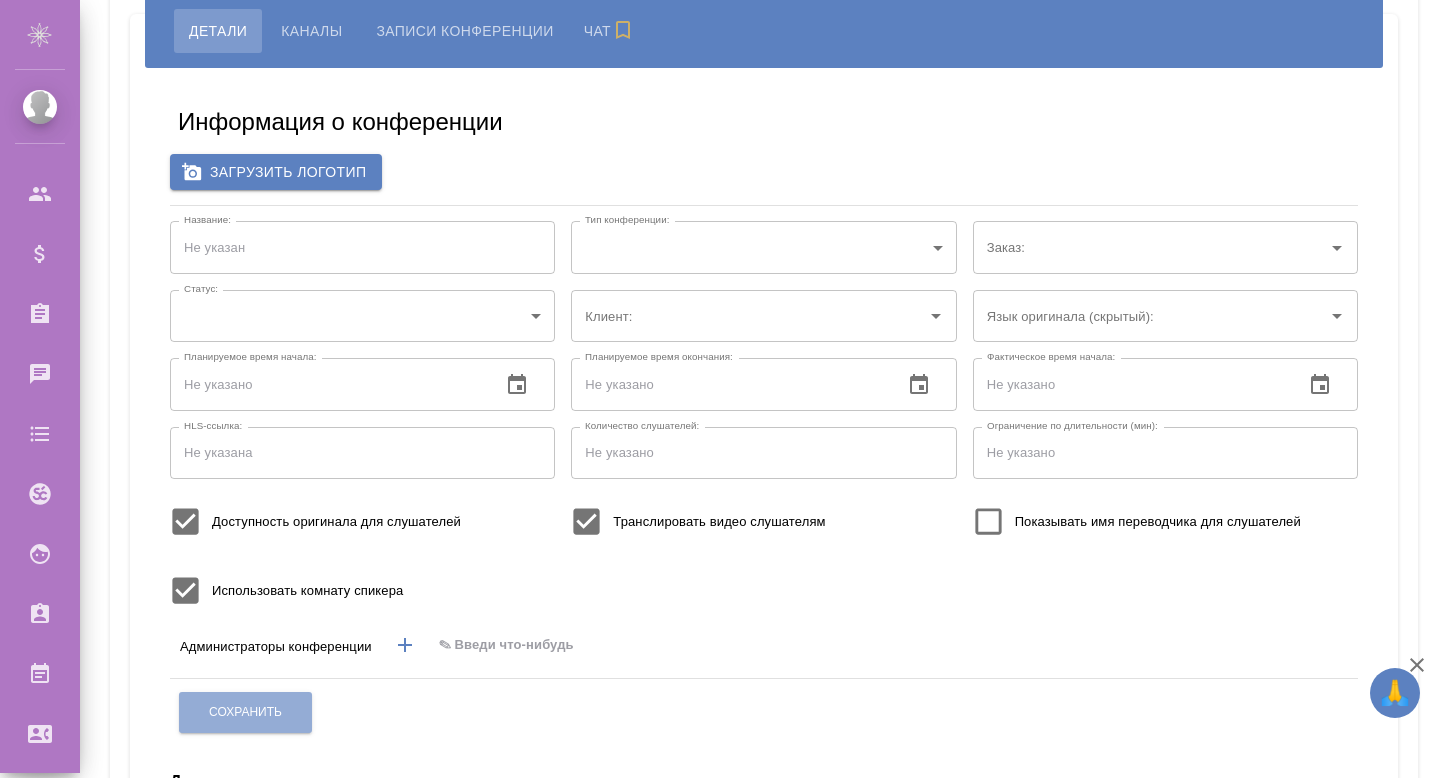 type on "e.rudenko@awatera.com" 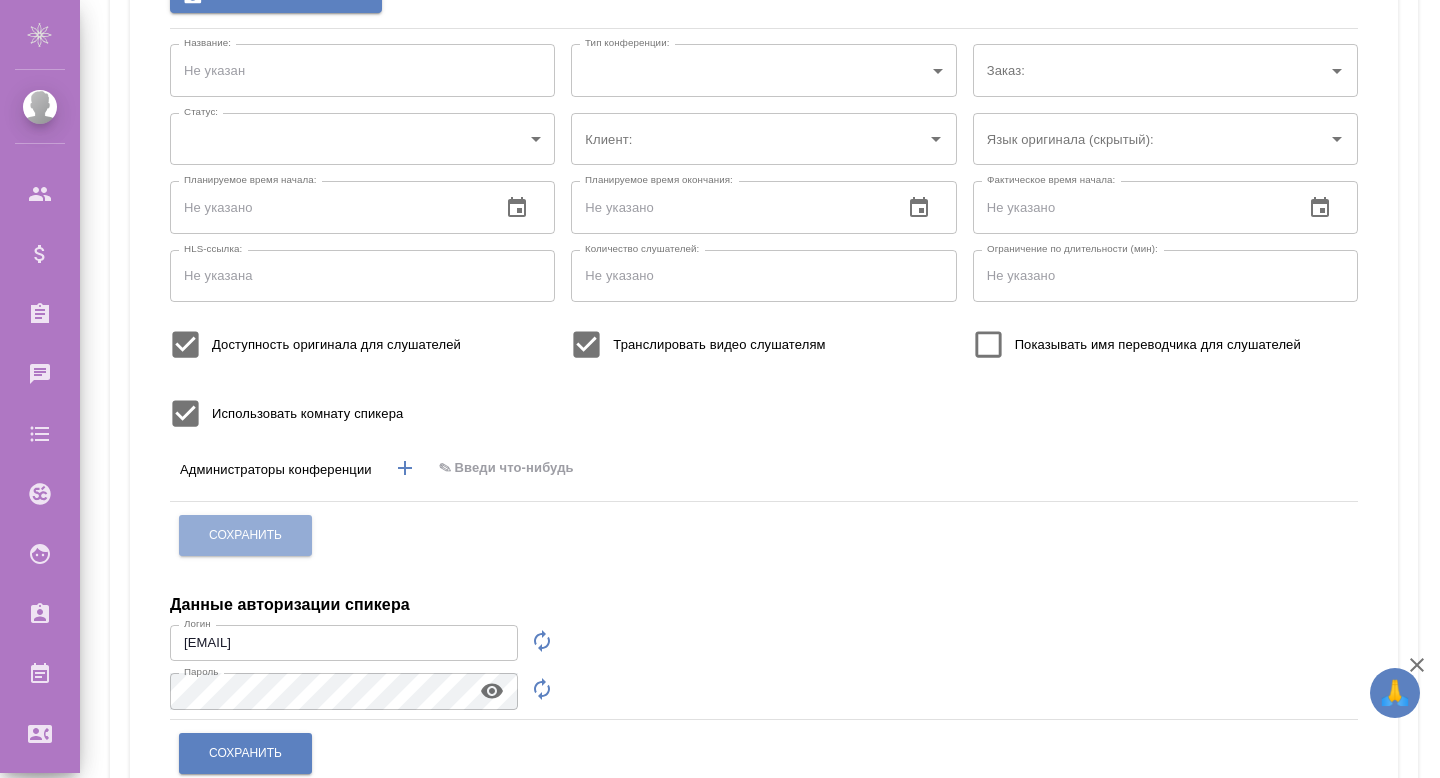 scroll, scrollTop: 488, scrollLeft: 0, axis: vertical 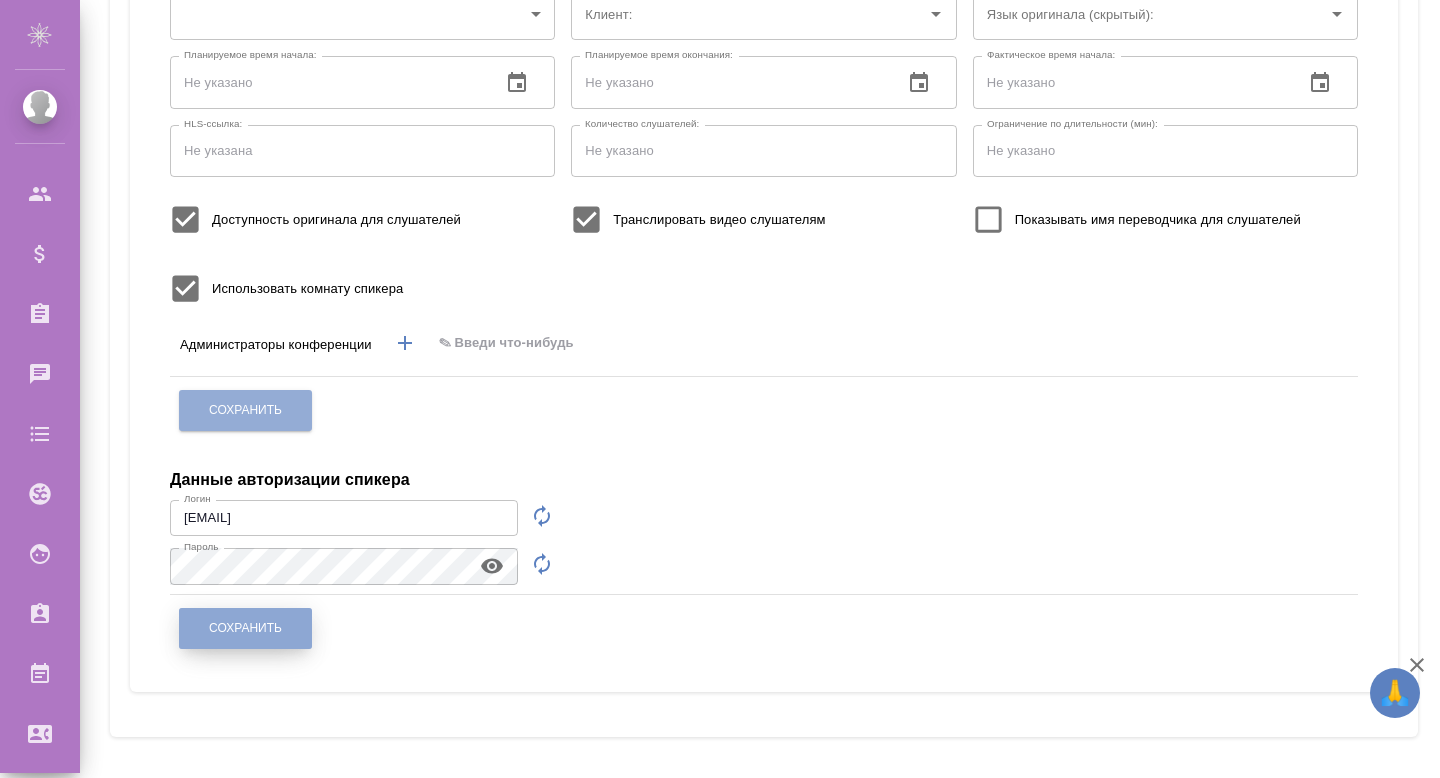 click on "Сохранить" at bounding box center [245, 628] 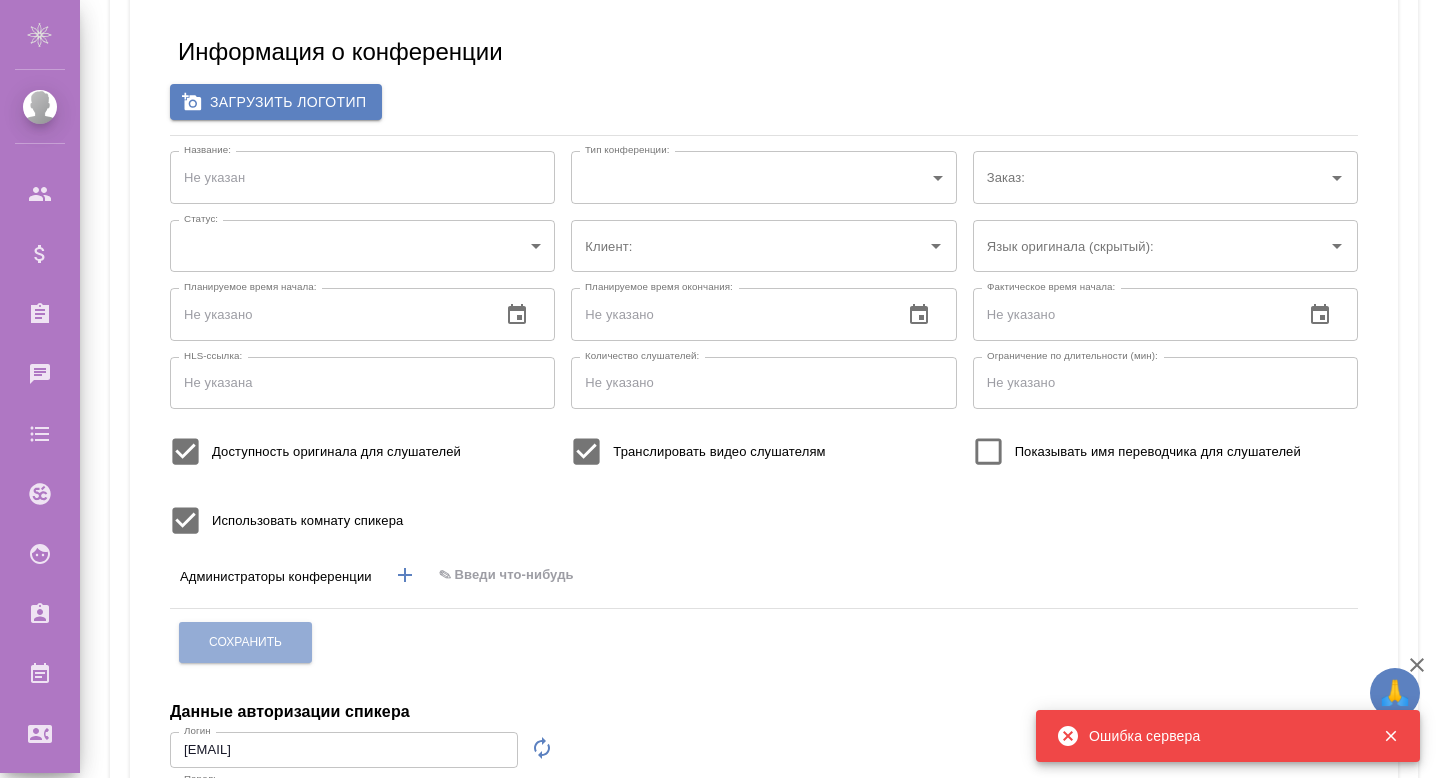 scroll, scrollTop: 0, scrollLeft: 0, axis: both 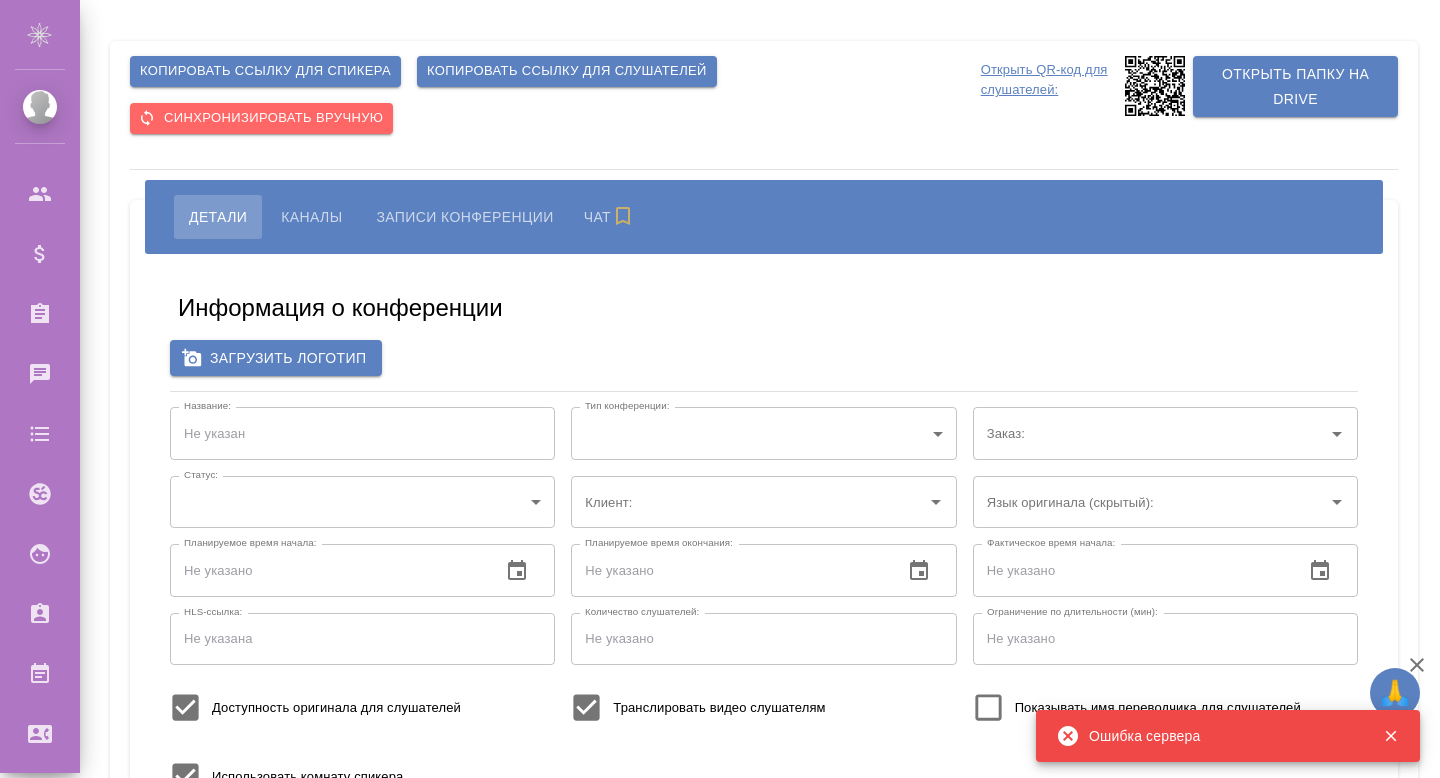 click at bounding box center (362, 433) 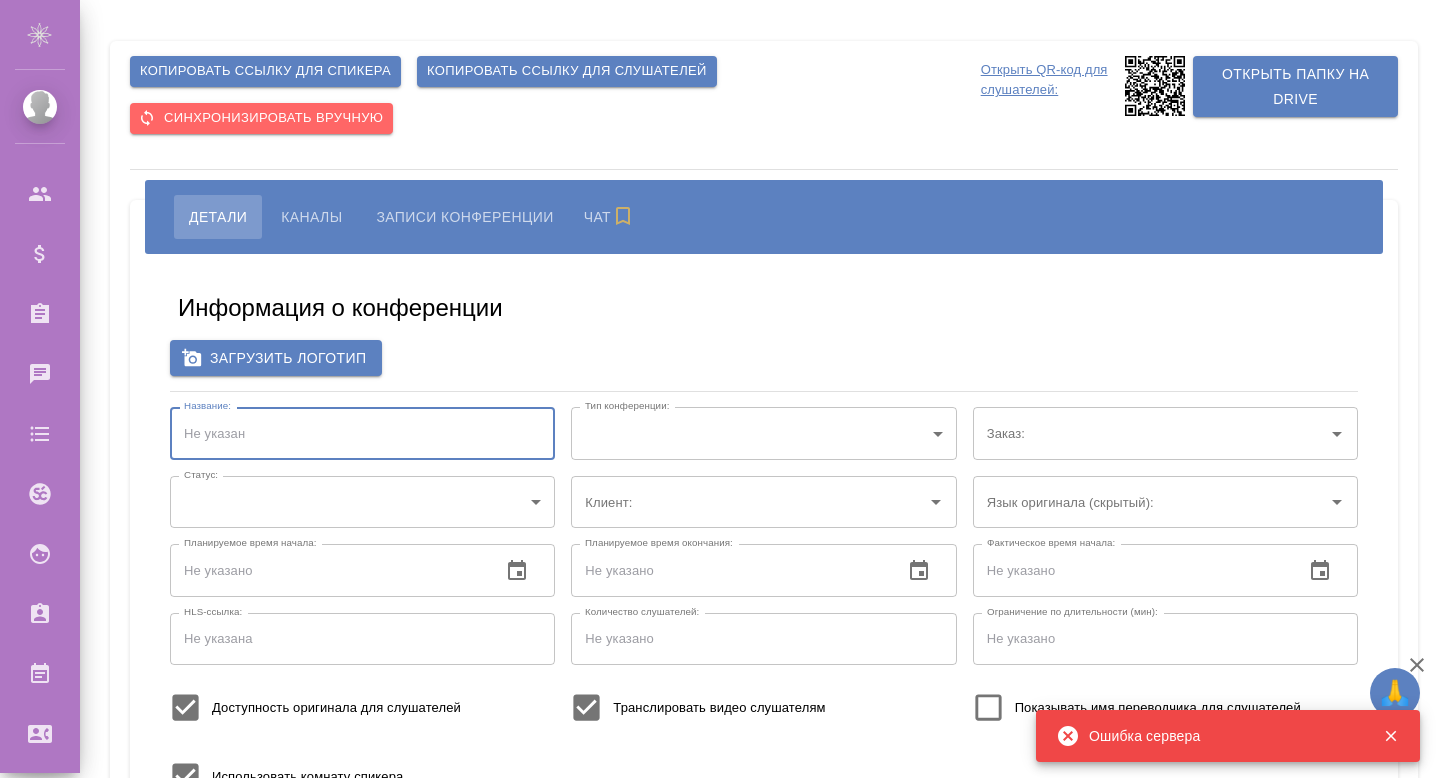 click on "Загрузить логотип" at bounding box center (764, 358) 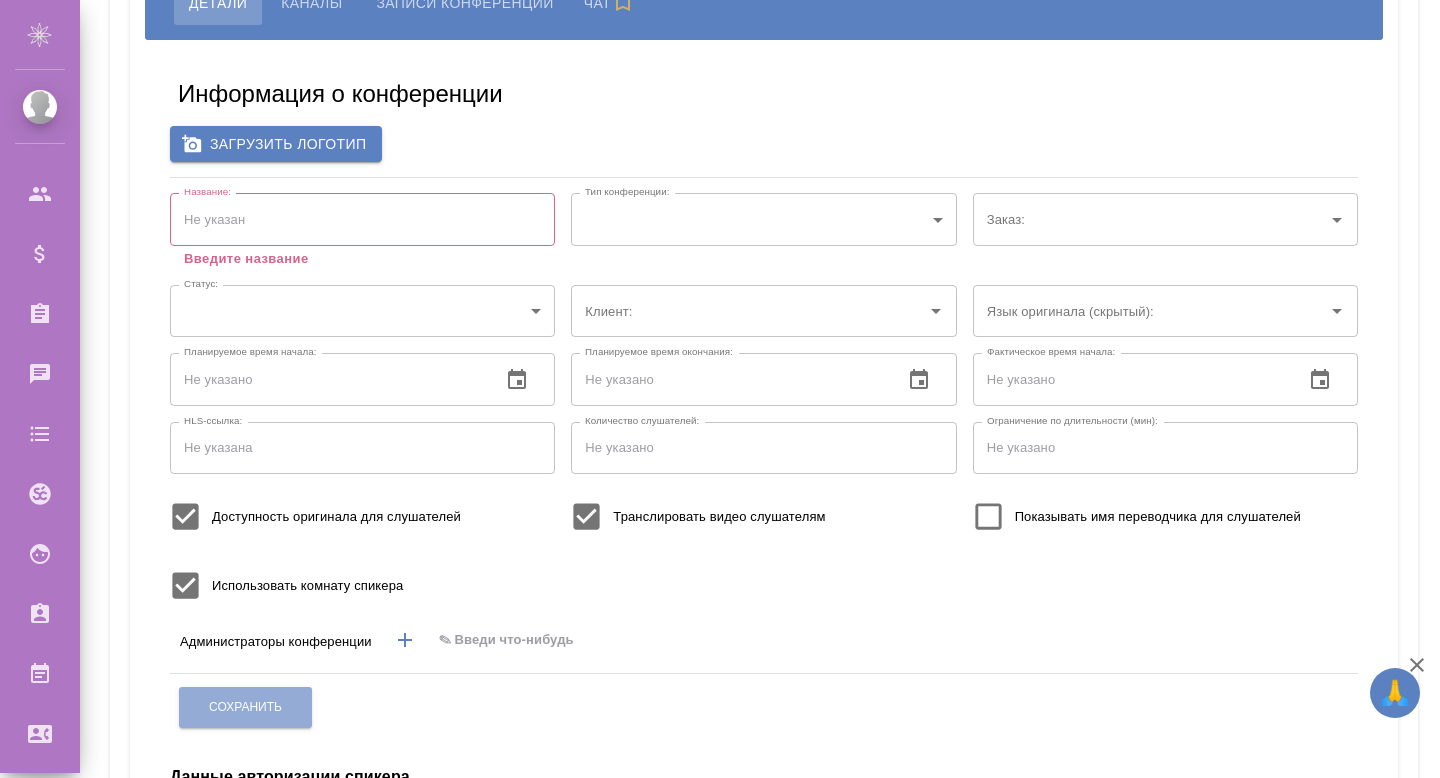 scroll, scrollTop: 0, scrollLeft: 0, axis: both 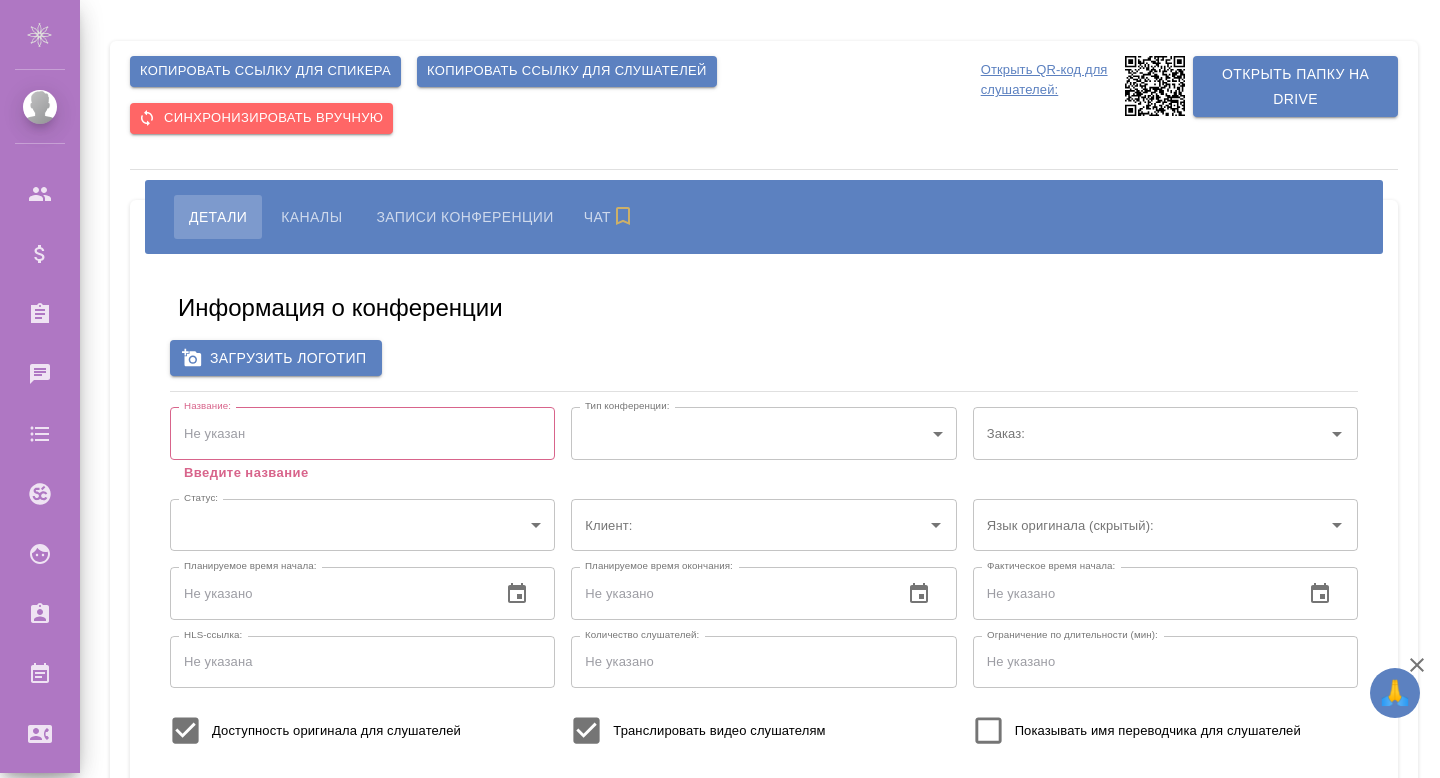 click on "Копировать ссылку для спикера" at bounding box center (265, 71) 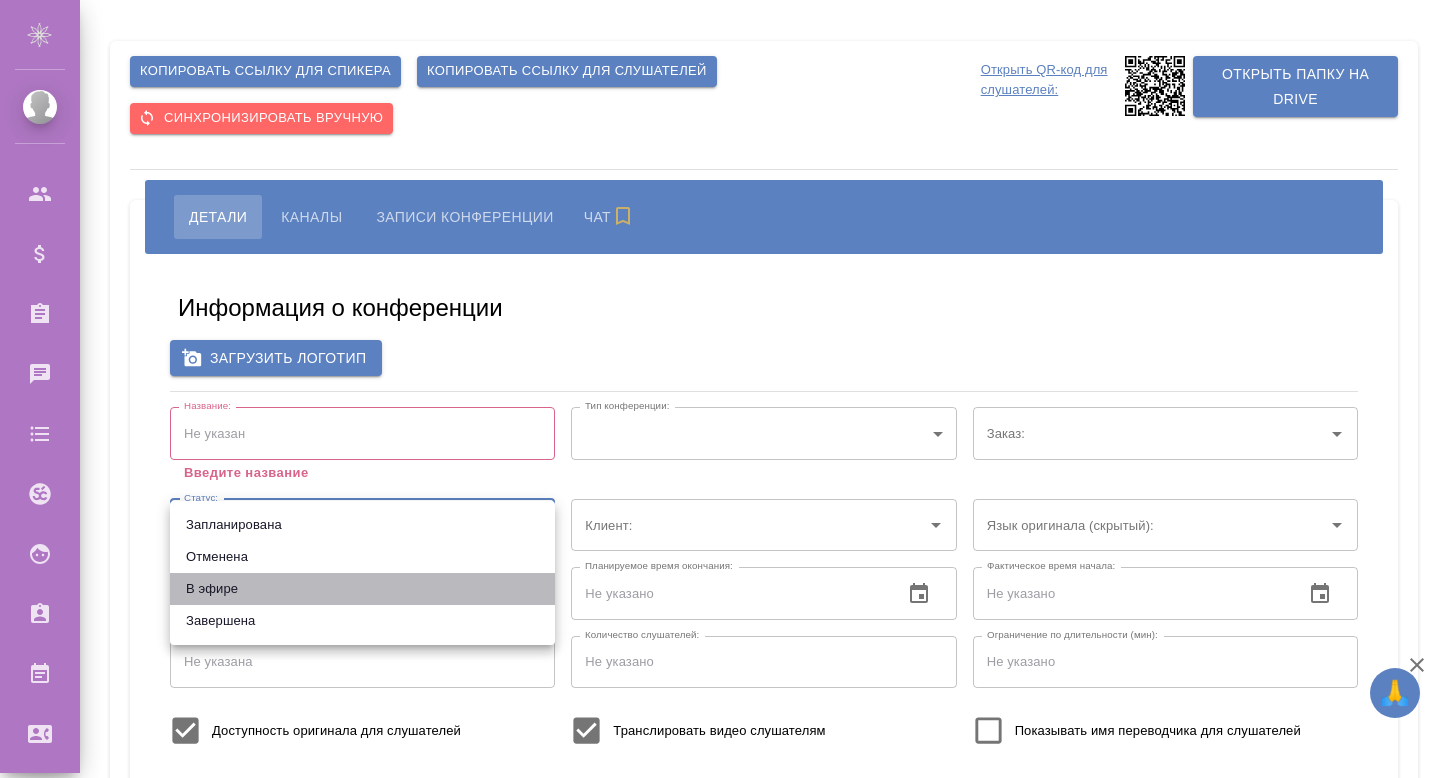 click on "В эфире" at bounding box center (362, 589) 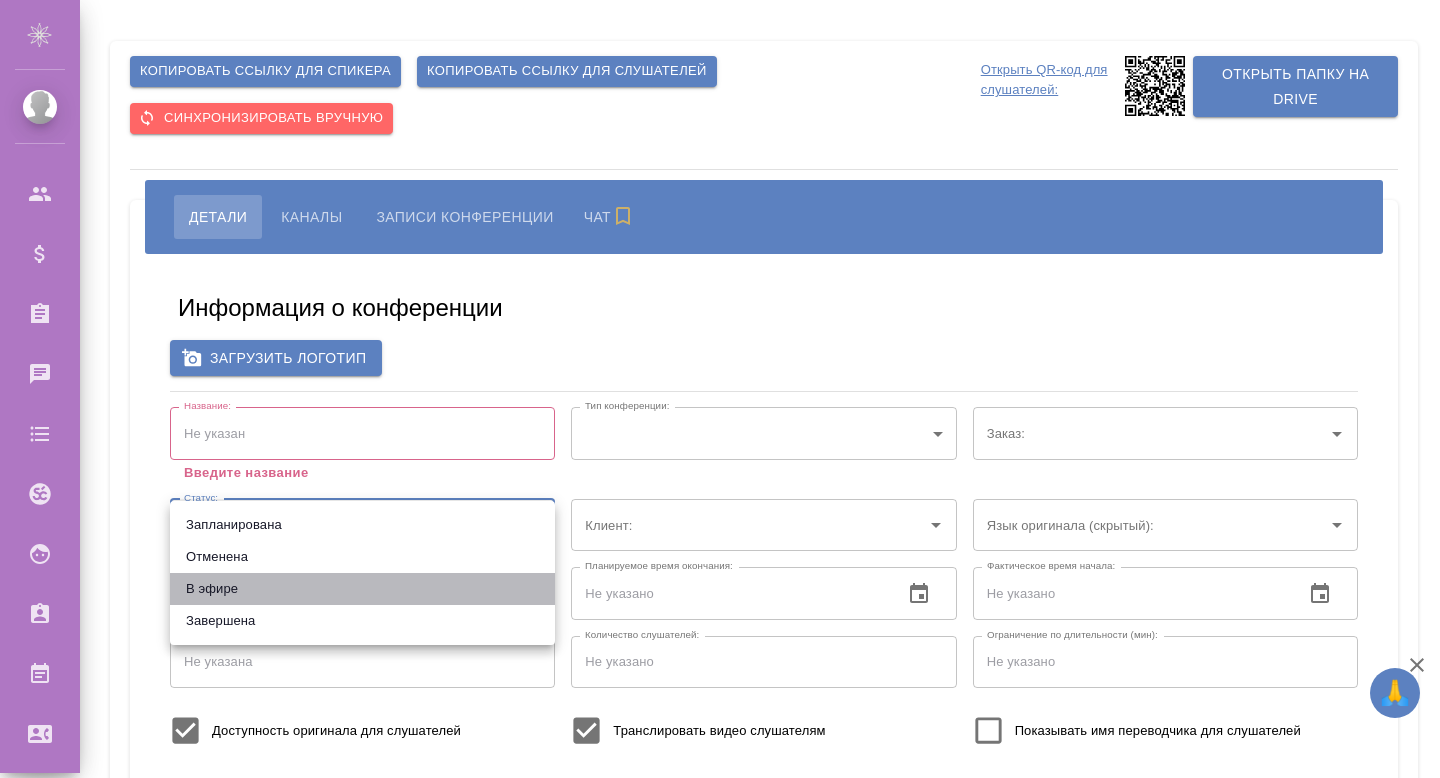 type on "online" 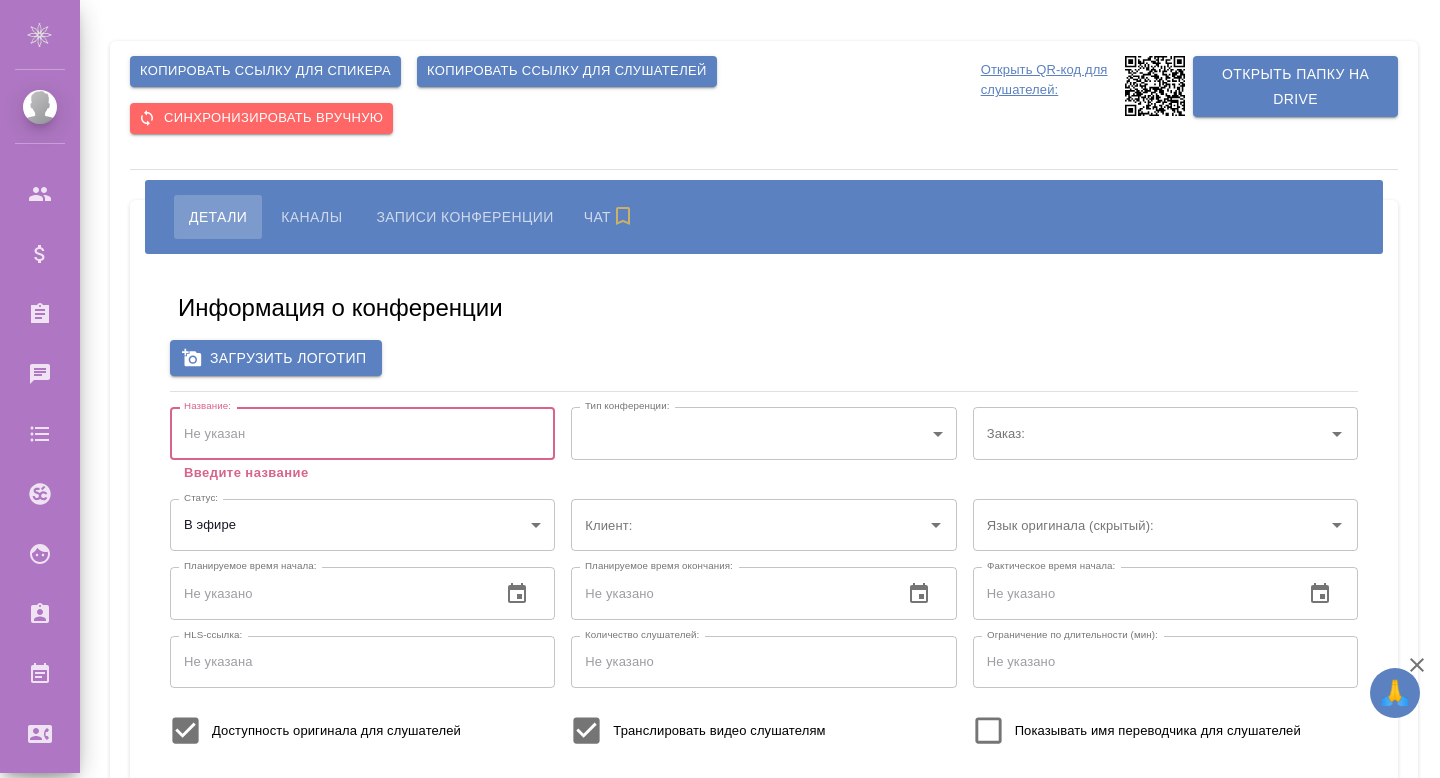 click at bounding box center (362, 433) 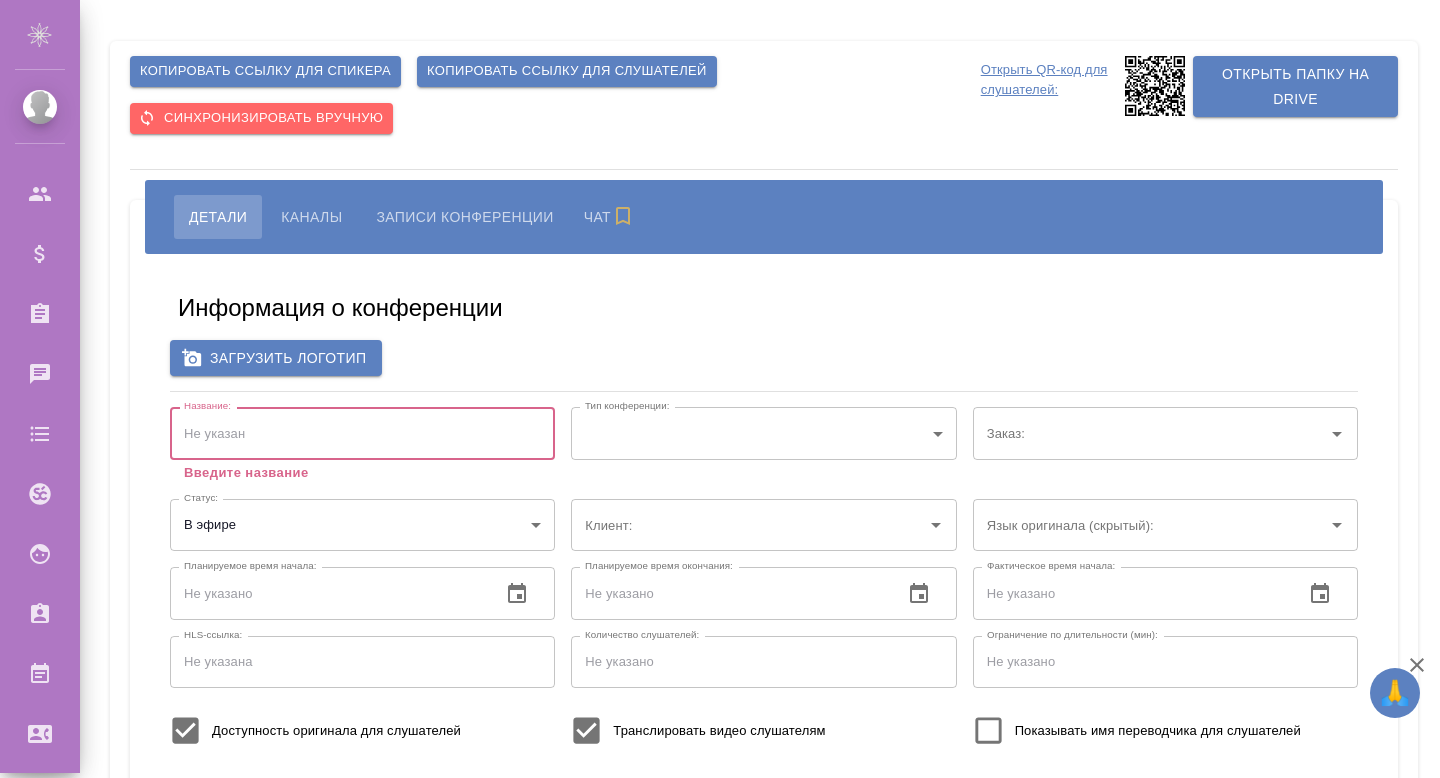 click at bounding box center (362, 433) 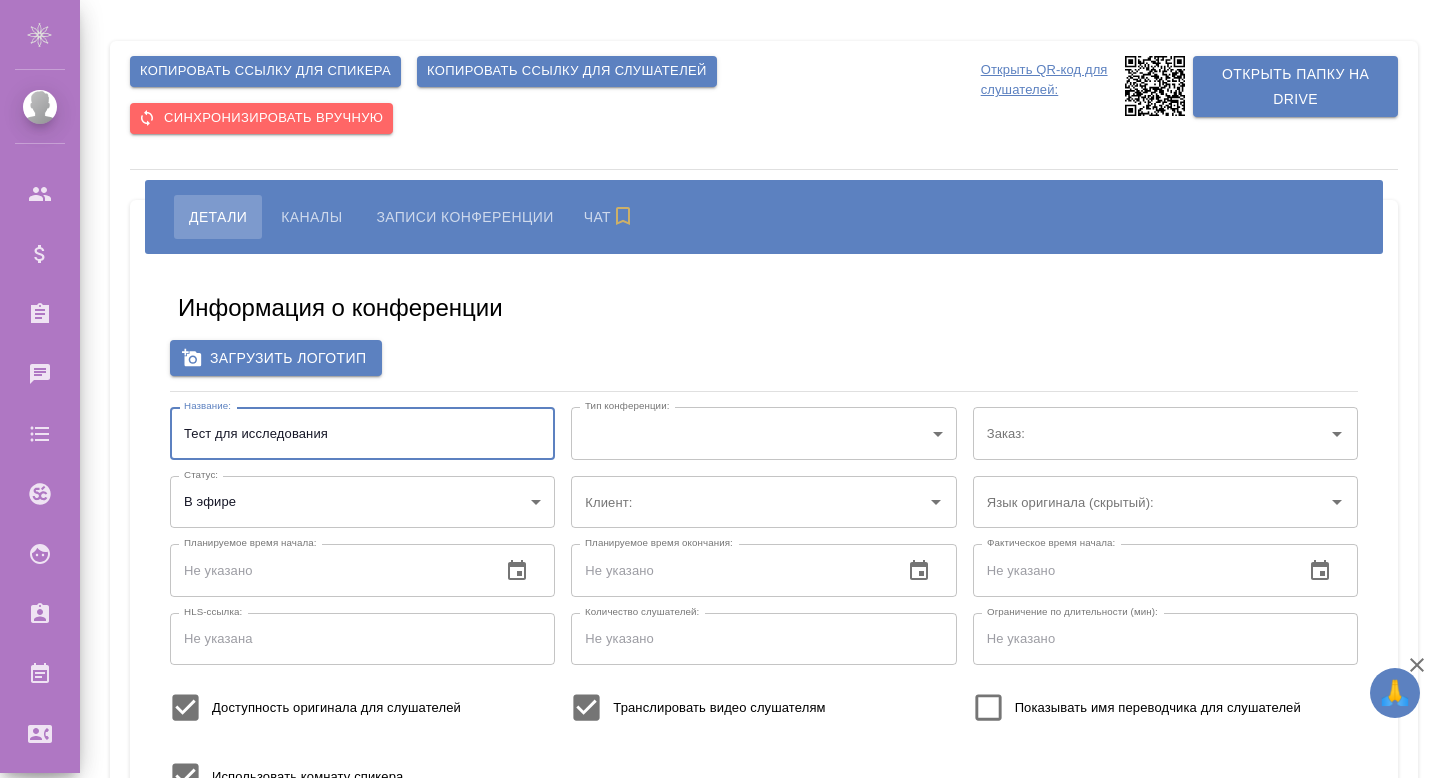 type on "Тест для исследования" 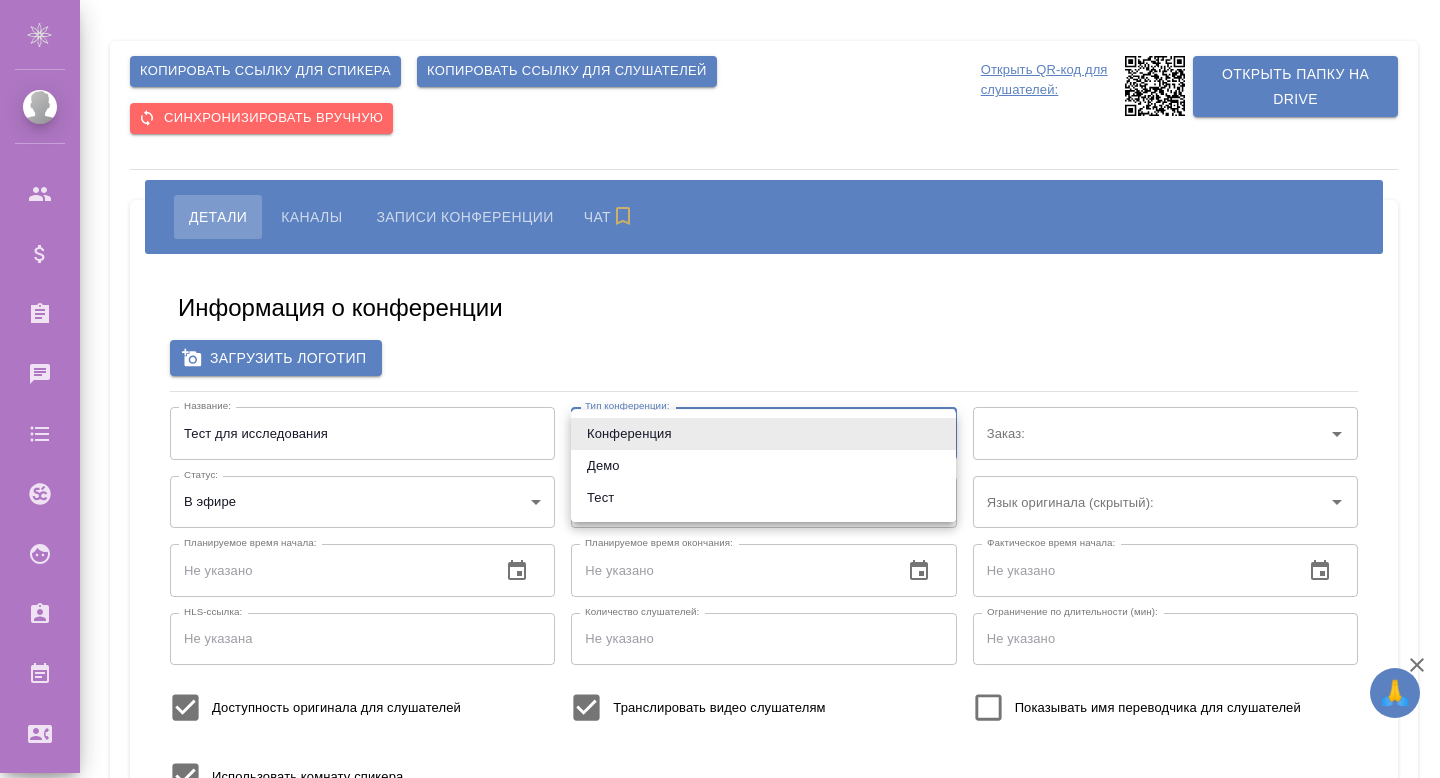 click on "🙏 .cls-1
fill:#fff;
AWATERA Руденко Елизавета Клиенты Спецификации Заказы 0 Чаты Todo Проекты SC Исполнители Кандидаты Работы Входящие заявки Заявки на доставку Рекламации Проекты процессинга Конференции Выйти Копировать ссылку для спикера Копировать ссылку для слушателей Cинхронизировать вручную Открыть QR-код для слушателей: Открыть папку на Drive Детали Каналы Записи конференции Чат Информация о конференции Загрузить логотип Название: Тест для исследования Название: Тип конференции: ​ Тип конференции: Заказ: Заказ: Статус: В эфире online Статус: ​ .cls-1" at bounding box center [720, 389] 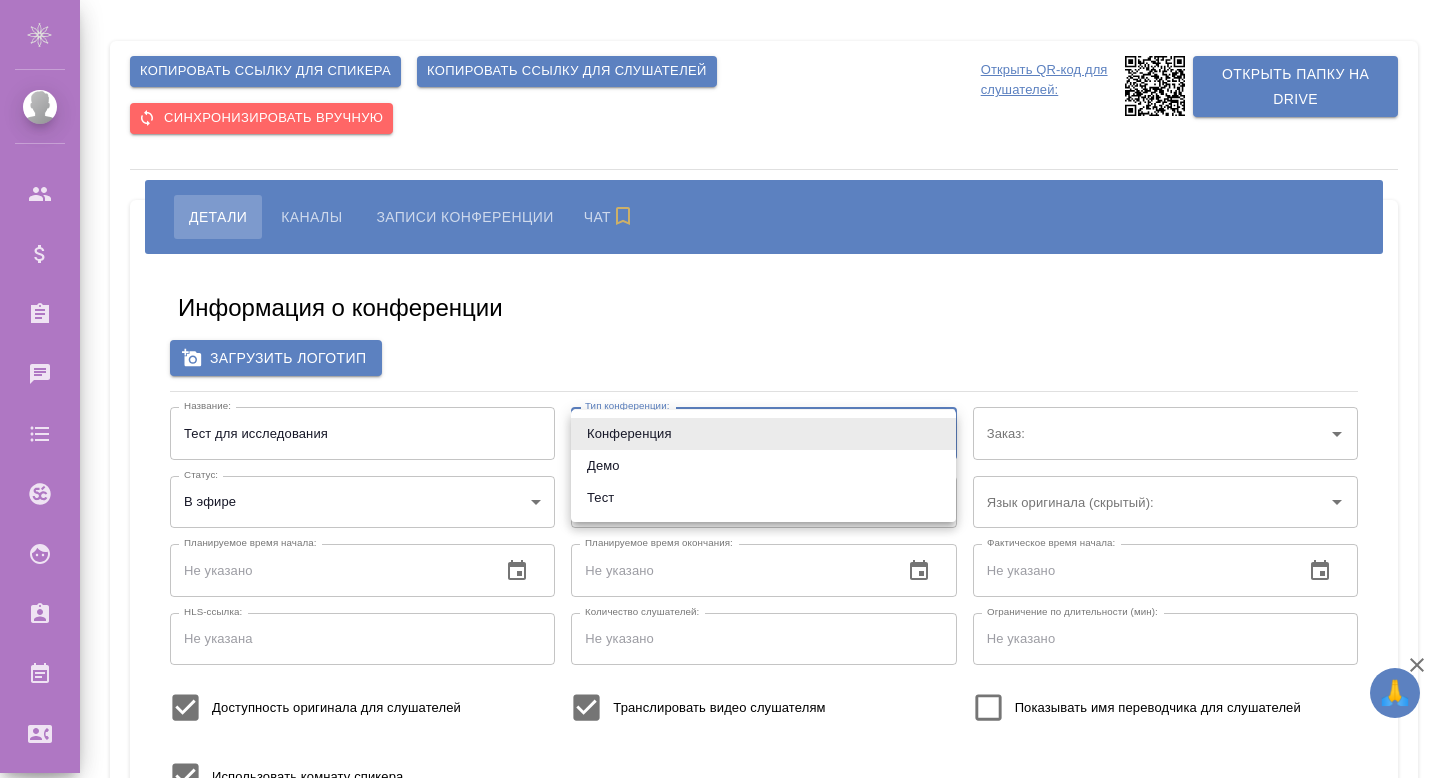 click on "Тест" at bounding box center (763, 498) 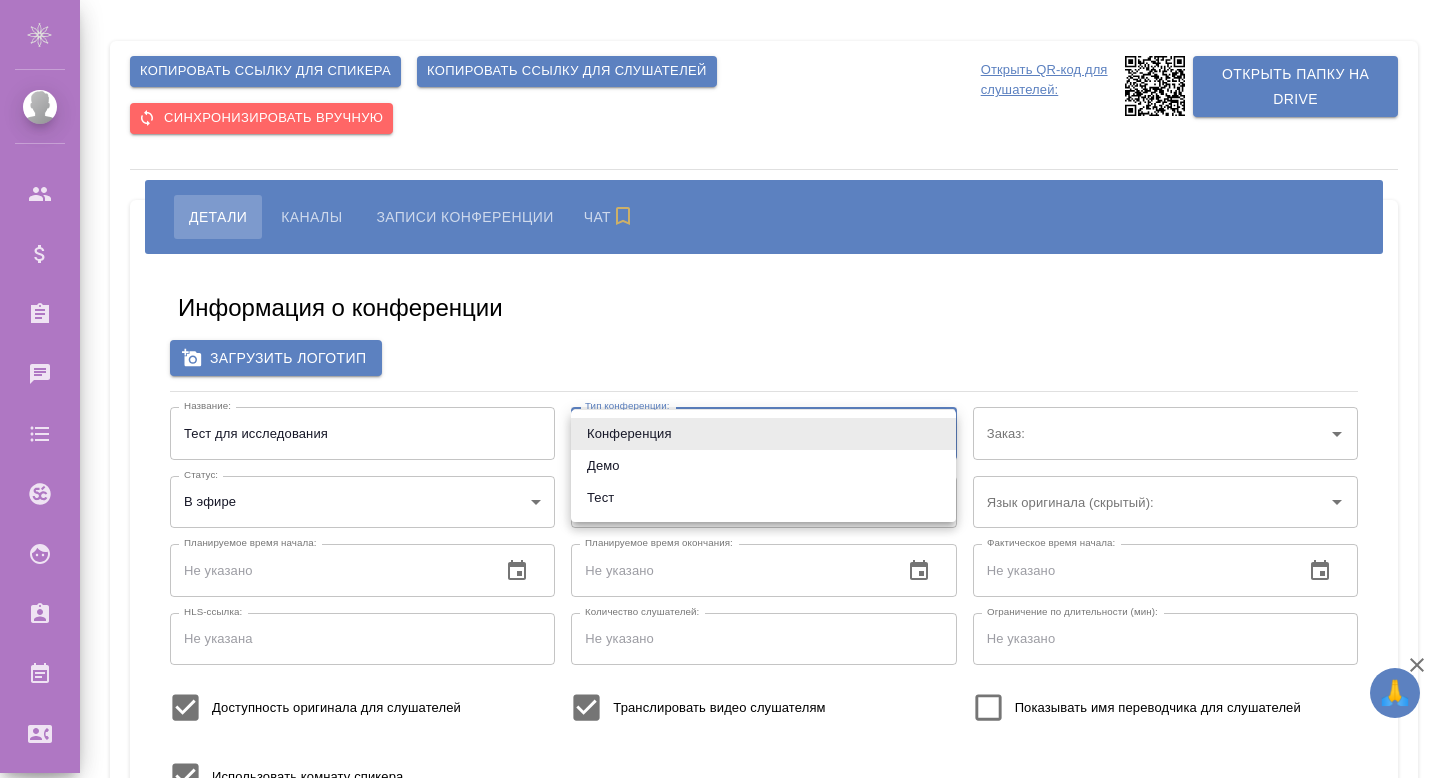 type on "test" 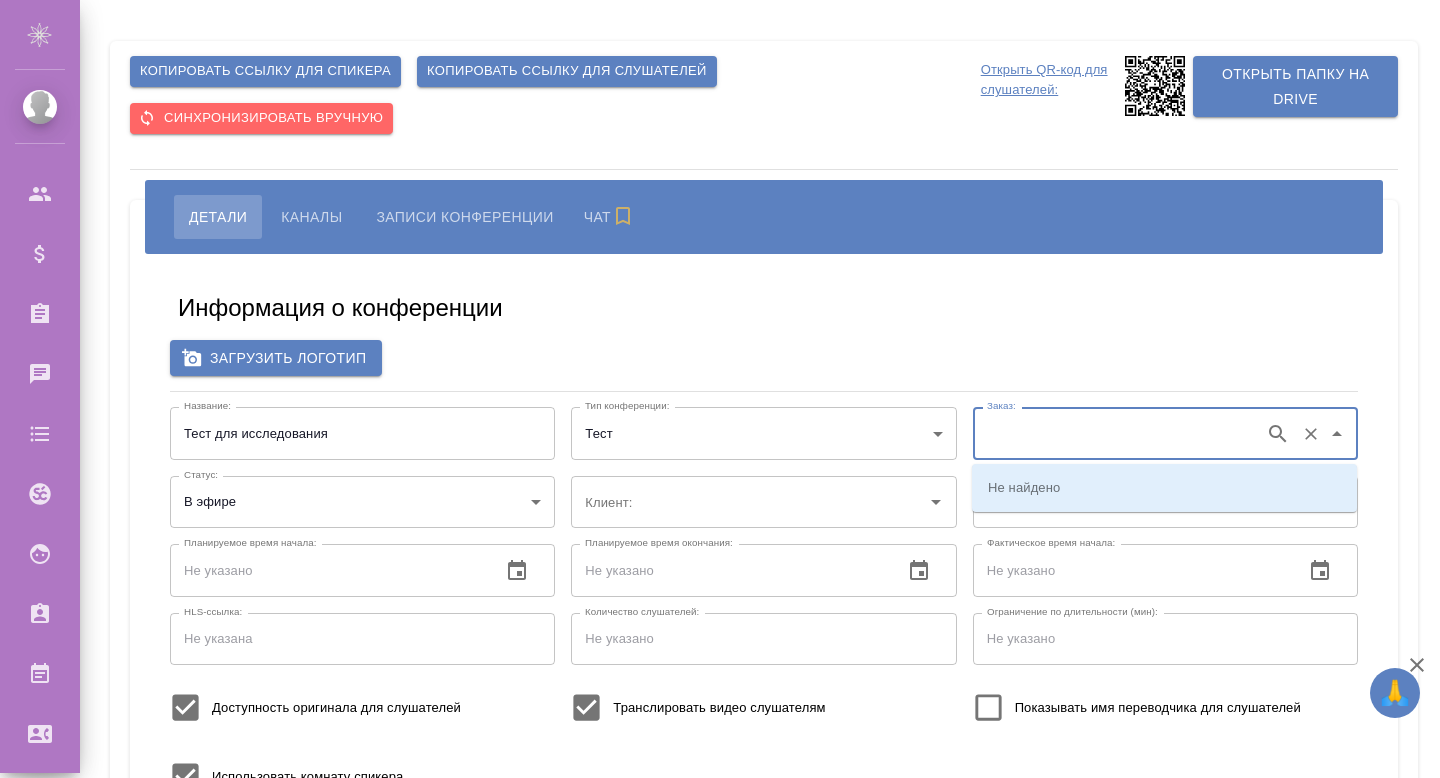click on "Заказ:" at bounding box center (1118, 433) 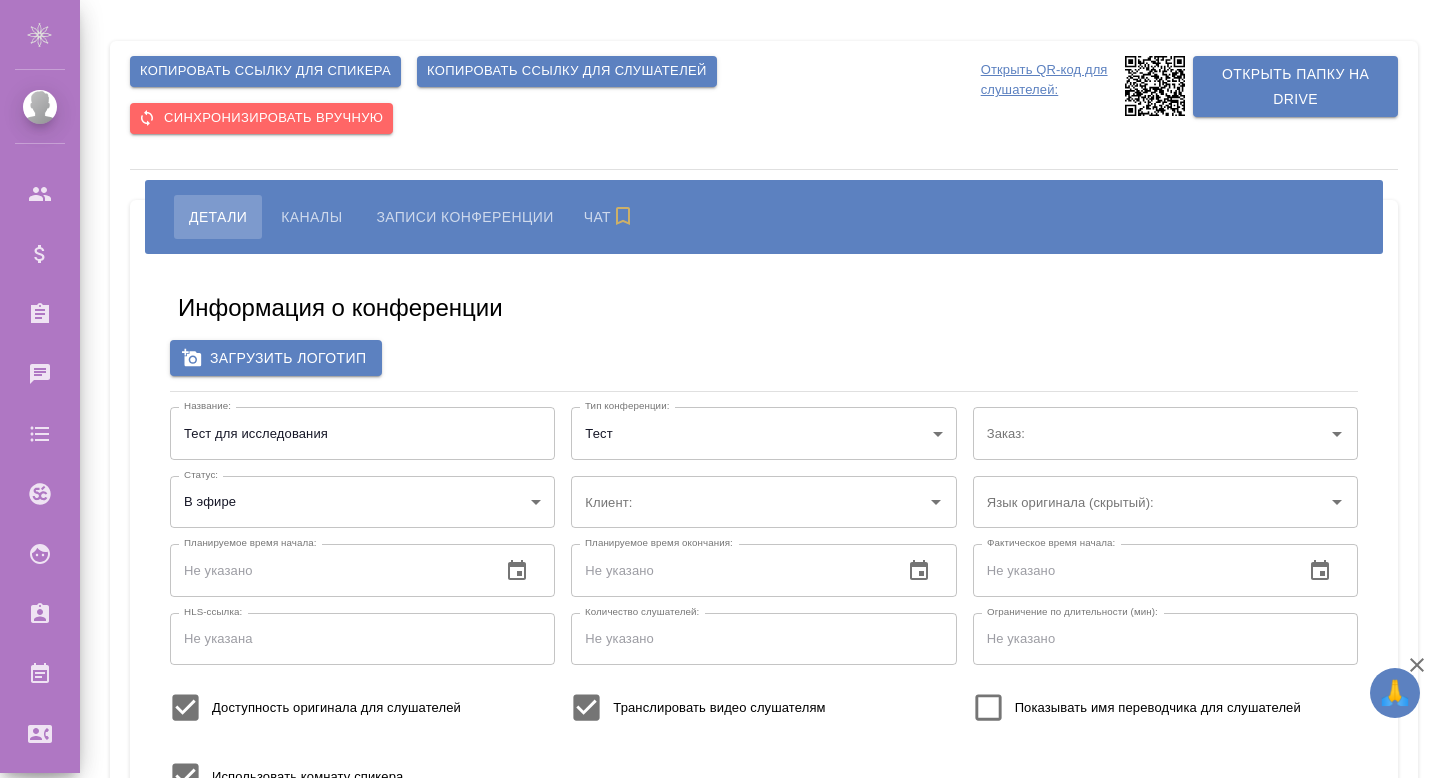 click on "Загрузить логотип" at bounding box center [764, 358] 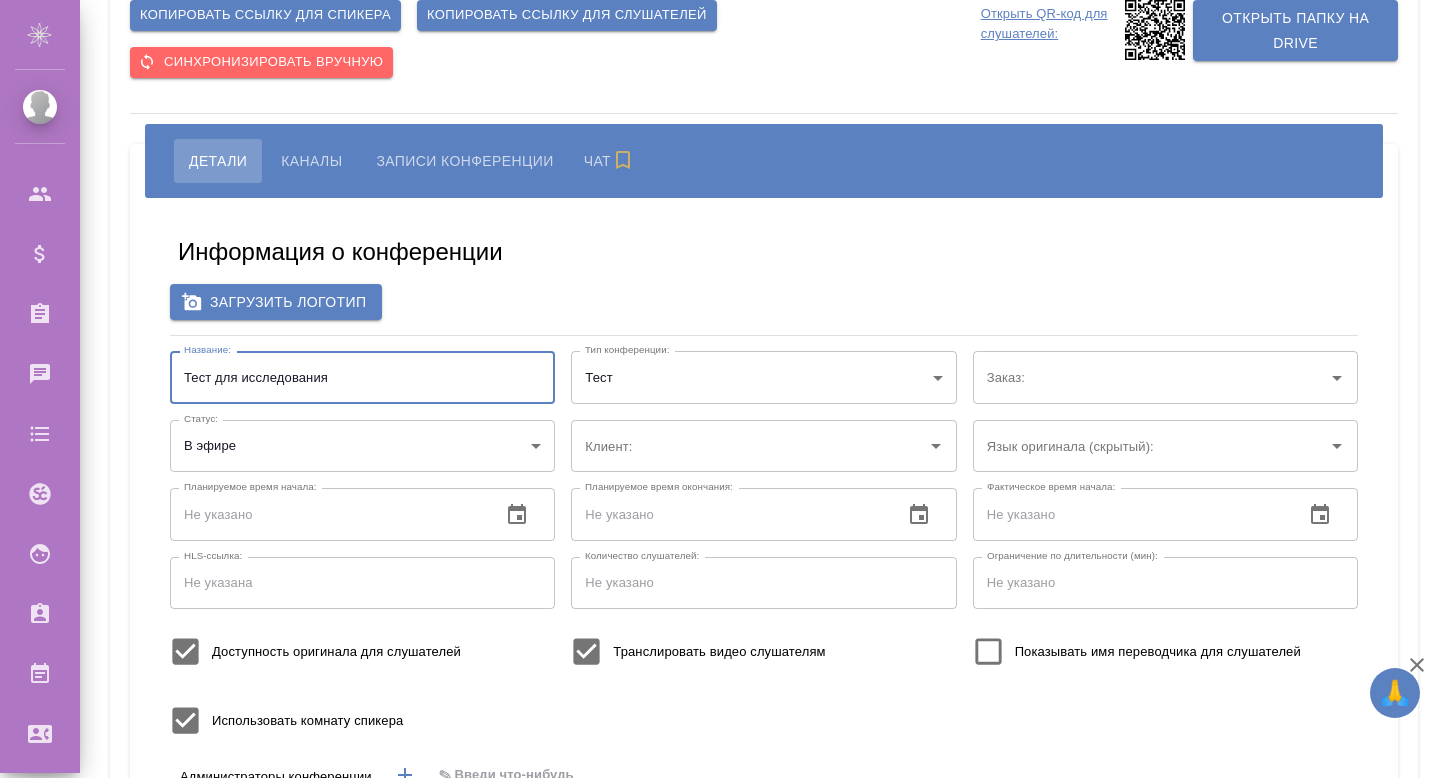 drag, startPoint x: 474, startPoint y: 391, endPoint x: 103, endPoint y: 368, distance: 371.71225 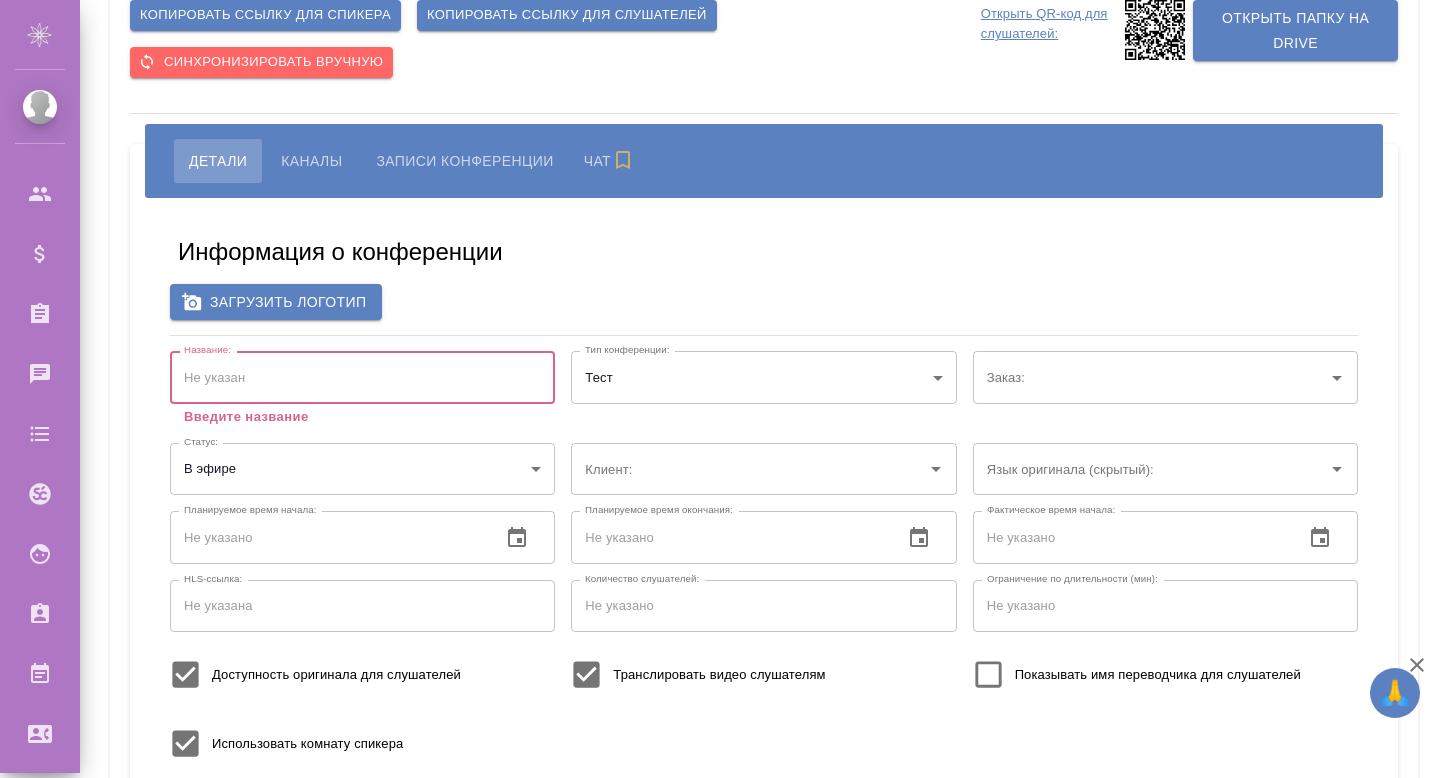 type 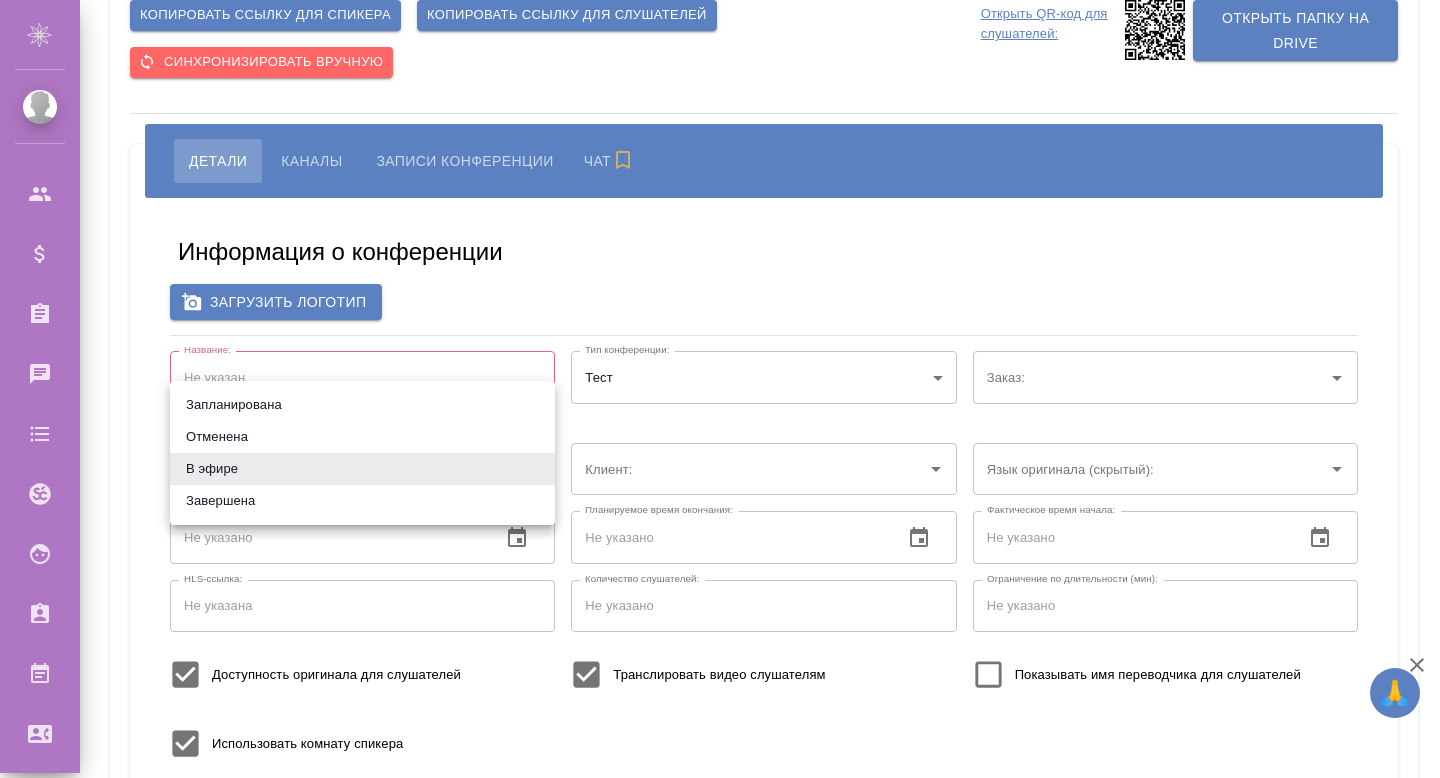 click on "🙏 .cls-1
fill:#fff;
AWATERA Руденко Елизавета Клиенты Спецификации Заказы 0 Чаты Todo Проекты SC Исполнители Кандидаты Работы Входящие заявки Заявки на доставку Рекламации Проекты процессинга Конференции Выйти Копировать ссылку для спикера Копировать ссылку для слушателей Cинхронизировать вручную Открыть QR-код для слушателей: Открыть папку на Drive Детали Каналы Записи конференции Чат Информация о конференции Загрузить логотип Название: Название: Введите название Тип конференции: Тест test Тип конференции: Заказ: Заказ: Статус: В эфире online Статус: ​ .cls-1" at bounding box center (720, 389) 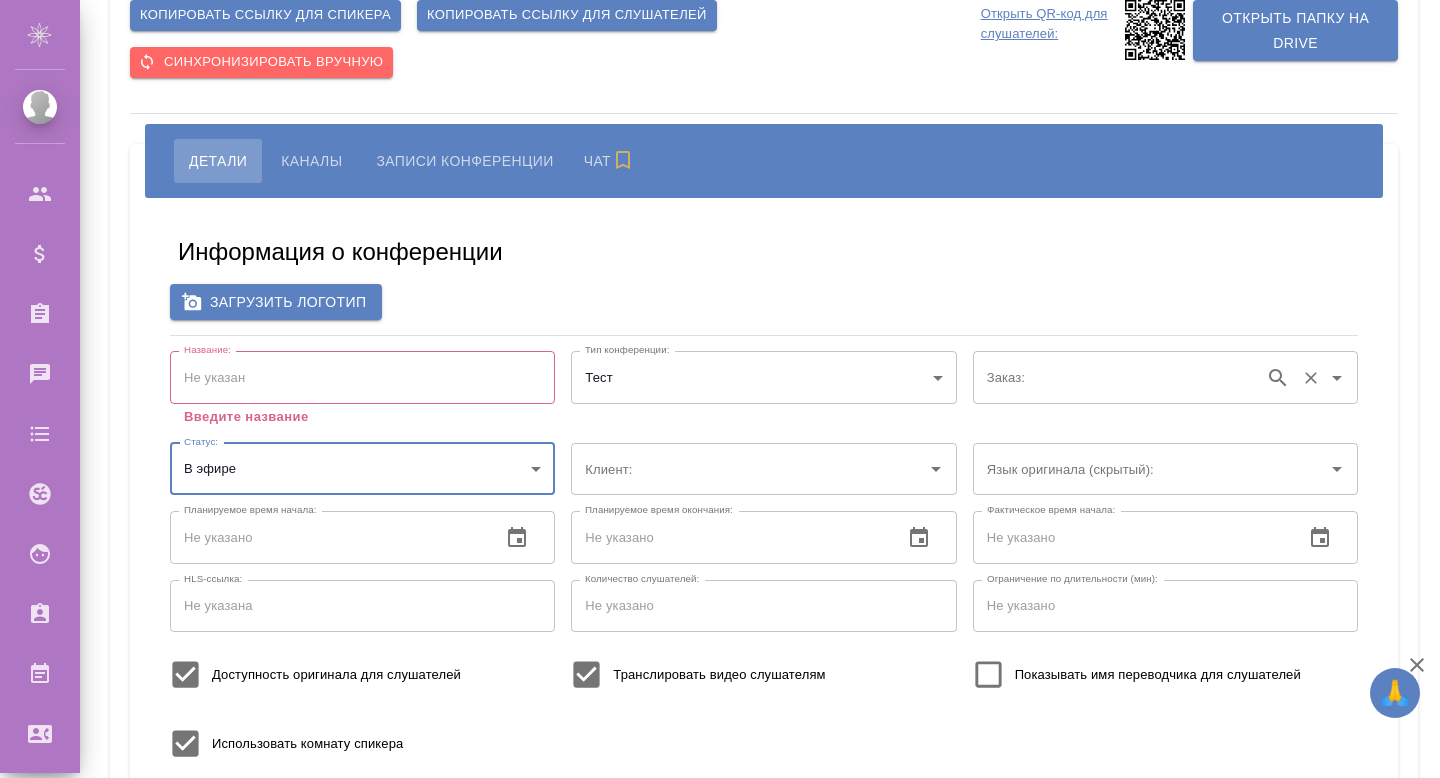 click on "Заказ:" at bounding box center [1118, 377] 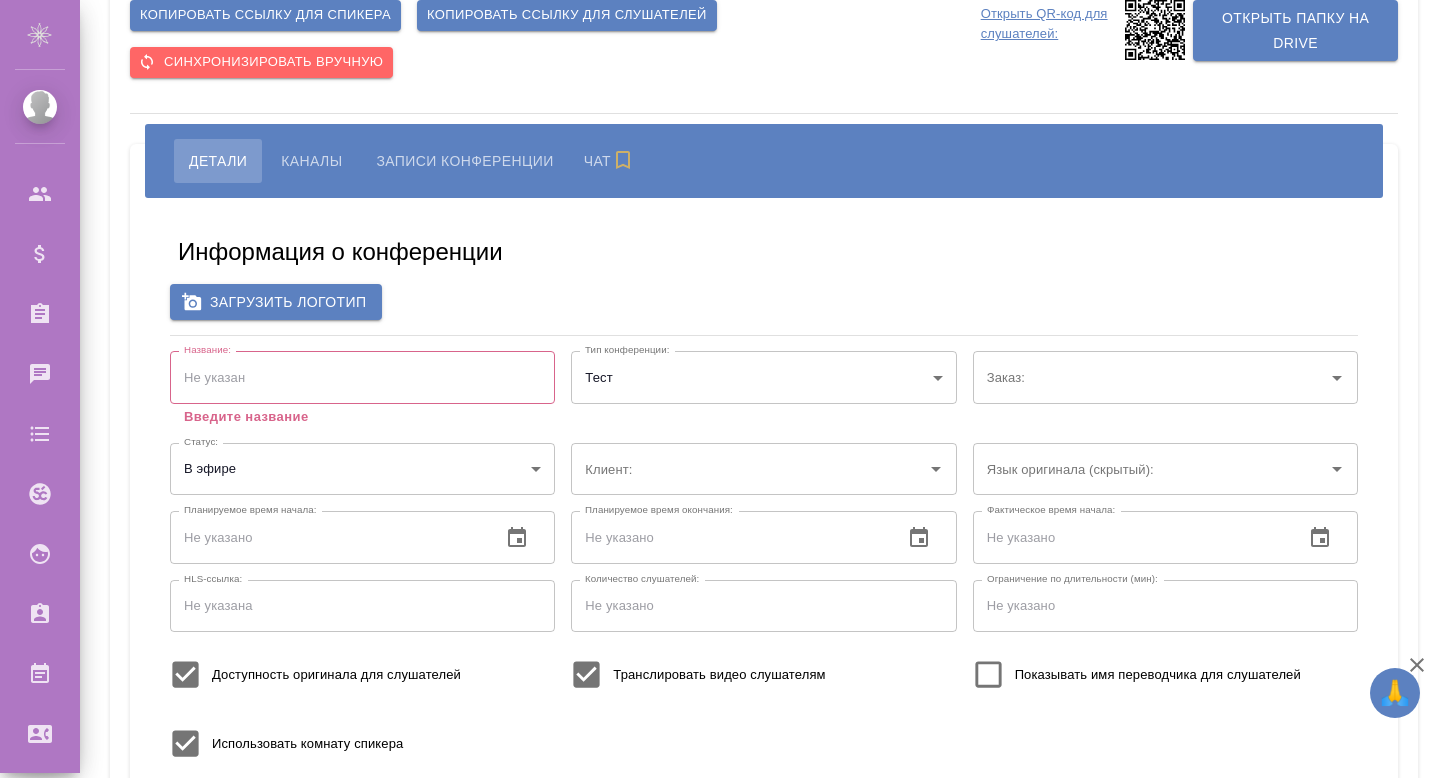 click on "Информация о конференции Загрузить логотип Название: Название: Введите название Тип конференции: Тест test Тип конференции: Заказ: Заказ: Статус: В эфире online Статус: Клиент: Клиент: Язык оригинала (скрытый): Язык оригинала (скрытый): Планируемое время начала: Планируемое время начала: Планируемое время окончания: Планируемое время окончания: Фактическое время начала: Фактическое время начала: HLS-ссылка: HLS-ссылка: Количество слушателей: Количество слушателей: Ограничение по длительности (мин): Ограничение по длительности (мин): Транслировать видео слушателям" at bounding box center (764, 672) 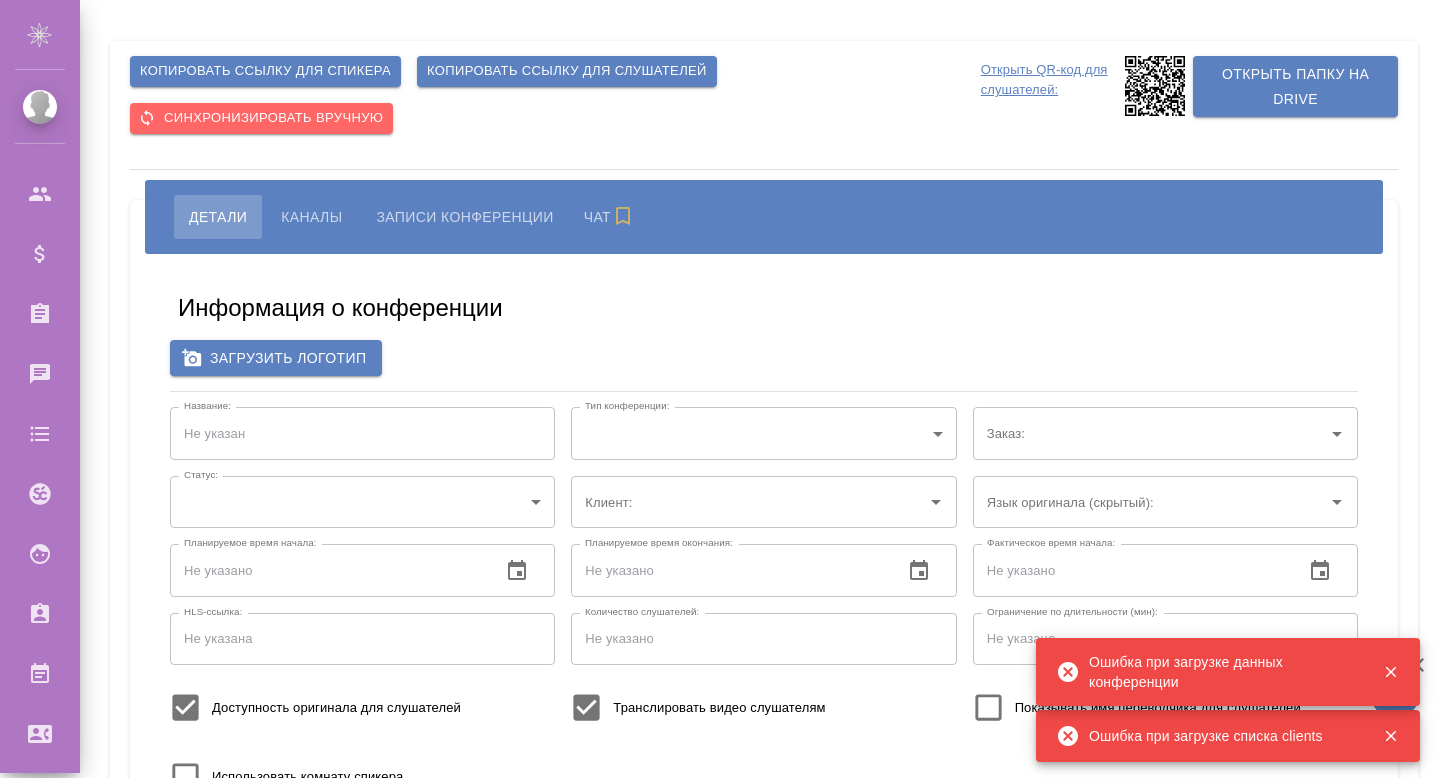 scroll, scrollTop: 0, scrollLeft: 0, axis: both 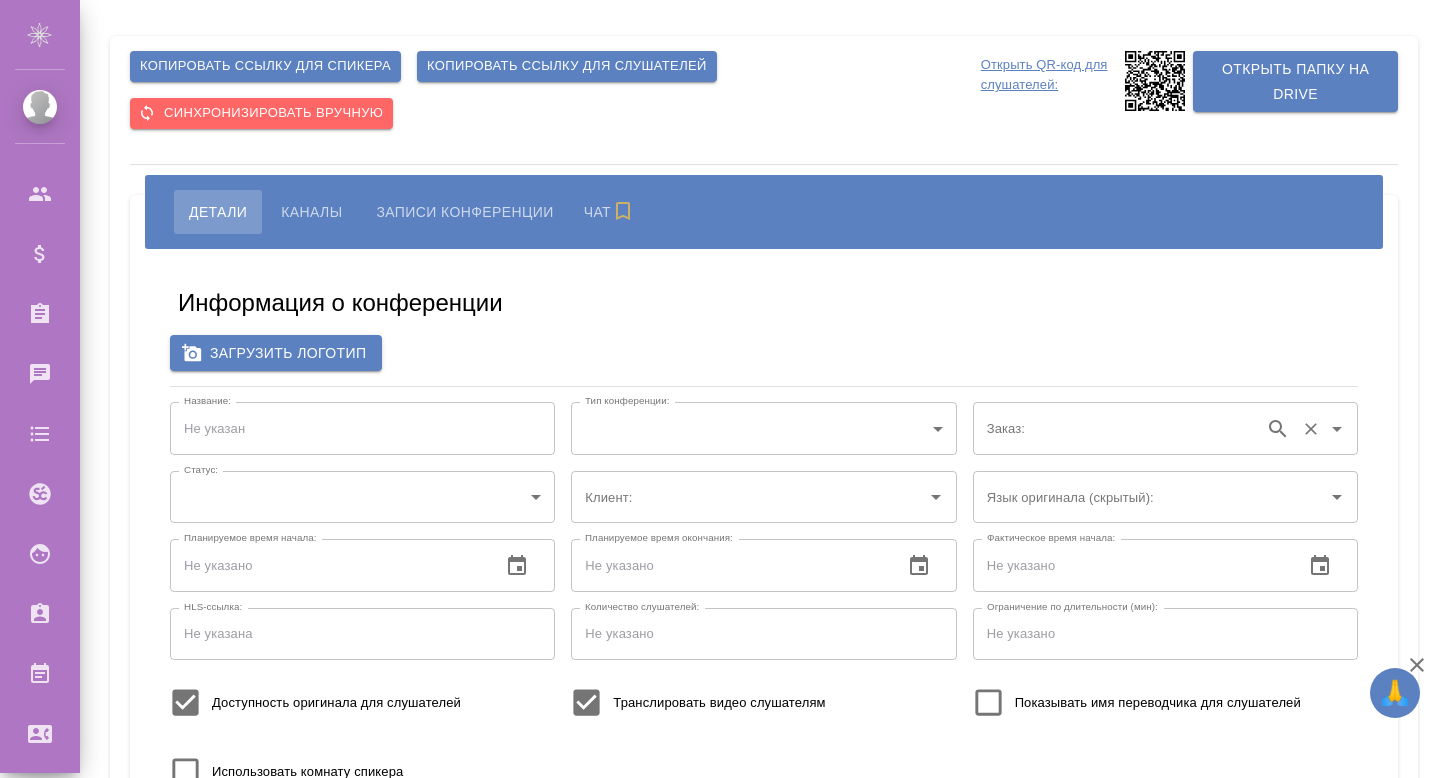 click on "Заказ:" at bounding box center [1118, 428] 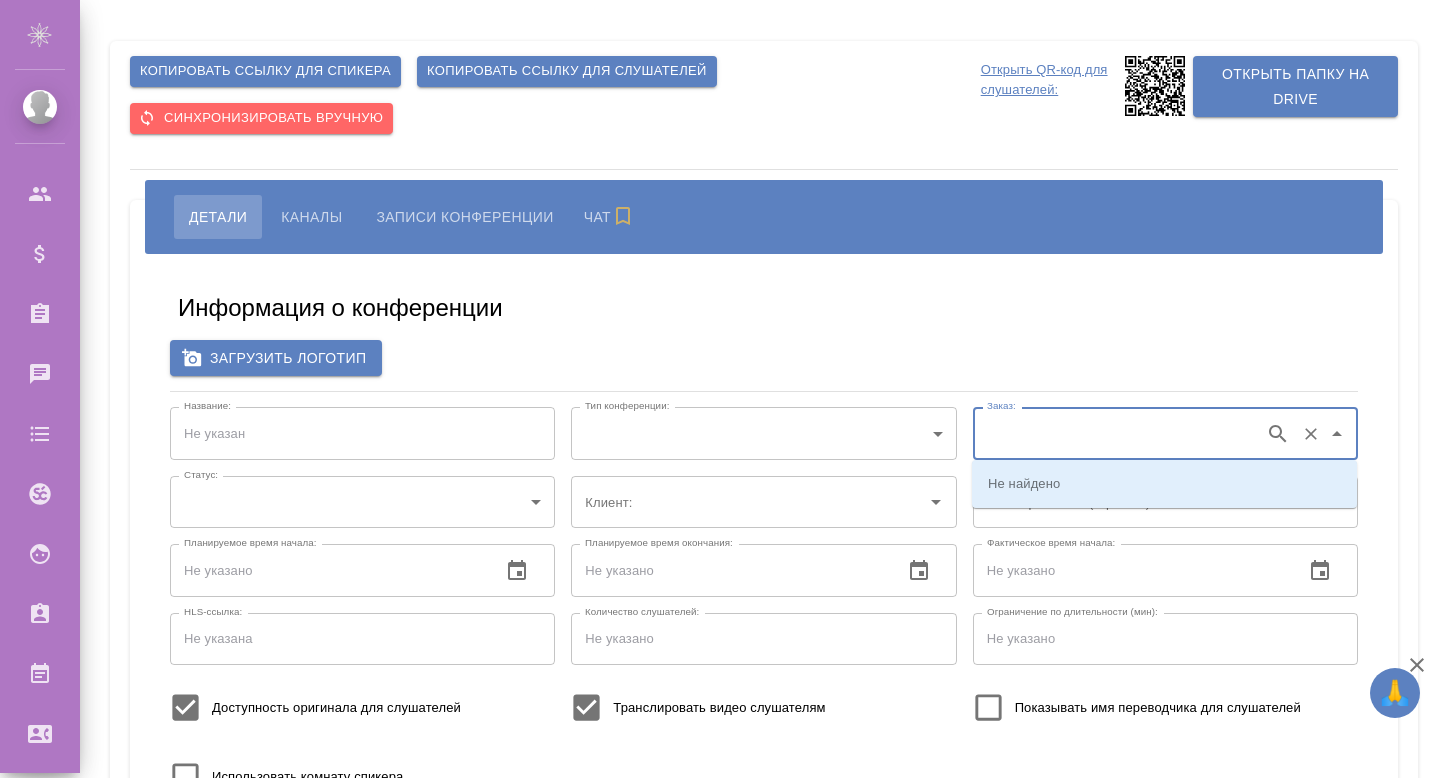 scroll, scrollTop: 6, scrollLeft: 0, axis: vertical 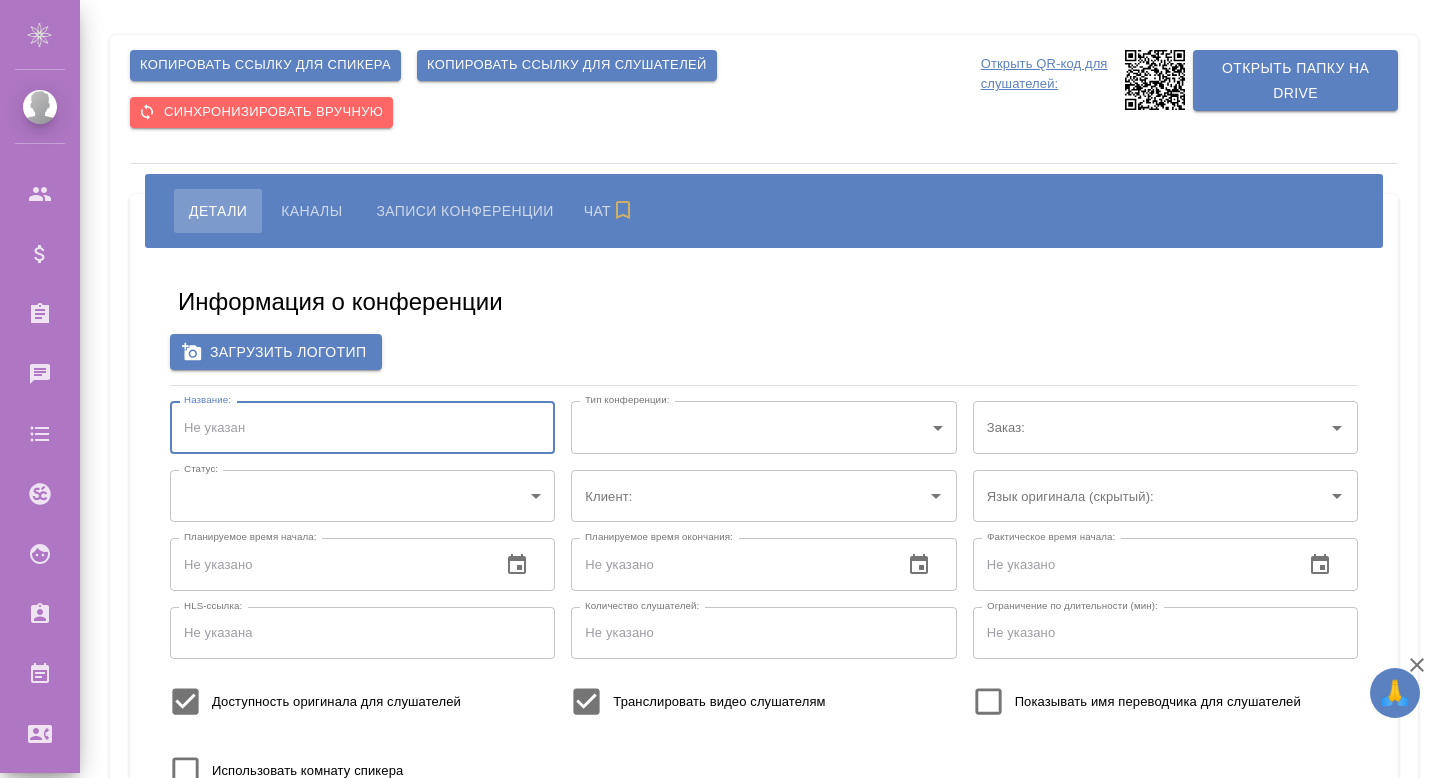 click at bounding box center [362, 427] 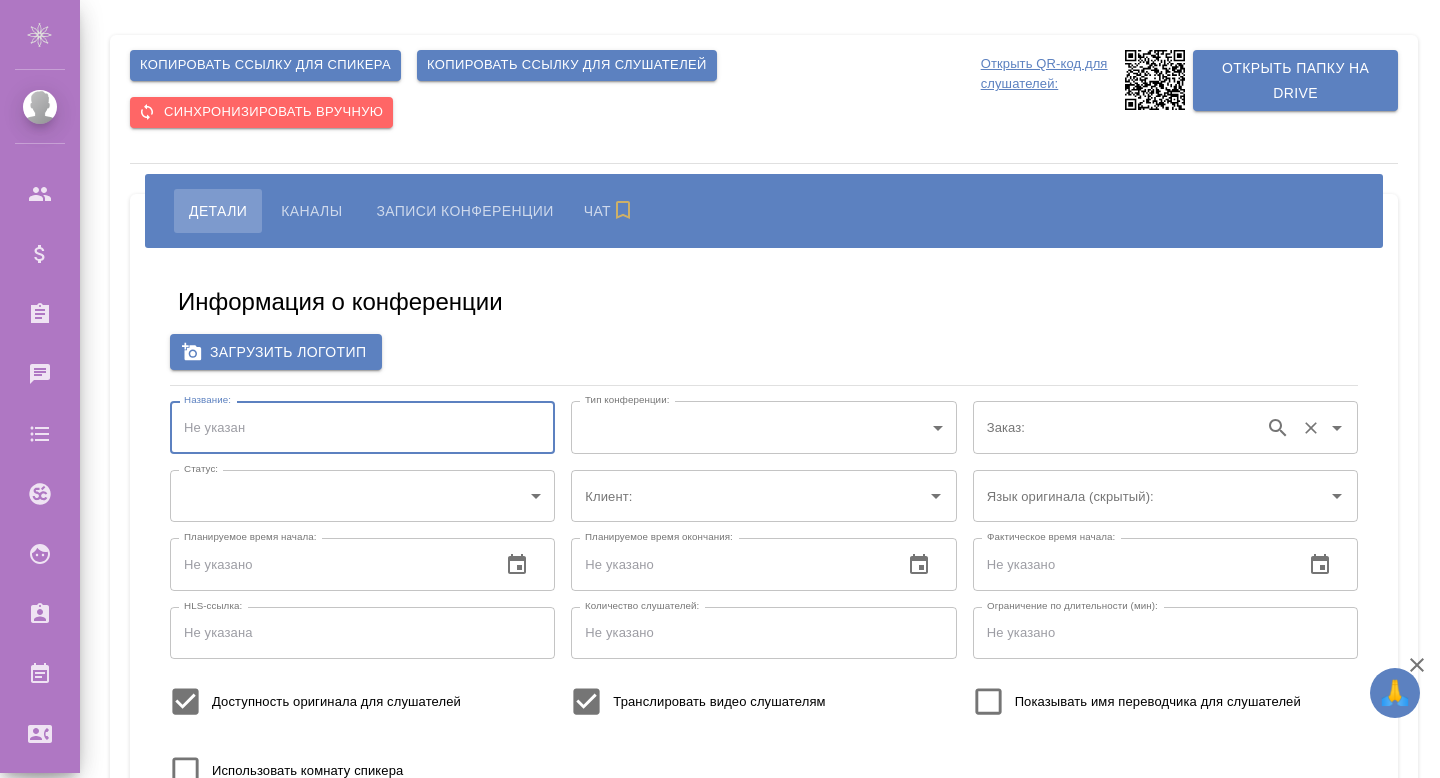 click on "Заказ:" at bounding box center (1165, 427) 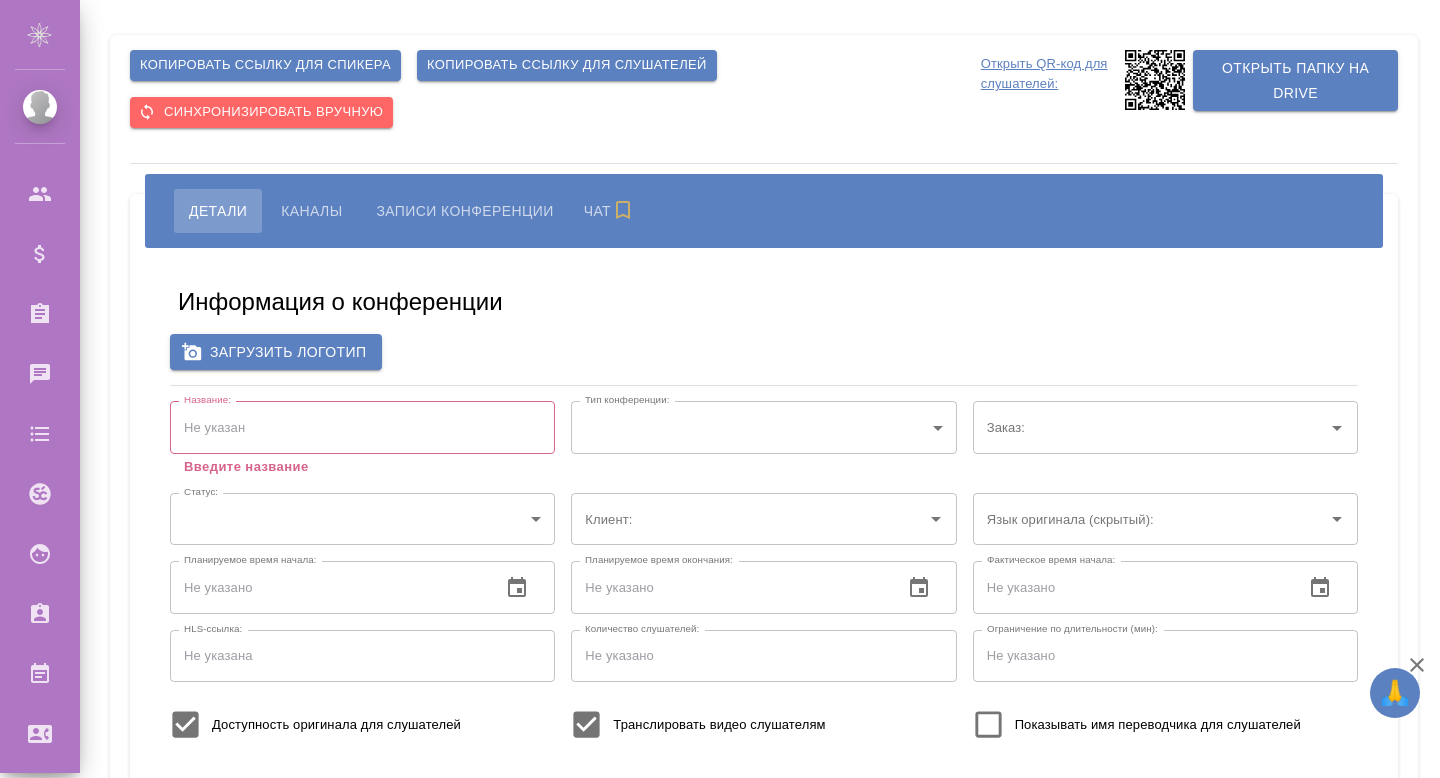 click on "Заказ: Заказ:" at bounding box center [1165, 438] 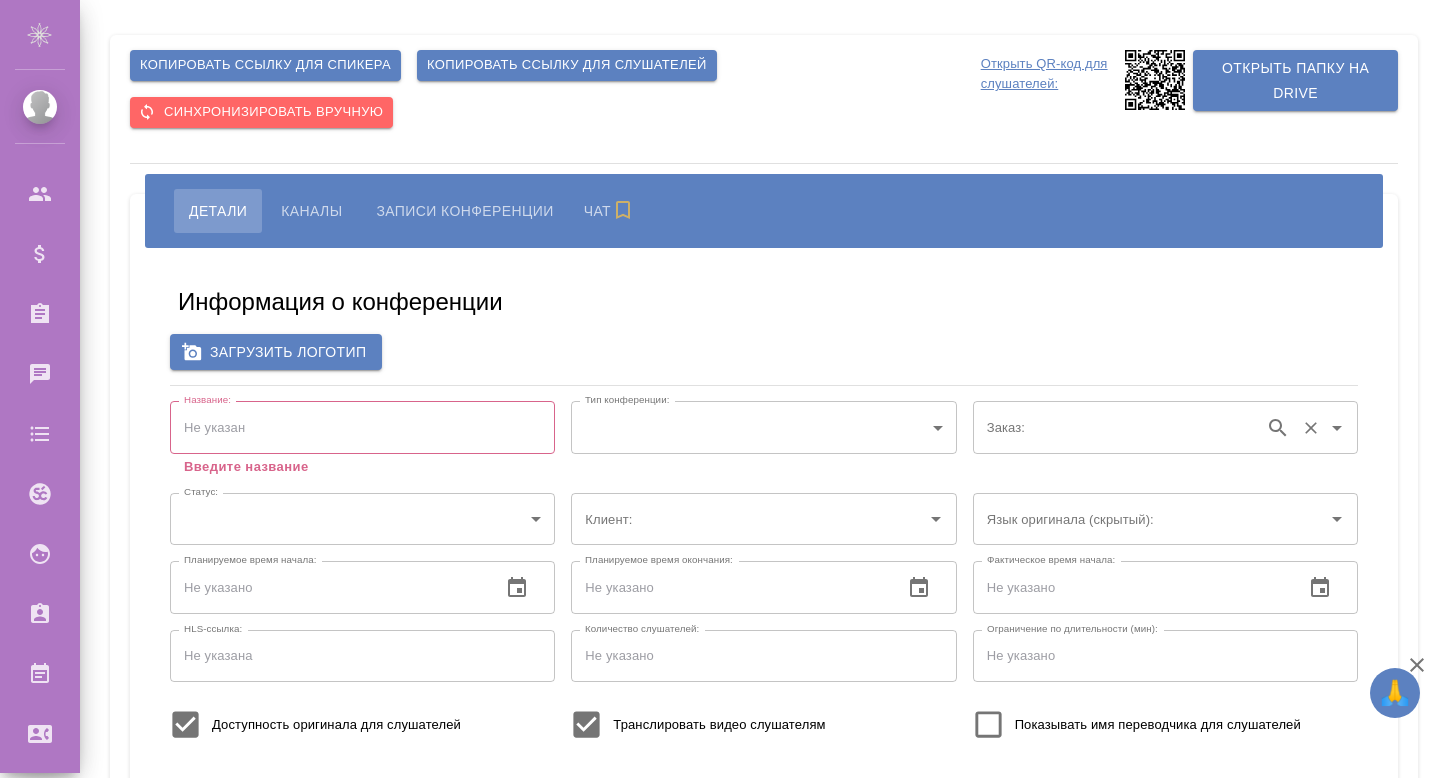 click on "Заказ:" at bounding box center (1118, 427) 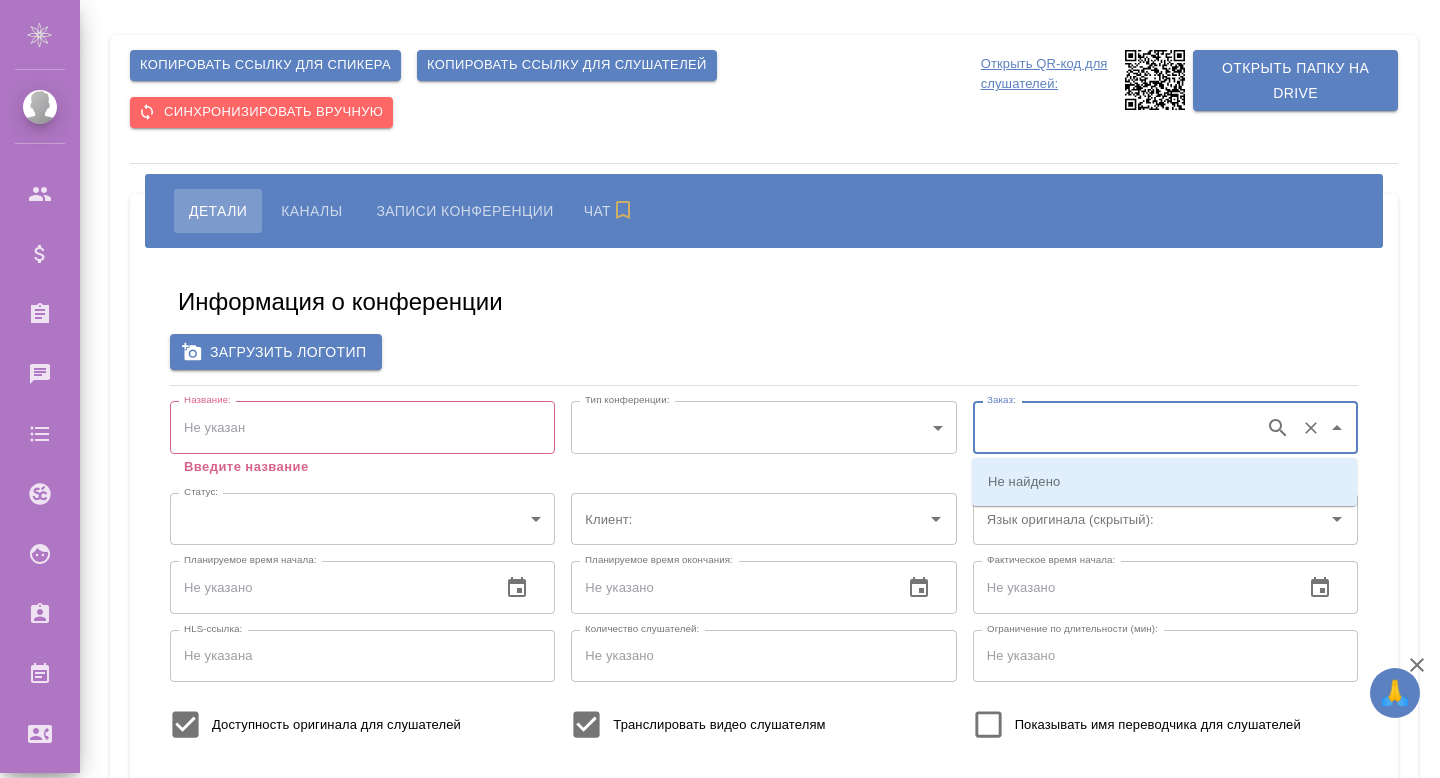 click on "Информация о конференции Загрузить логотип Название: Название: Введите название Тип конференции: ​ Тип конференции: Заказ: Заказ: Статус: ​ Статус: Клиент: Клиент: Язык оригинала (скрытый): Язык оригинала (скрытый): Планируемое время начала: Планируемое время начала: Планируемое время окончания: Планируемое время окончания: Фактическое время начала: Фактическое время начала: HLS-ссылка: HLS-ссылка: Количество слушателей: Количество слушателей: Ограничение по длительности (мин): Ограничение по длительности (мин): Доступность оригинала для слушателей ​" at bounding box center (764, 613) 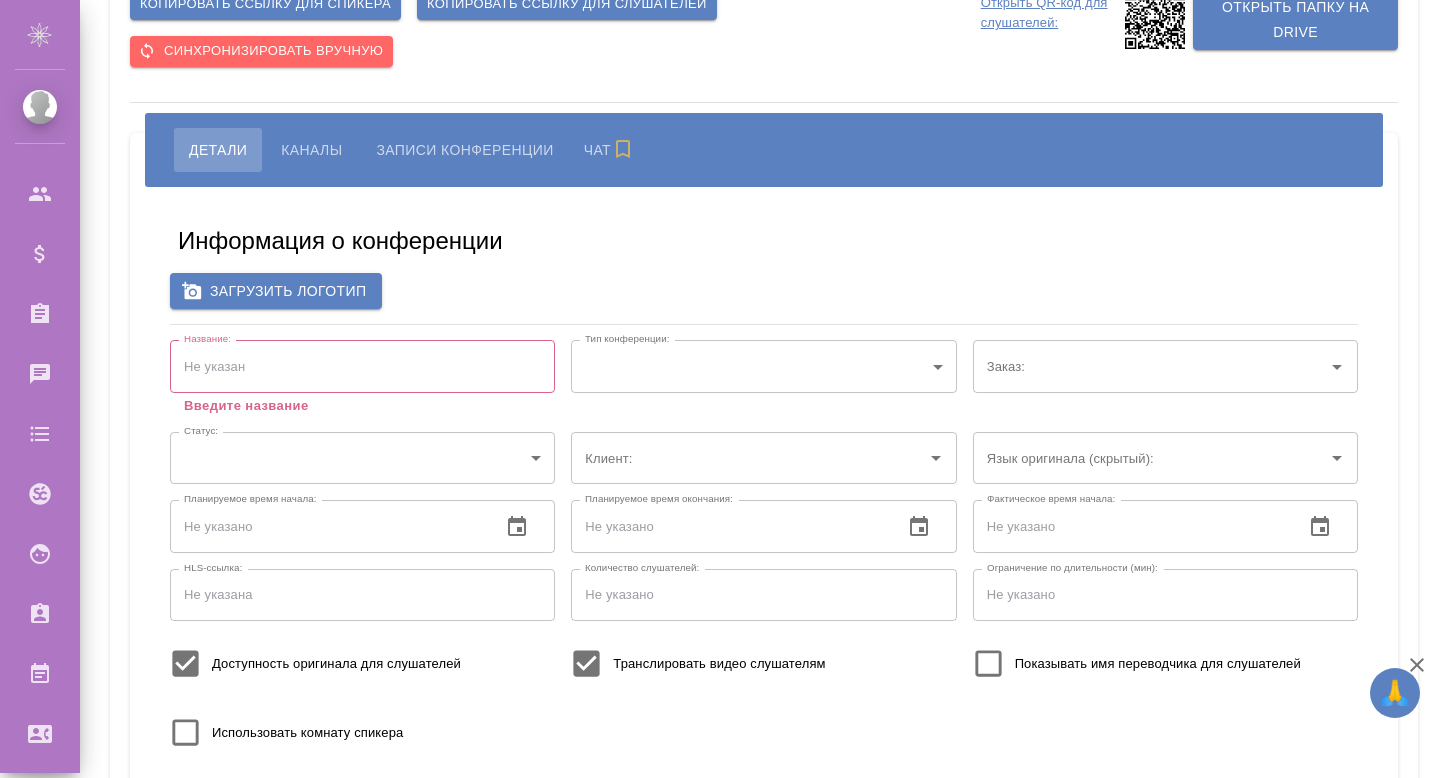 scroll, scrollTop: 0, scrollLeft: 0, axis: both 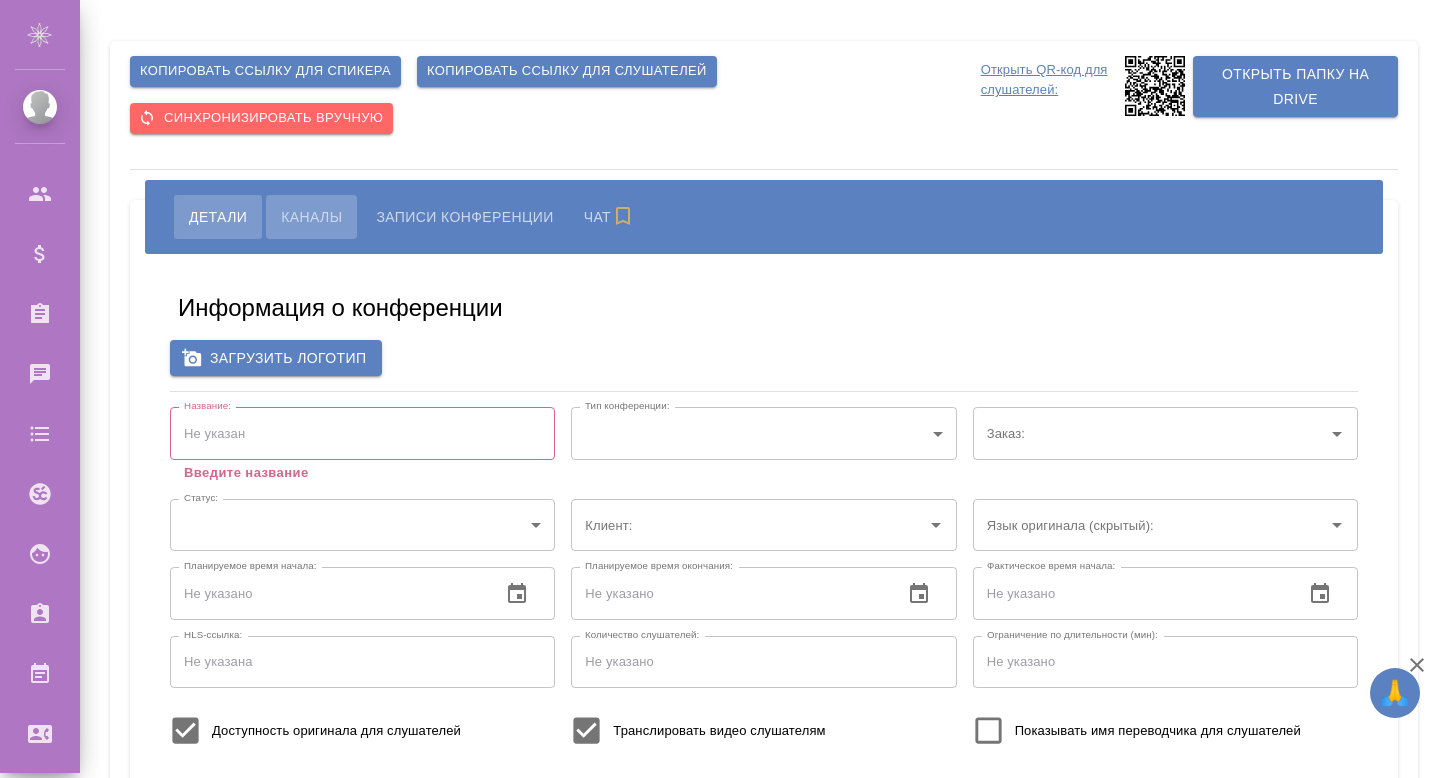 click on "Каналы" at bounding box center (311, 217) 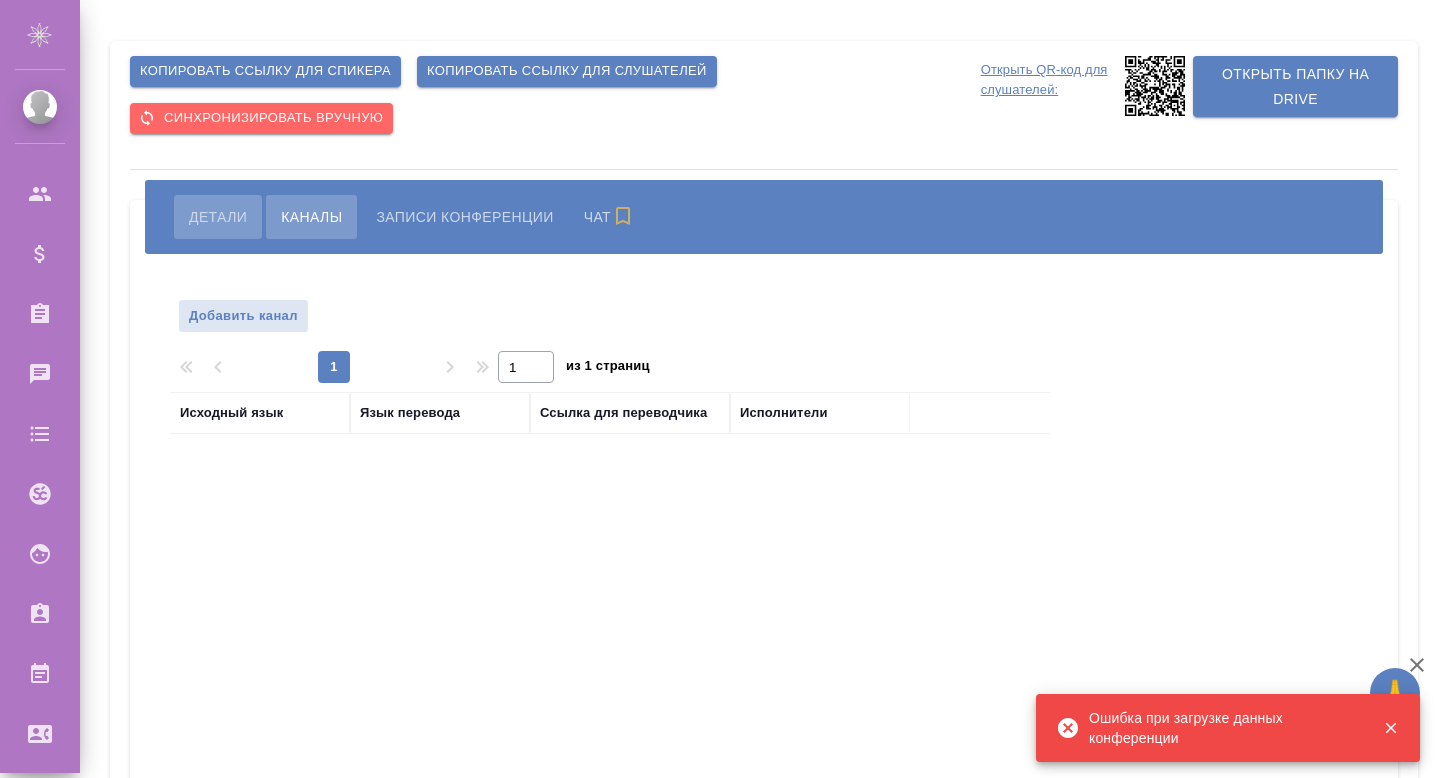 click on "Детали" at bounding box center [218, 217] 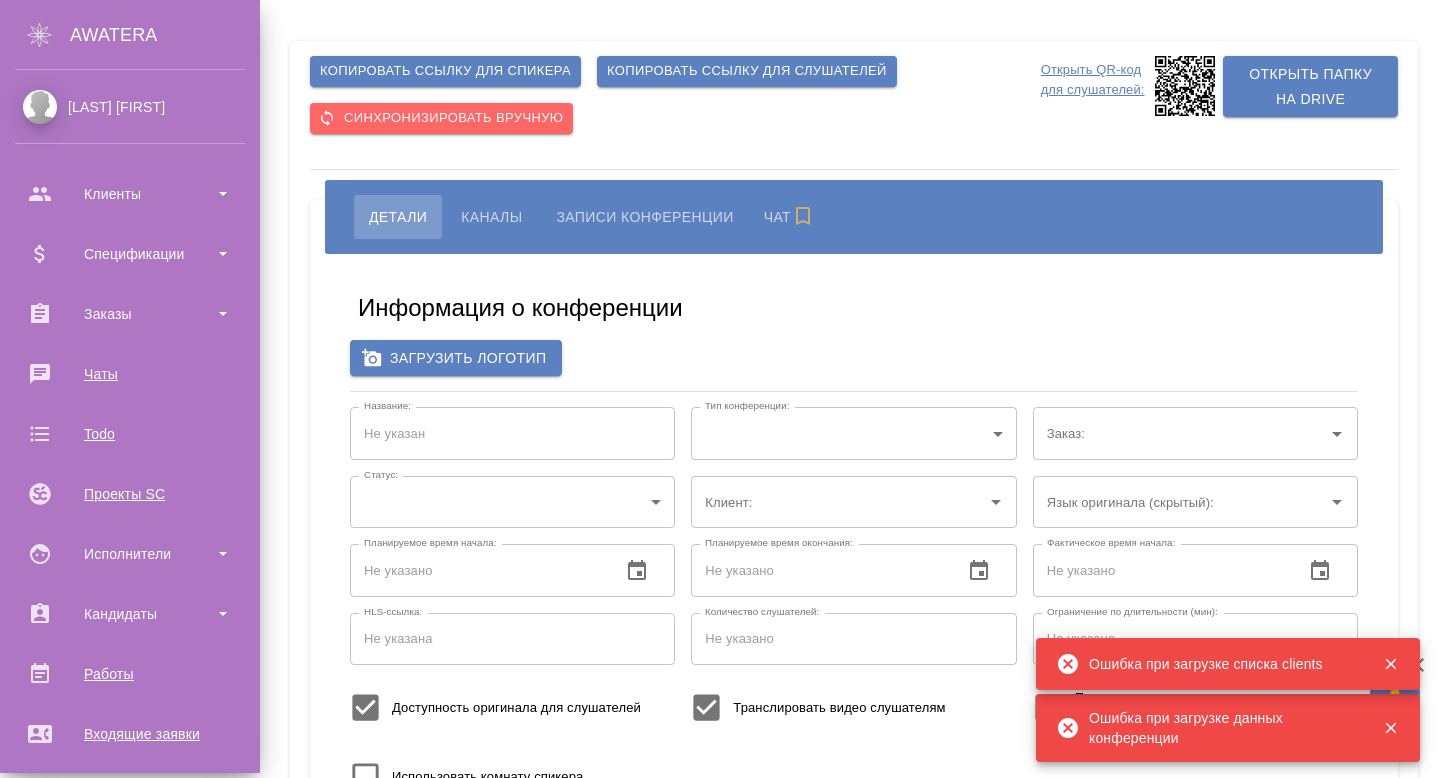 click on "[LAST] [FIRST]" at bounding box center [130, 107] 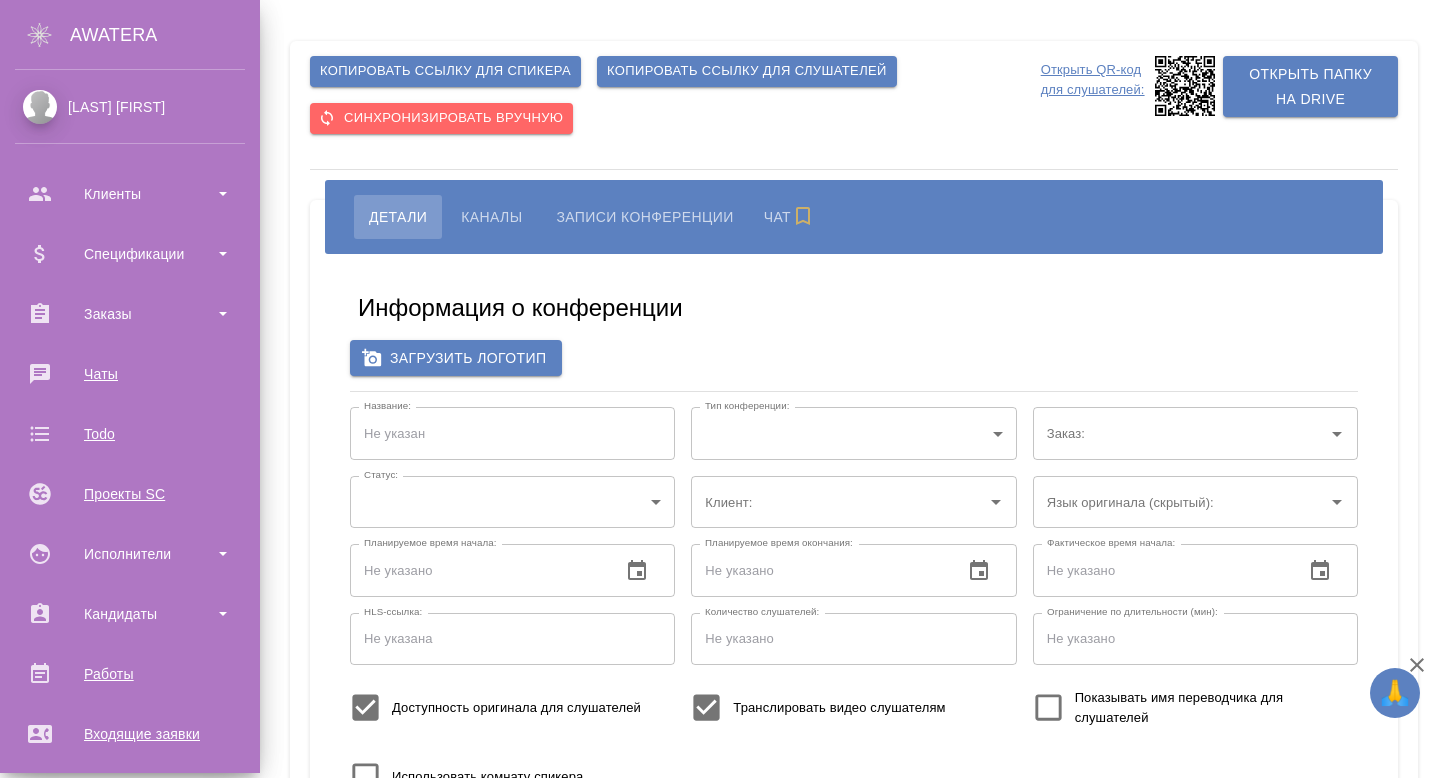 click on "[FIRST] [LAST]" at bounding box center [130, 107] 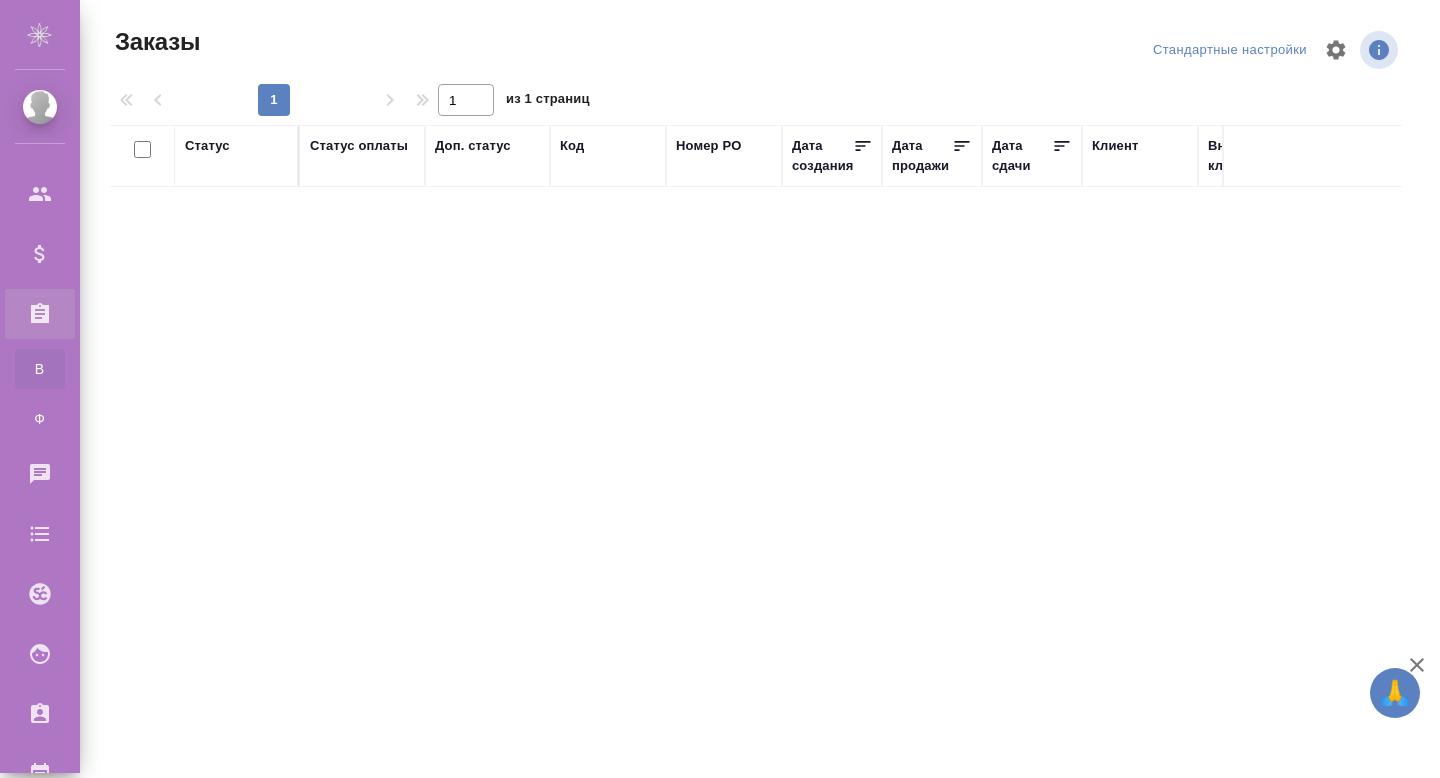 scroll, scrollTop: 0, scrollLeft: 0, axis: both 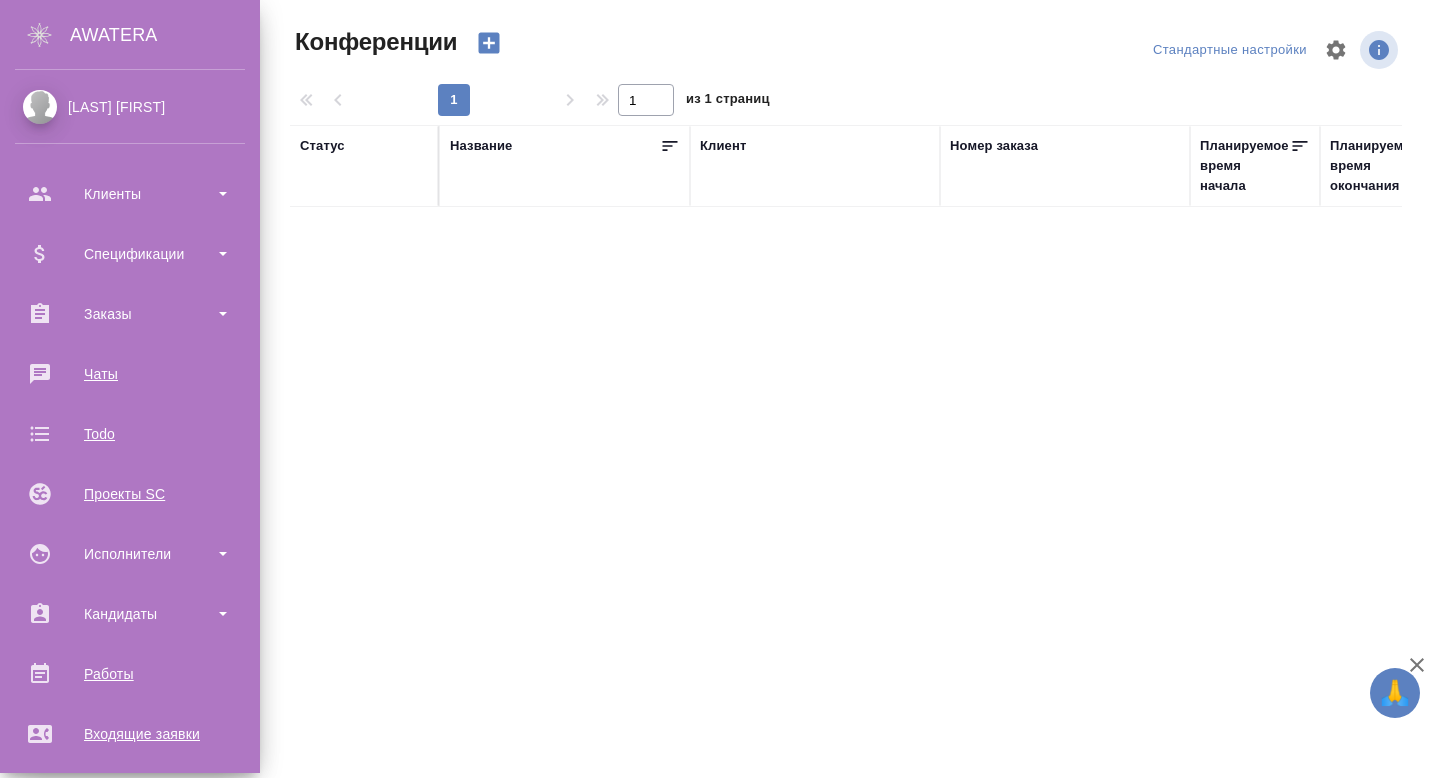 click on "[LAST] [FIRST]" at bounding box center (130, 107) 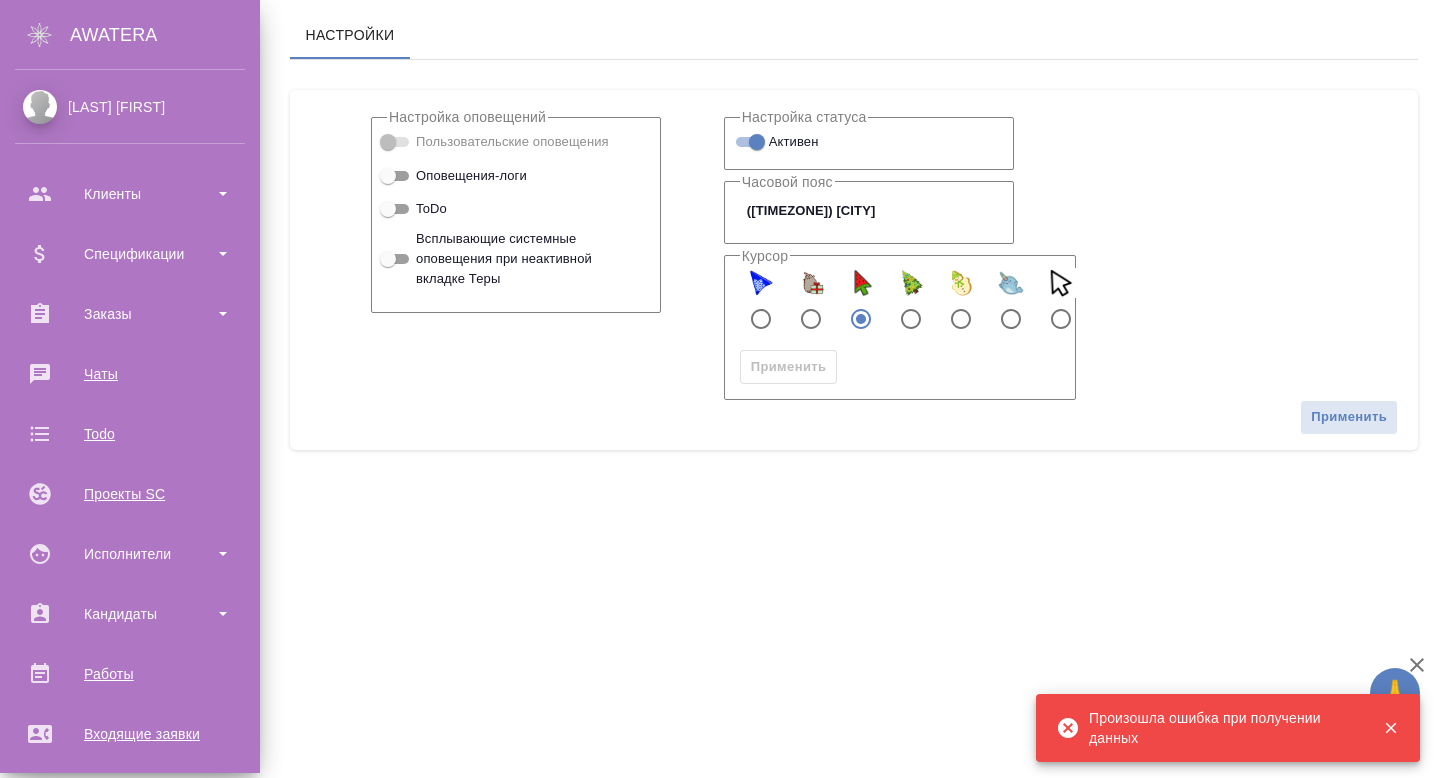 scroll, scrollTop: 0, scrollLeft: 0, axis: both 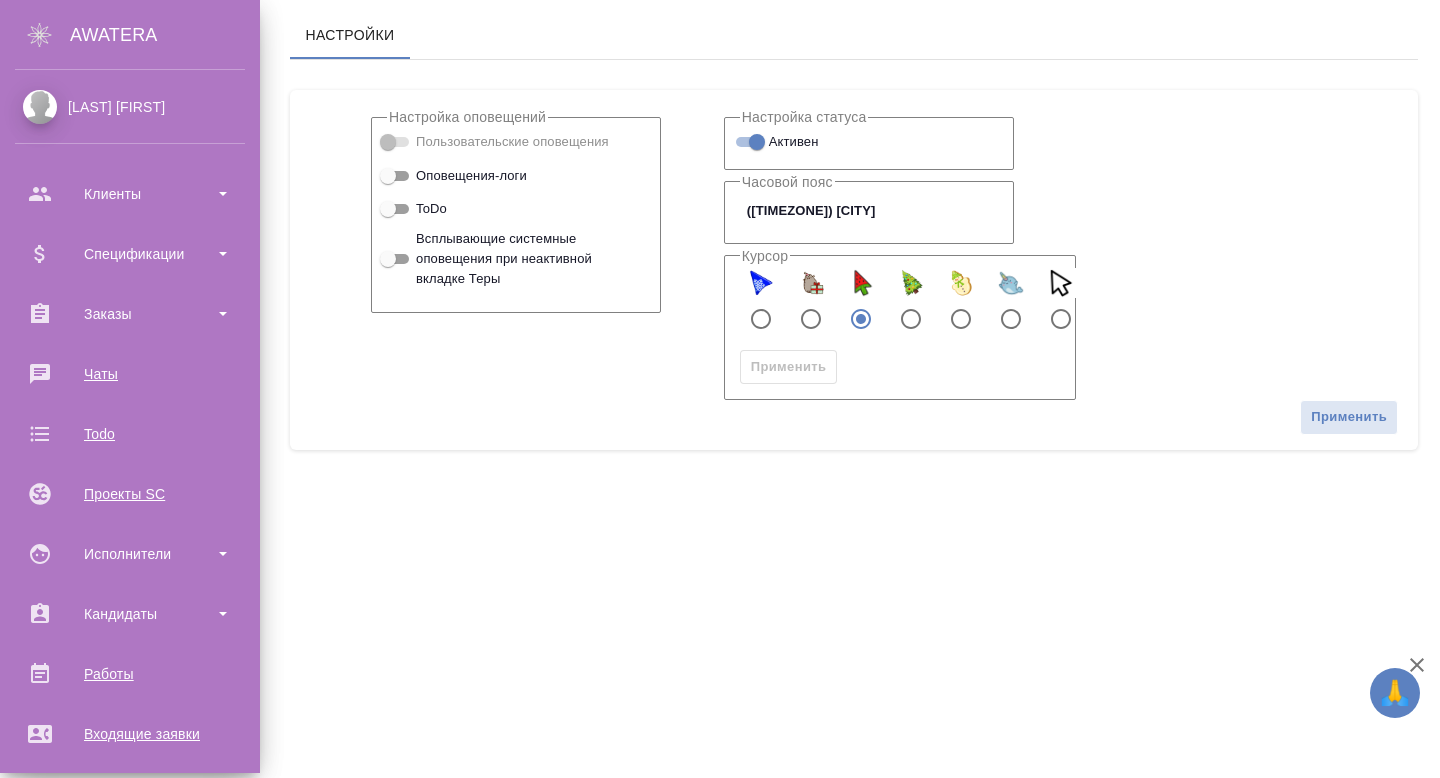 click on ".cls-1
fill:#fff;
AWATERA" at bounding box center (130, 35) 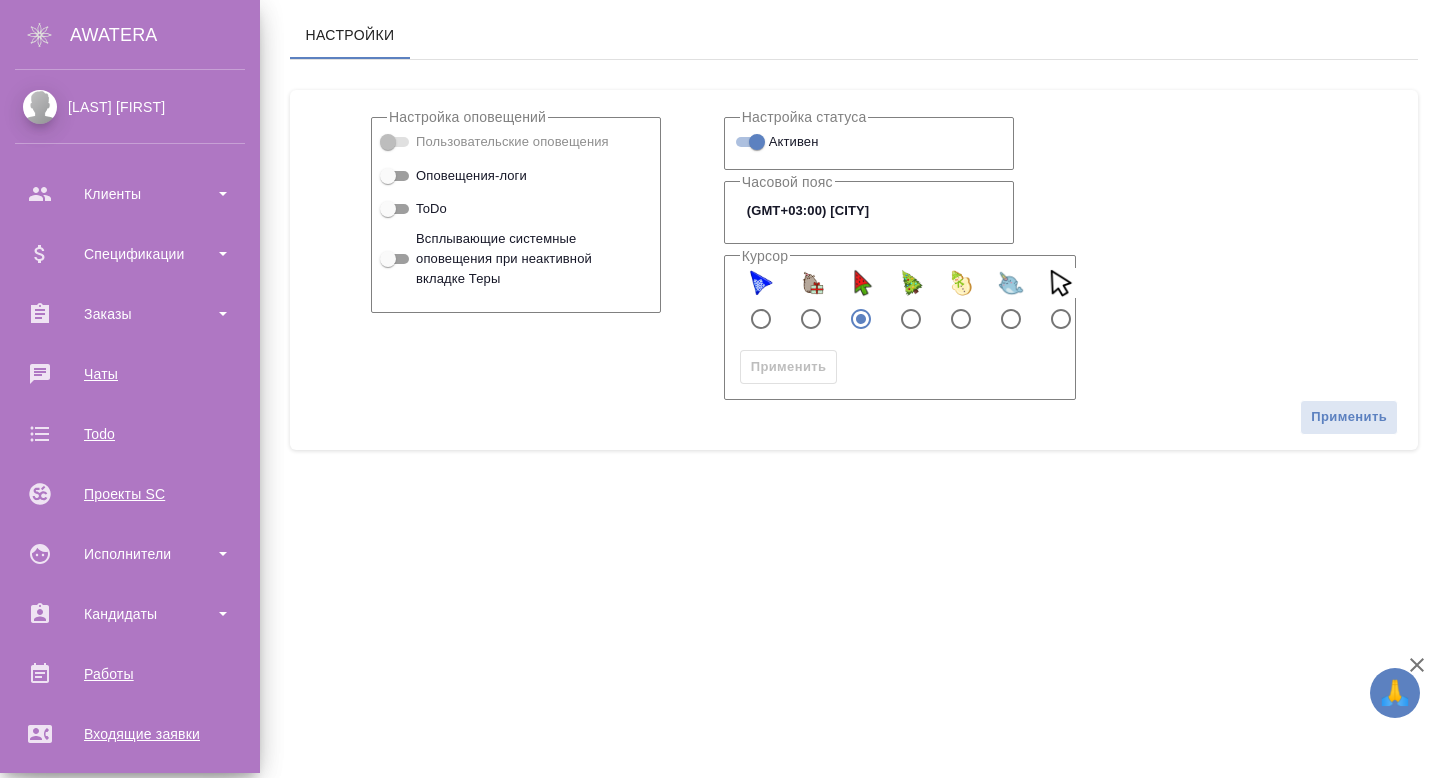 scroll, scrollTop: 0, scrollLeft: 0, axis: both 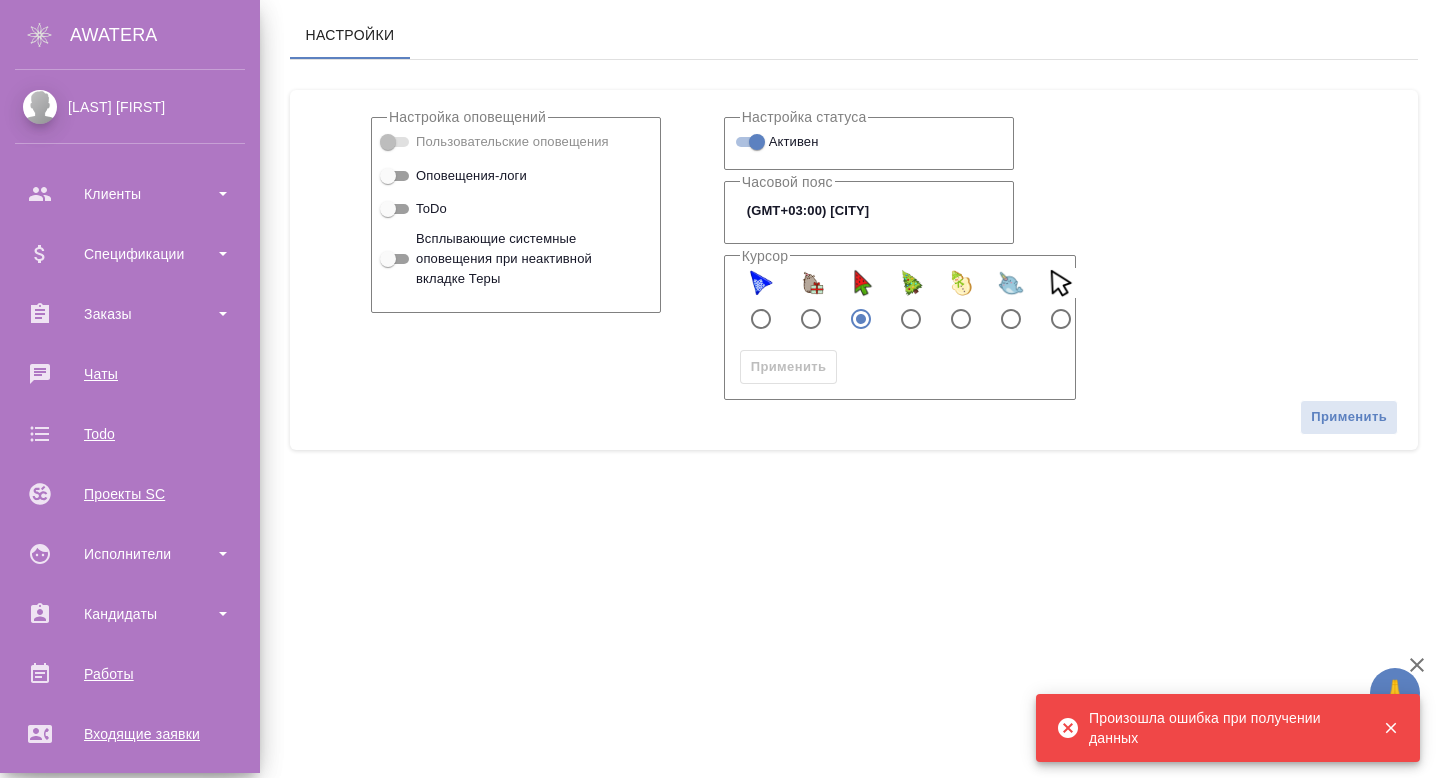 click on "[LAST] [FIRST]" at bounding box center (130, 107) 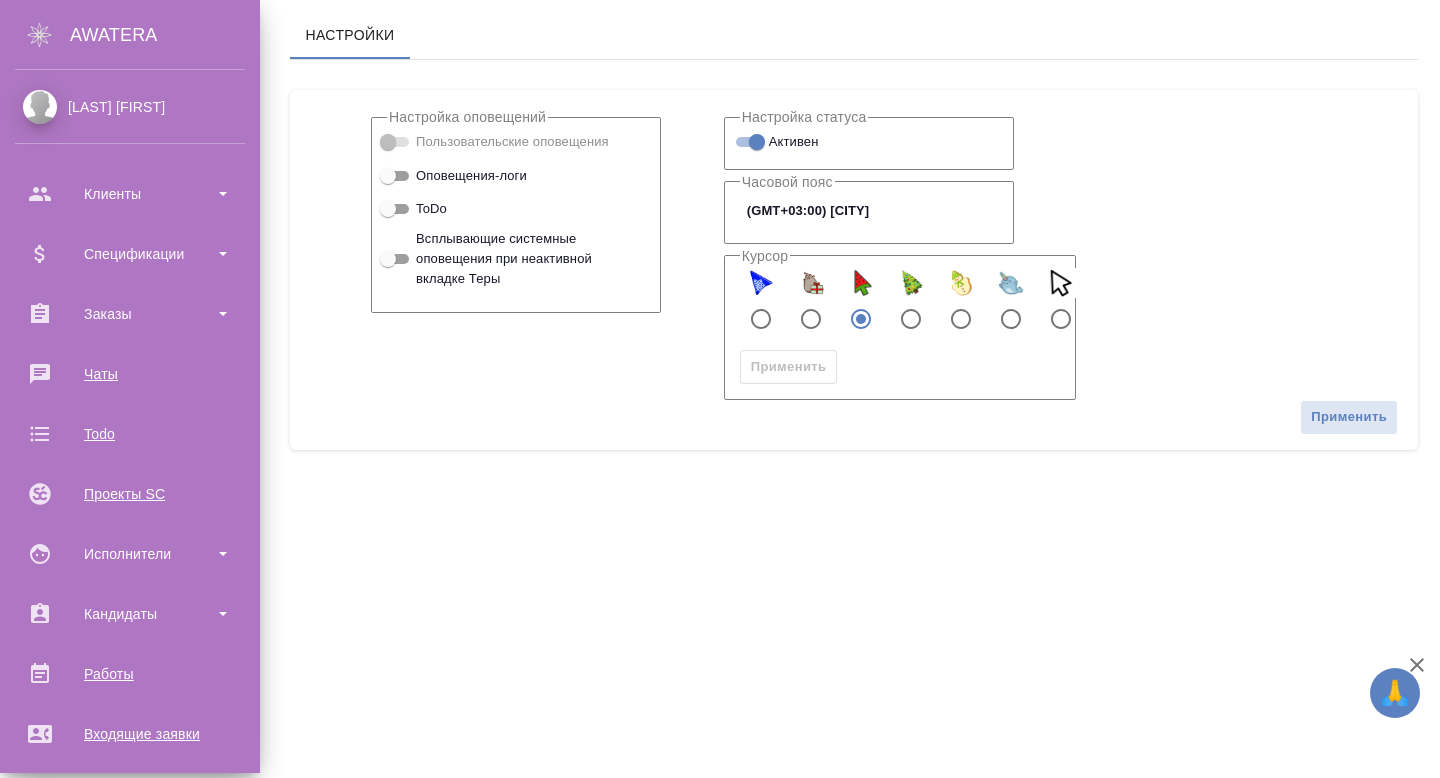 click on "Руденко Елизавета Клиенты Спецификации Заказы 0 Чаты Todo Проекты SC Исполнители Кандидаты Работы Входящие заявки Заявки на доставку Рекламации Проекты процессинга Конференции Выйти" at bounding box center [130, 421] 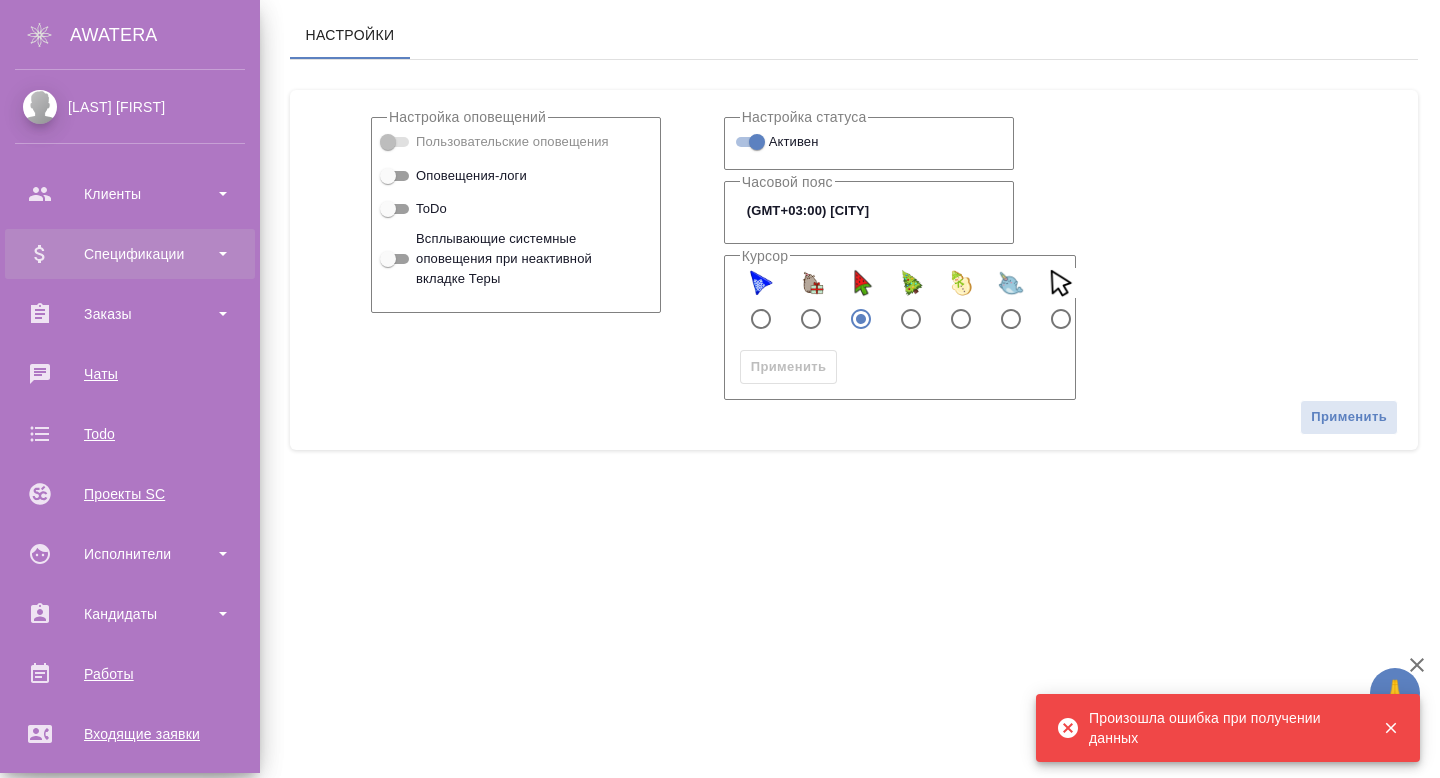 scroll, scrollTop: 0, scrollLeft: 0, axis: both 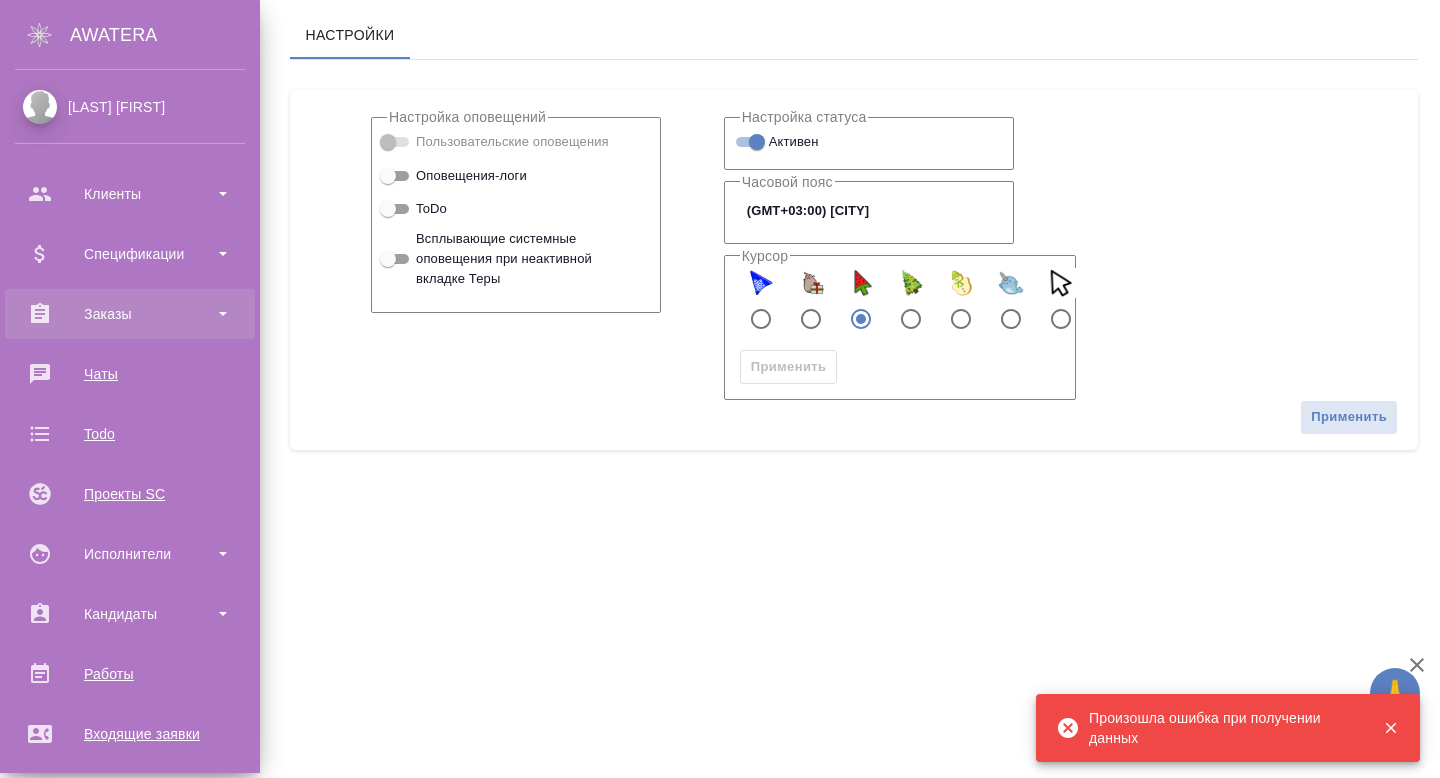 click on "Заказы" at bounding box center [130, 314] 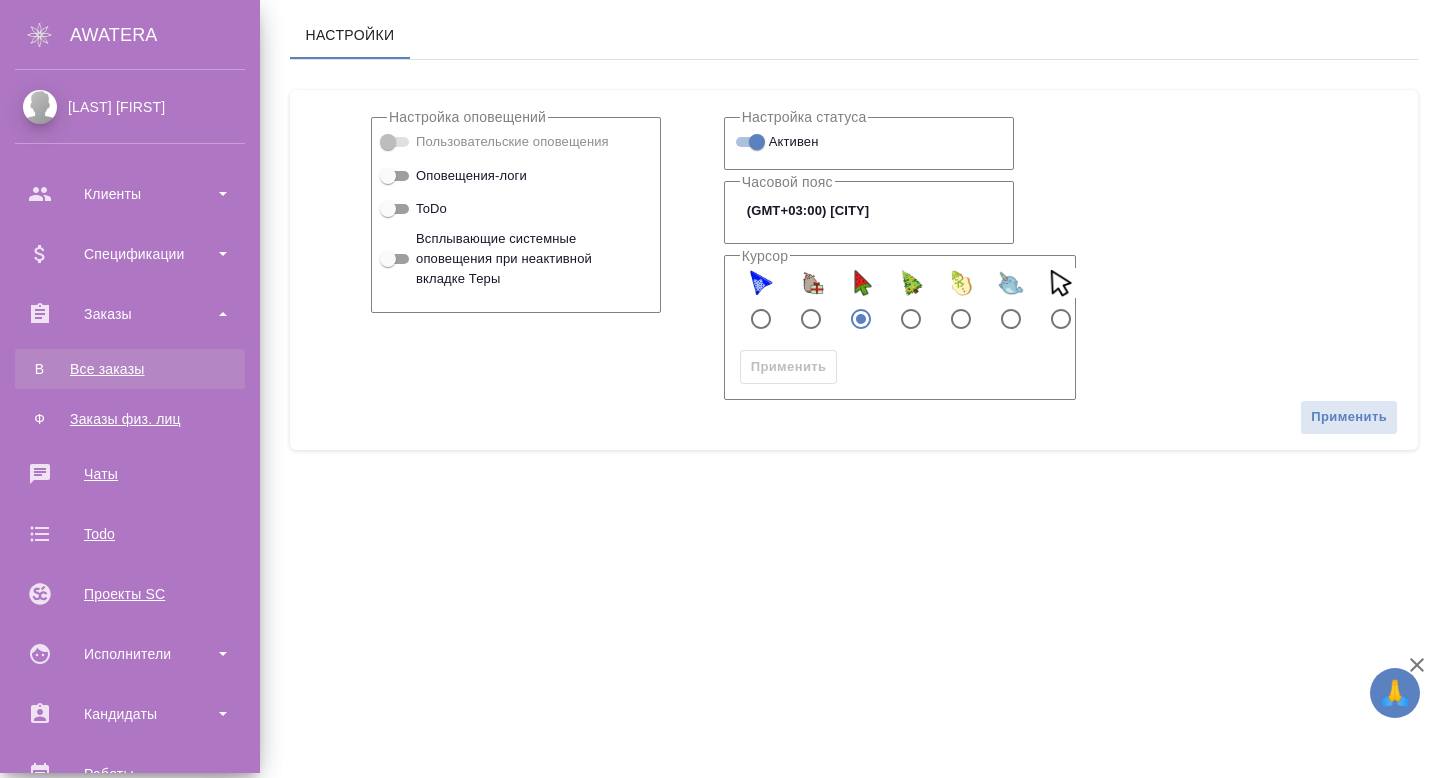 click on "Все заказы" at bounding box center [130, 369] 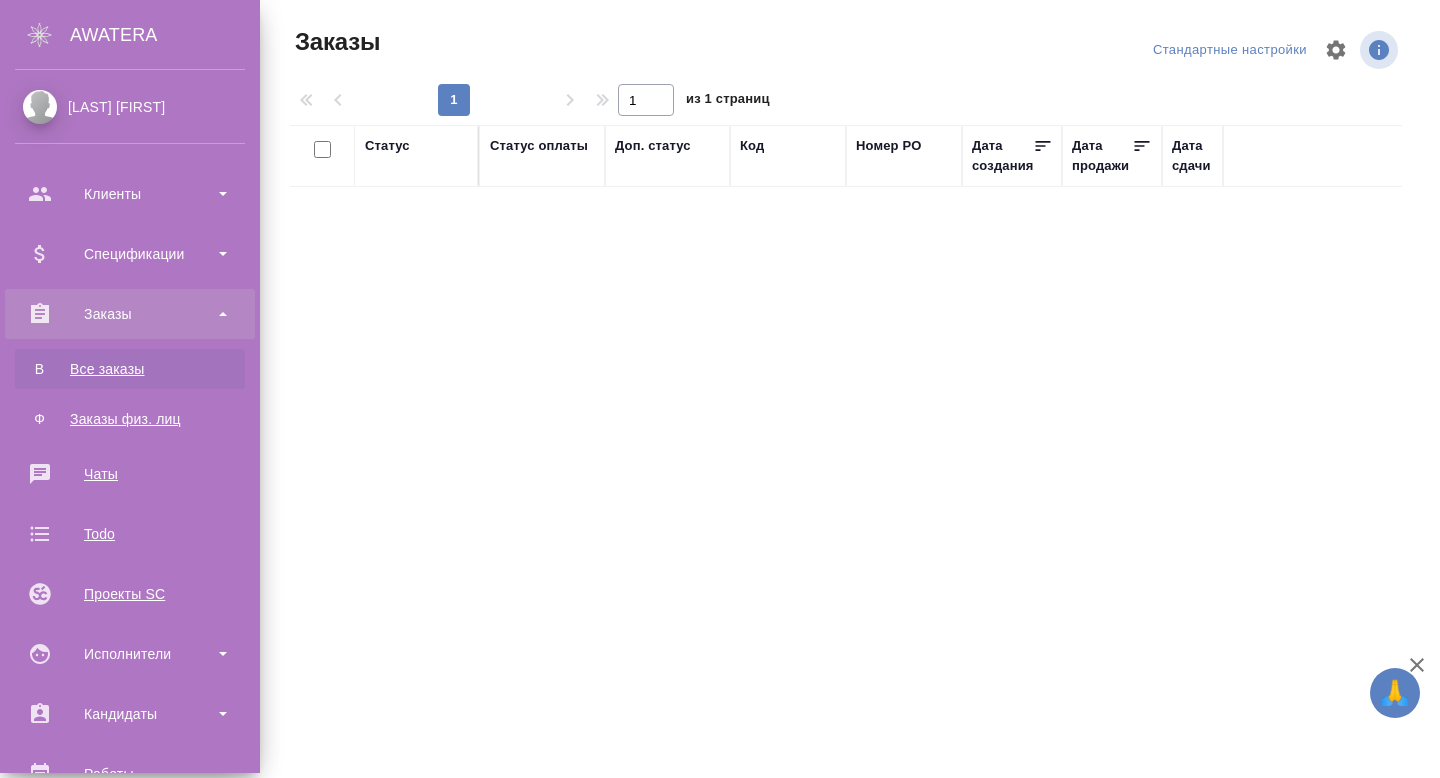click on "[LAST] [FIRST]" at bounding box center (130, 107) 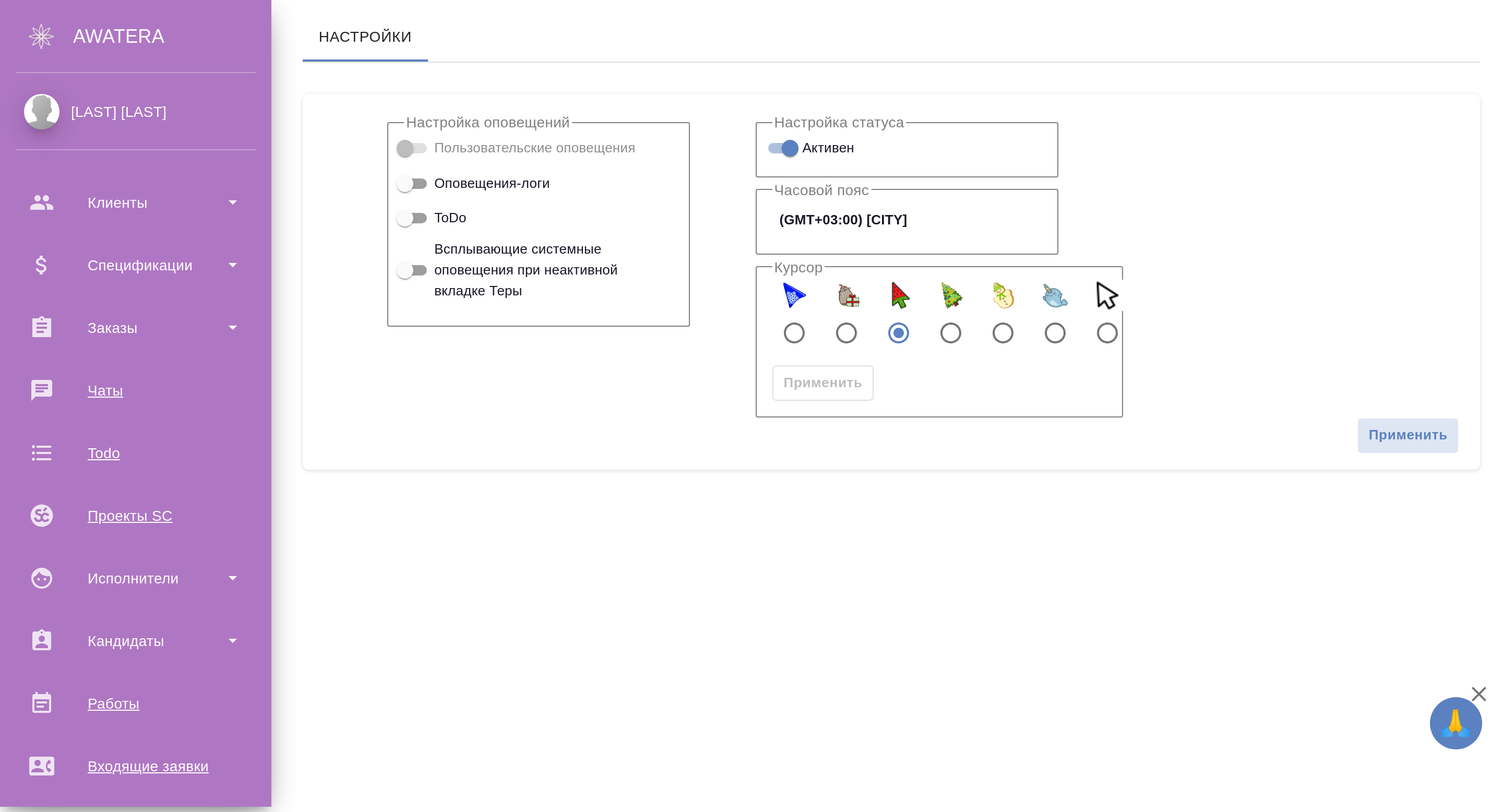 scroll, scrollTop: 0, scrollLeft: 0, axis: both 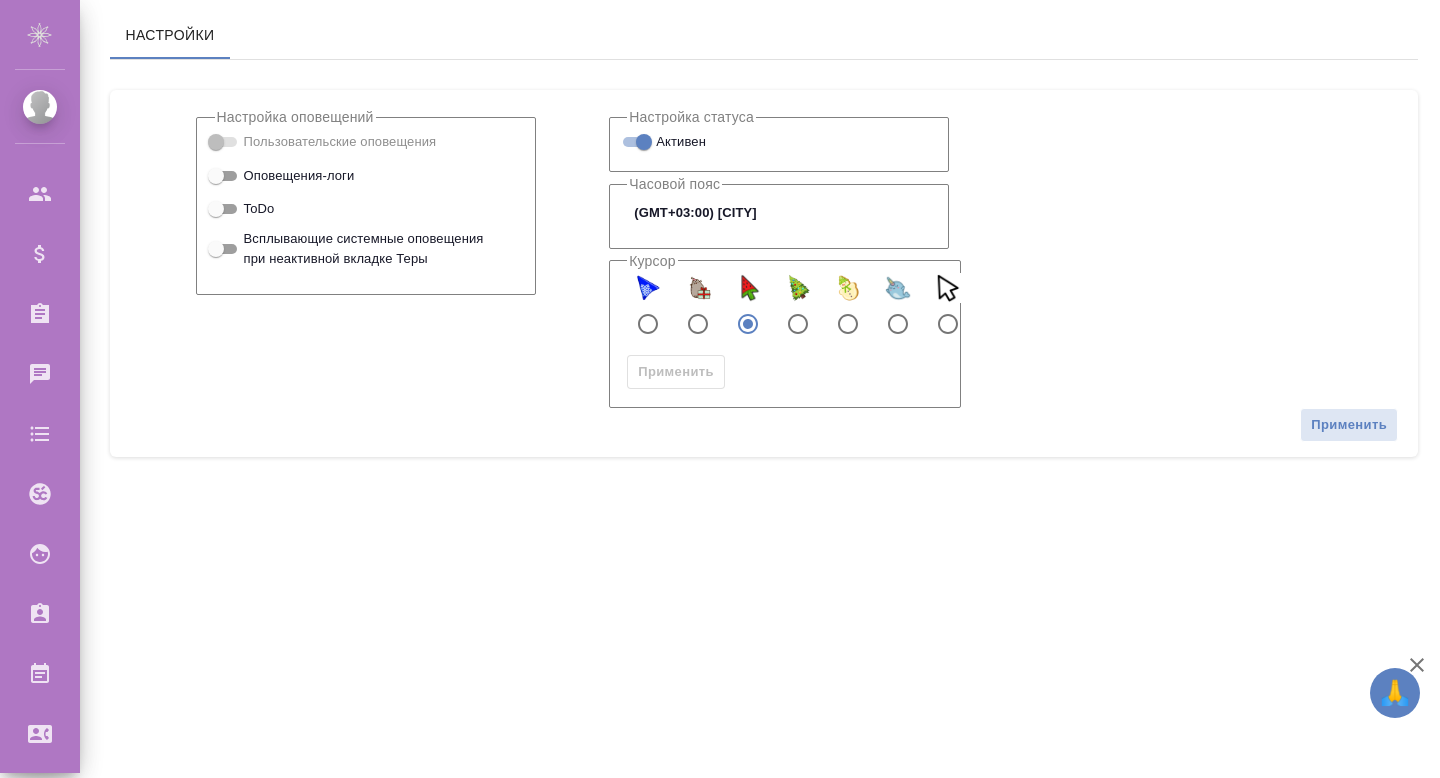 click on ".cls-1
fill:#fff;
AWATERA [LAST] [LAST] Клиенты Спецификации Заказы 0 Чаты Todo Проекты SC Исполнители Кандидаты Работы Входящие заявки Заявки на доставку Рекламации Проекты процессинга Конференции Выйти Настройки Настройка оповещений Пользовательские оповещения Оповещения-логи ToDo Всплывающие системные оповещения при неактивной вкладке Теры Настройка статуса Активен Часовой пояс (GMT+03:00) [CITY] [CITY] Курсор Применить Применить" at bounding box center [720, 389] 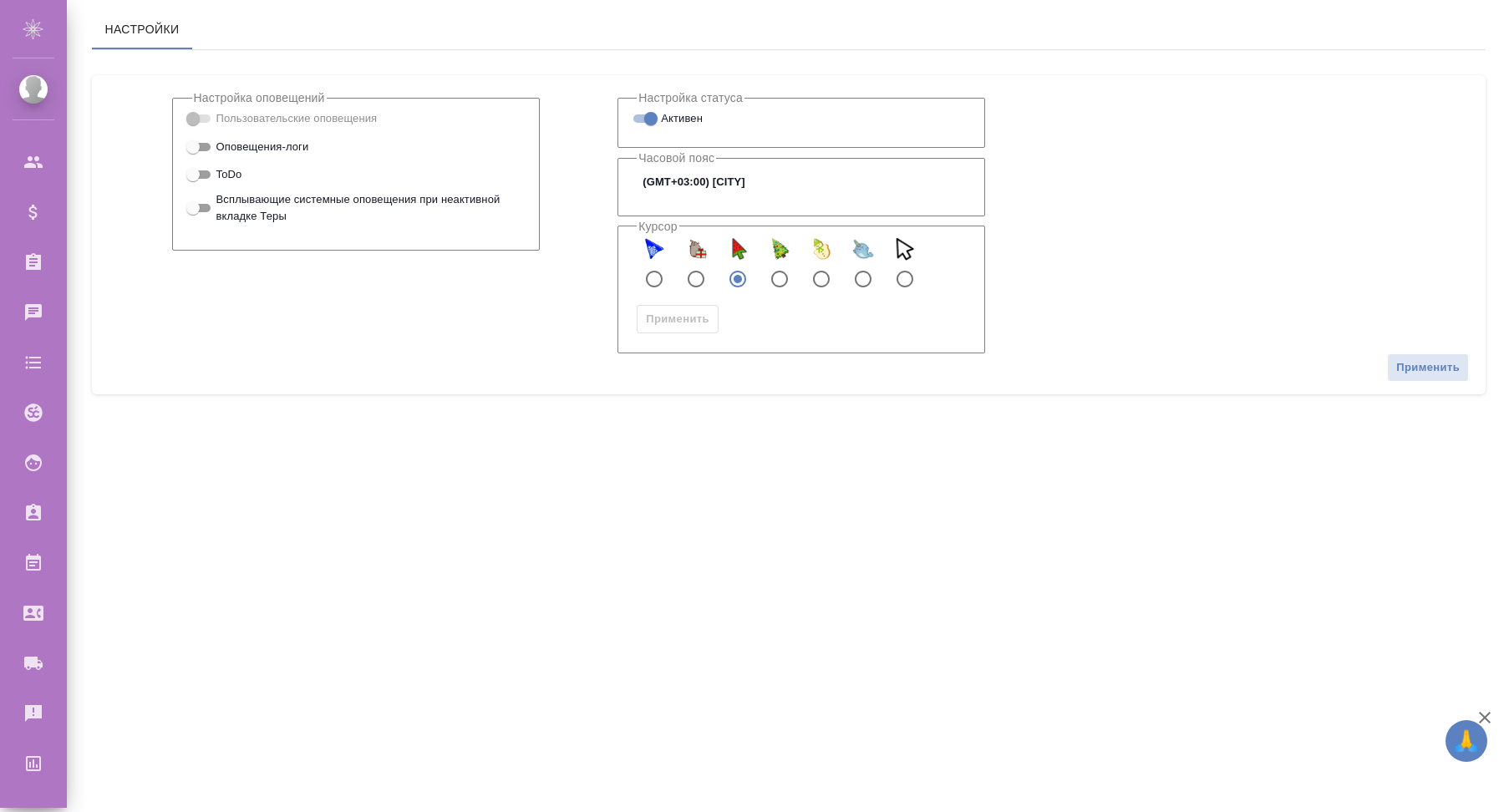 click on ".cls-1
fill:#fff;
AWATERA Руденко Елизавета Клиенты Спецификации Заказы 0 Чаты Todo Проекты SC Исполнители Кандидаты Работы Входящие заявки Заявки на доставку Рекламации Проекты процессинга Конференции Выйти Настройки Настройка оповещений Пользовательские оповещения Оповещения-логи ToDo Всплывающие системные оповещения при неактивной вкладке Теры Настройка статуса Активен Часовой пояс (GMT+03:00) Moscow Moscow Курсор Применить Применить" at bounding box center (752, 406) 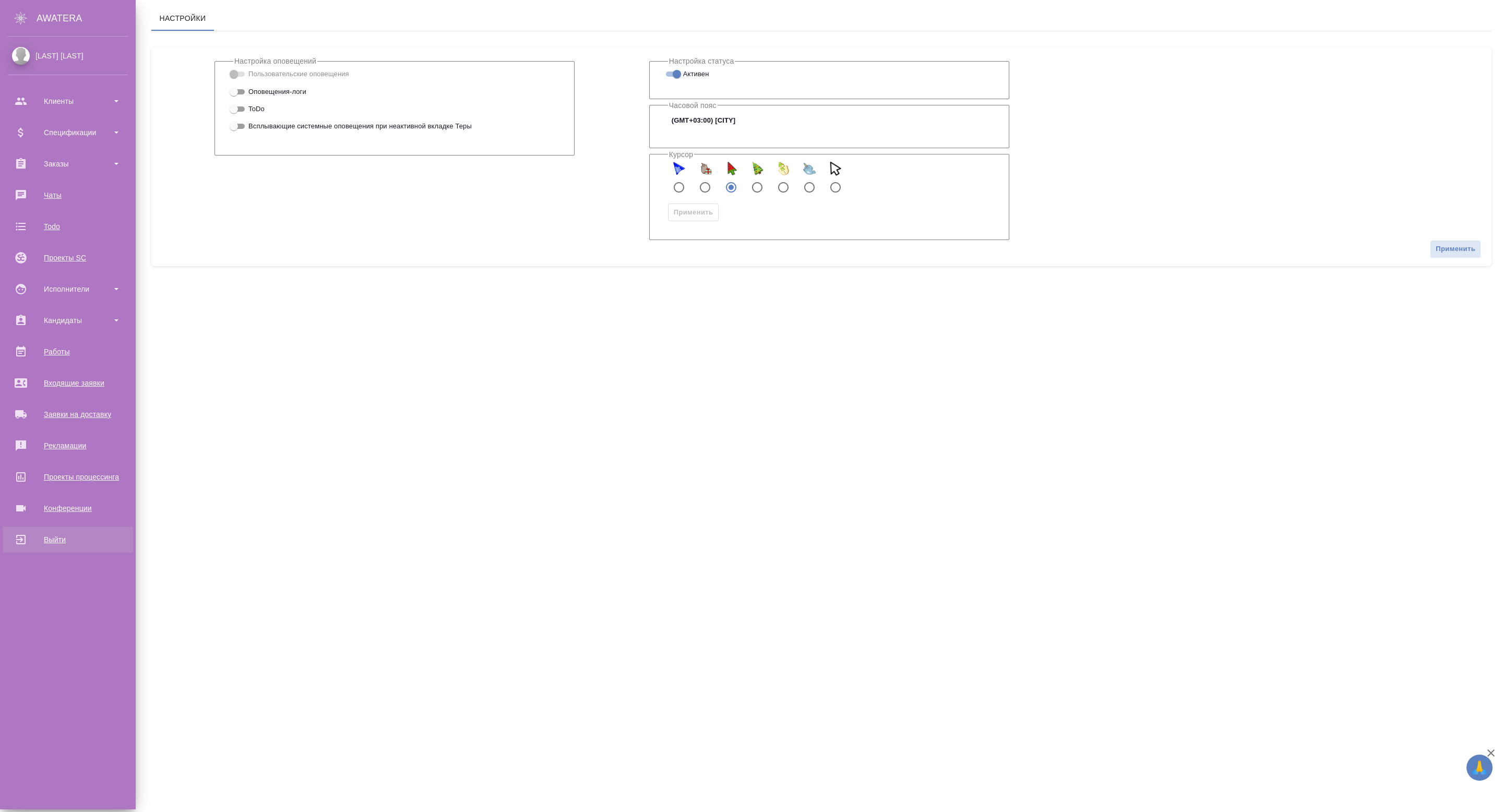 click on "Выйти" at bounding box center [68, 540] 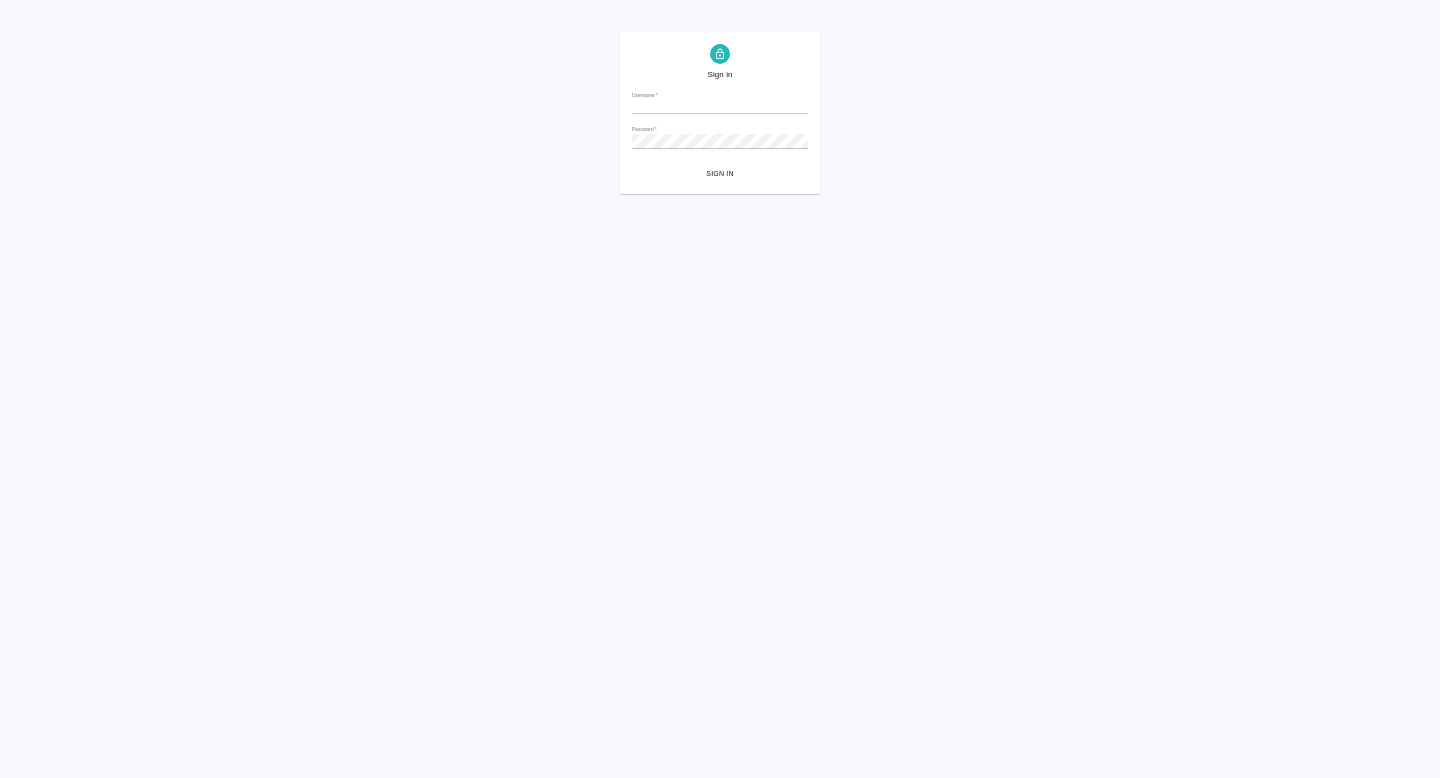 scroll, scrollTop: 0, scrollLeft: 0, axis: both 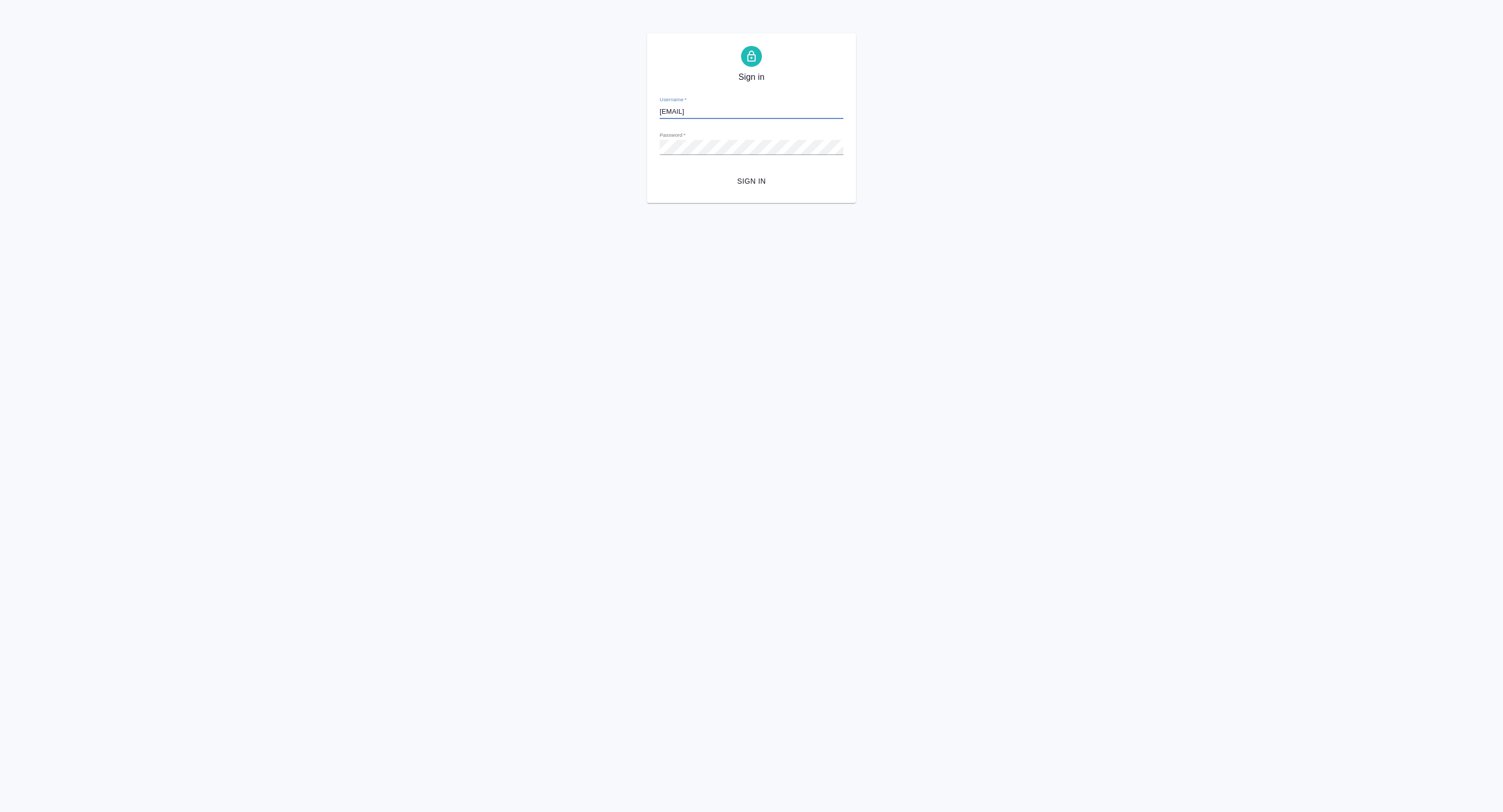 drag, startPoint x: 775, startPoint y: 107, endPoint x: 575, endPoint y: 107, distance: 200 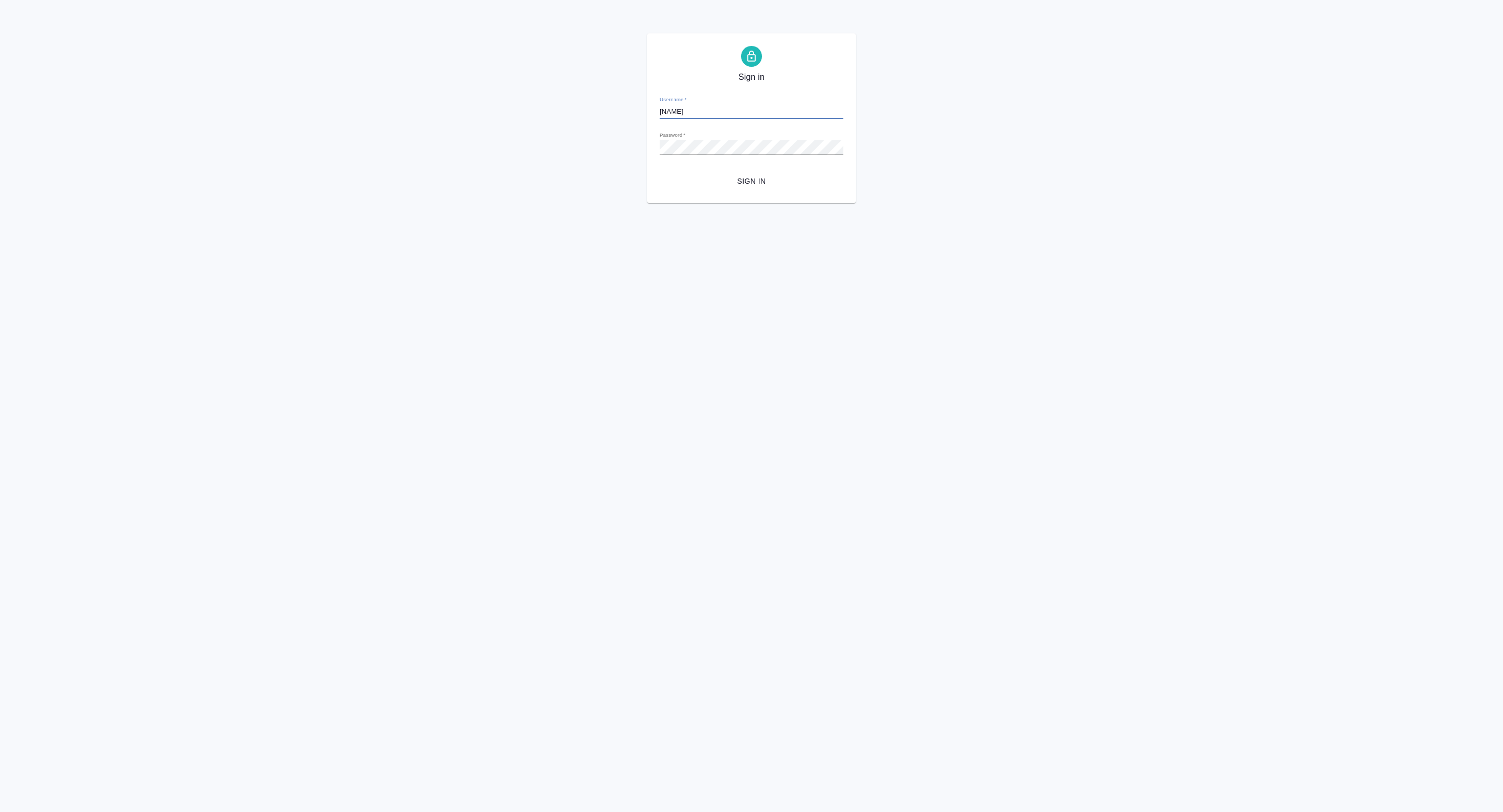 type on "[NAME]" 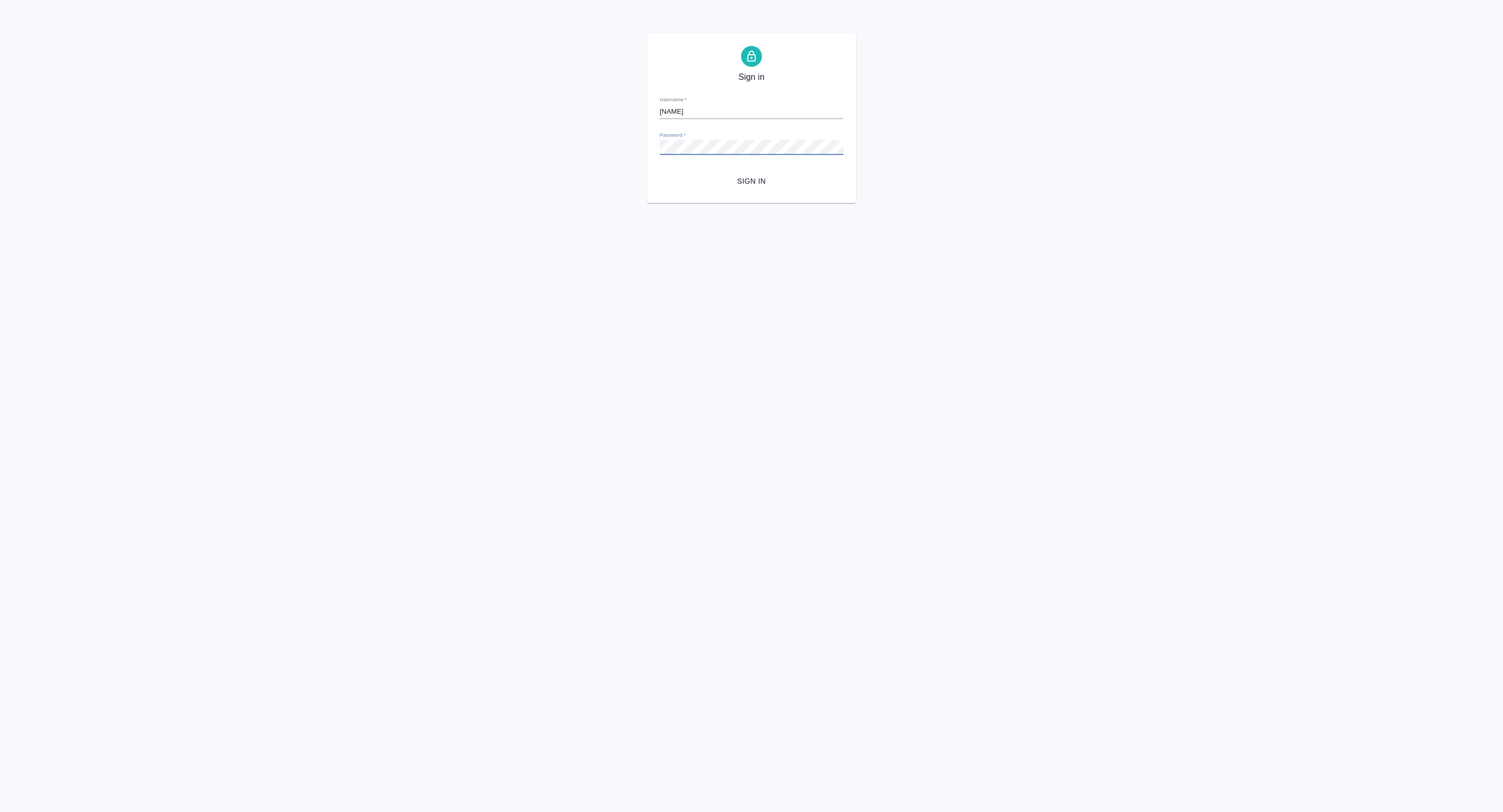 click on "Sign in Username   * [NAME] Password   * urlPath   * / Sign in" at bounding box center (752, 118) 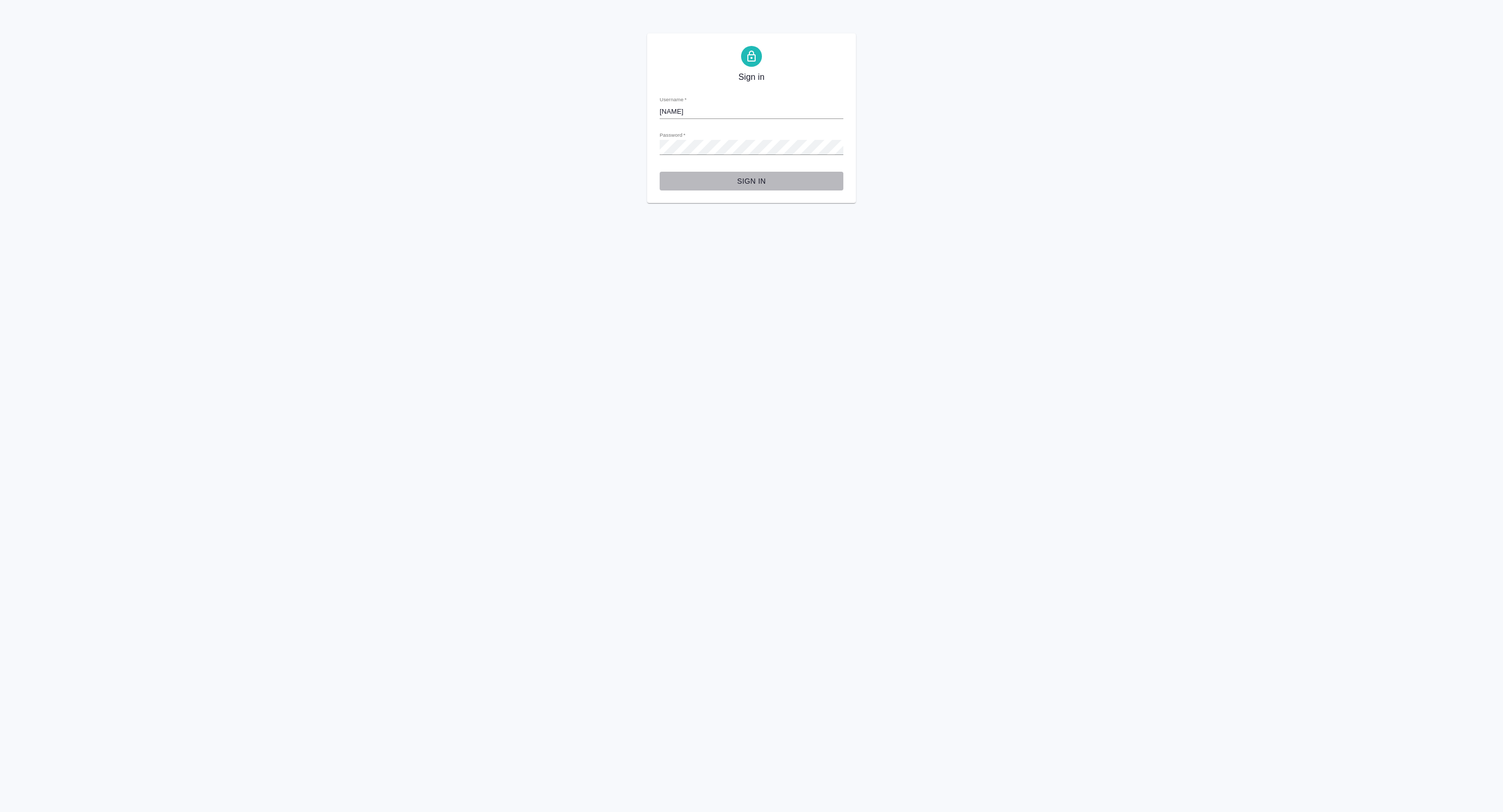 click on "Sign in" at bounding box center (752, 181) 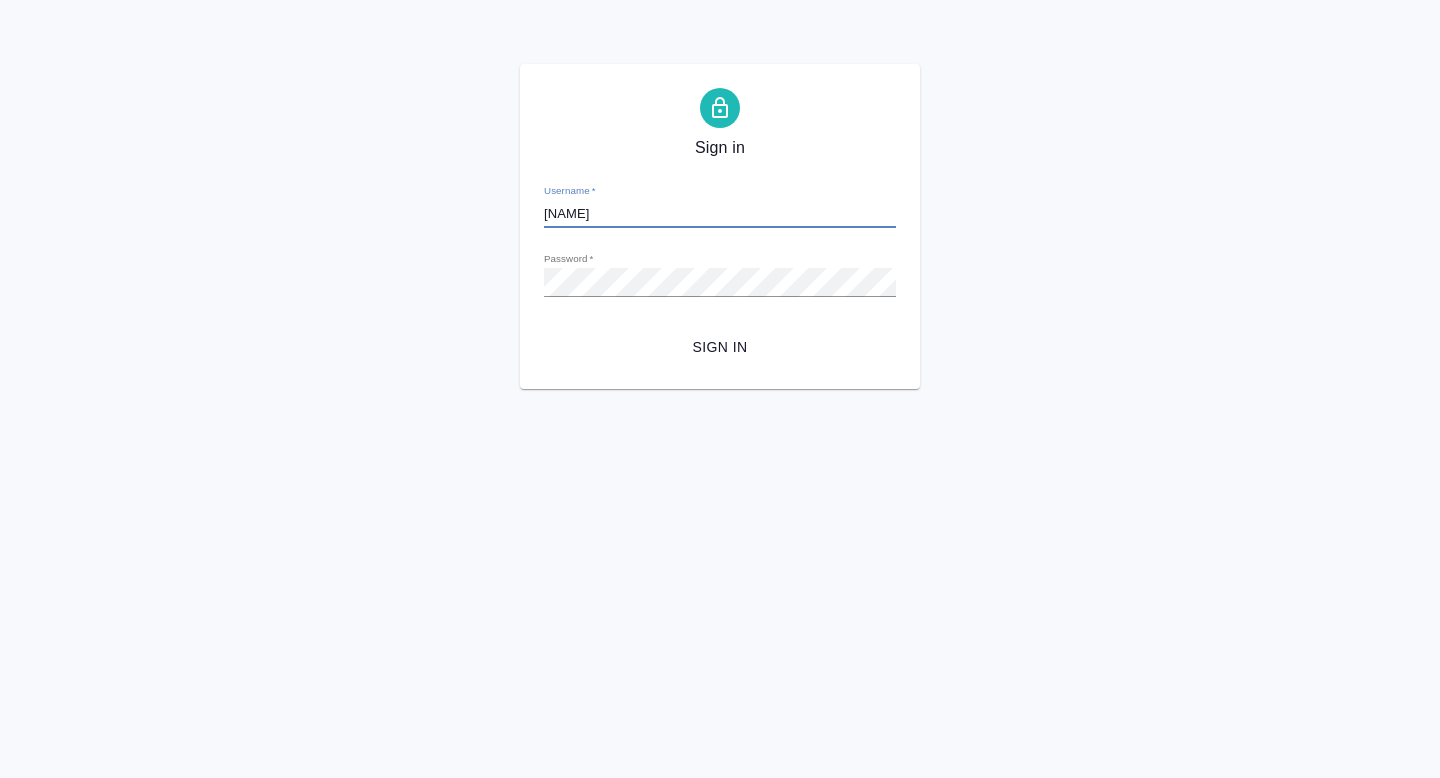 drag, startPoint x: 686, startPoint y: 217, endPoint x: 397, endPoint y: 217, distance: 289 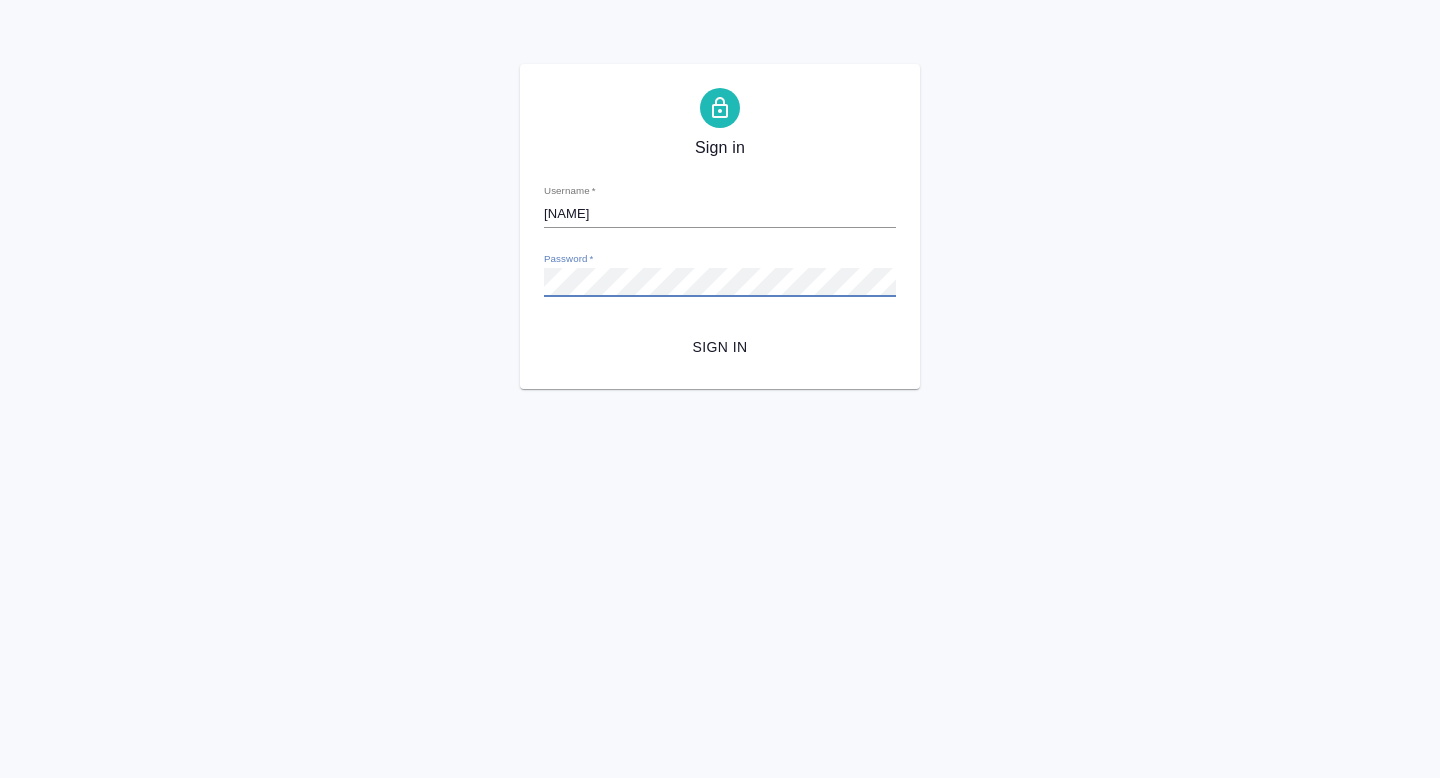 click on "Sign in Username   * [NAME] Password   * urlPath   * / Sign in" at bounding box center (720, 226) 